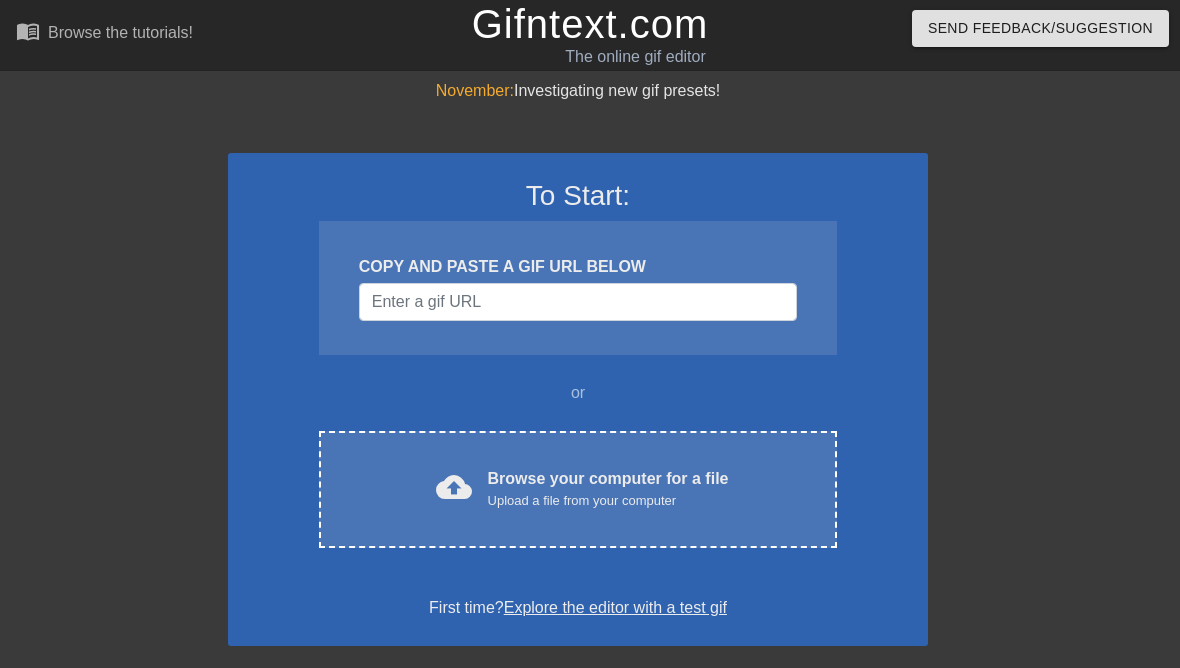 scroll, scrollTop: 0, scrollLeft: 0, axis: both 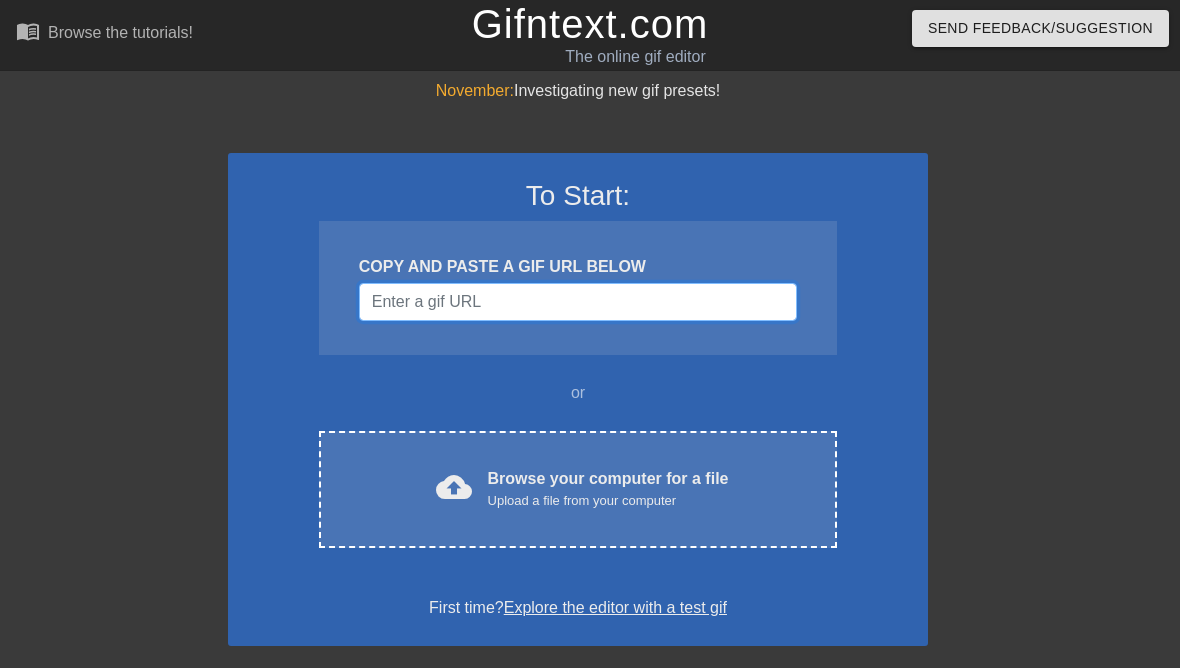 click at bounding box center (578, 302) 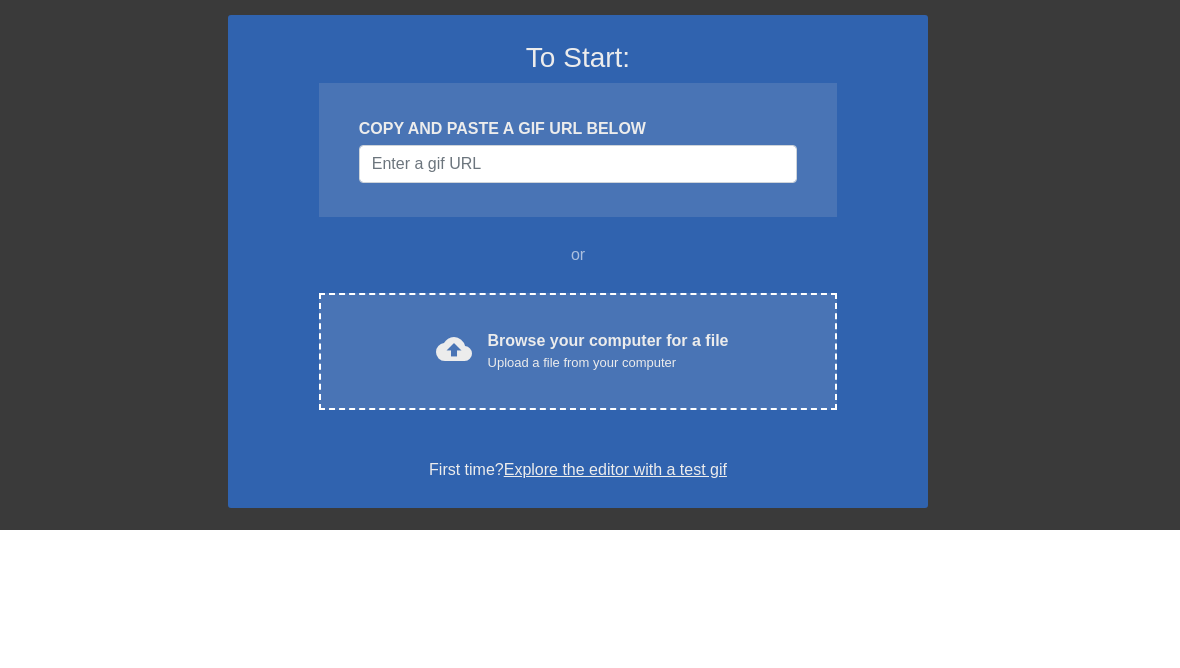 click on "November:  Investigating new gif presets! To Start: COPY AND PASTE A GIF URL BELOW or cloud_upload Browse your computer for a file Upload a file from your computer Choose files First time?  Explore the editor with a test gif Gifntext is a powerful, online, free gif editor No forced watermarks Add  moving text  over a gif Add  moving images  over a gif Control  when text appears  over a gif Customize   text color and outline Add  captions or subtitles  to a gif Crop  a gif Resize  a gif Reverse  a gif Animate  the added image or text on each frame of a gif Speed up  and  slow down  a gif Edit and trim  a gif's beginning and end frames" at bounding box center (590, 568) 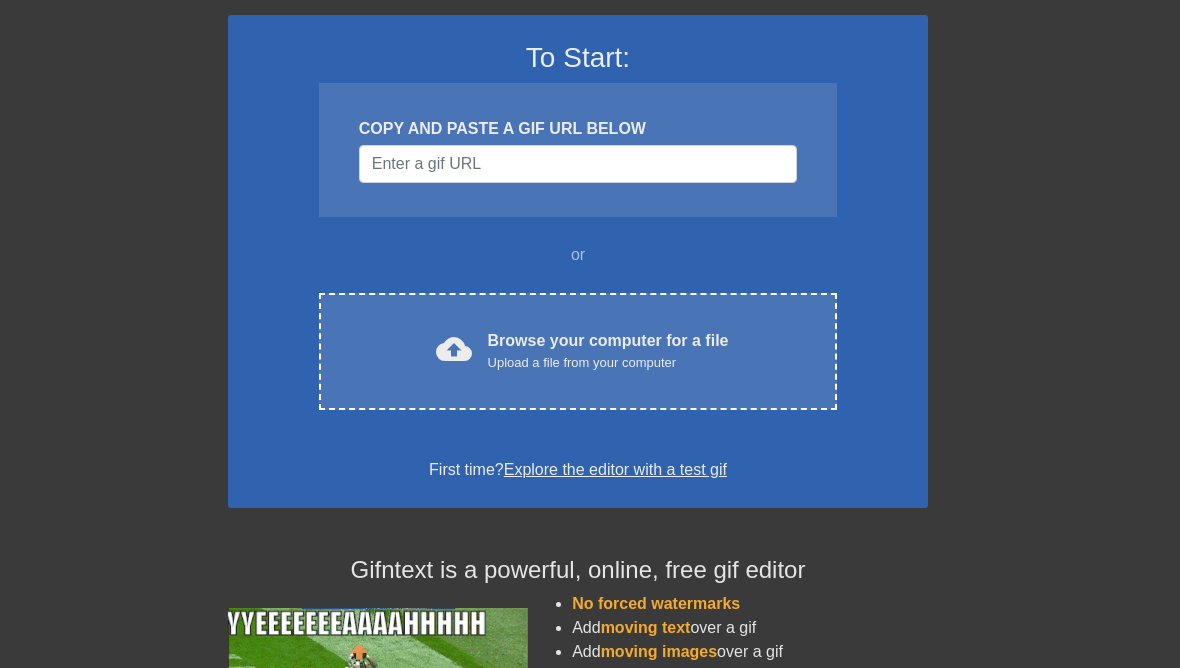 click on "cloud_upload Browse your computer for a file Upload a file from your computer" at bounding box center [578, 351] 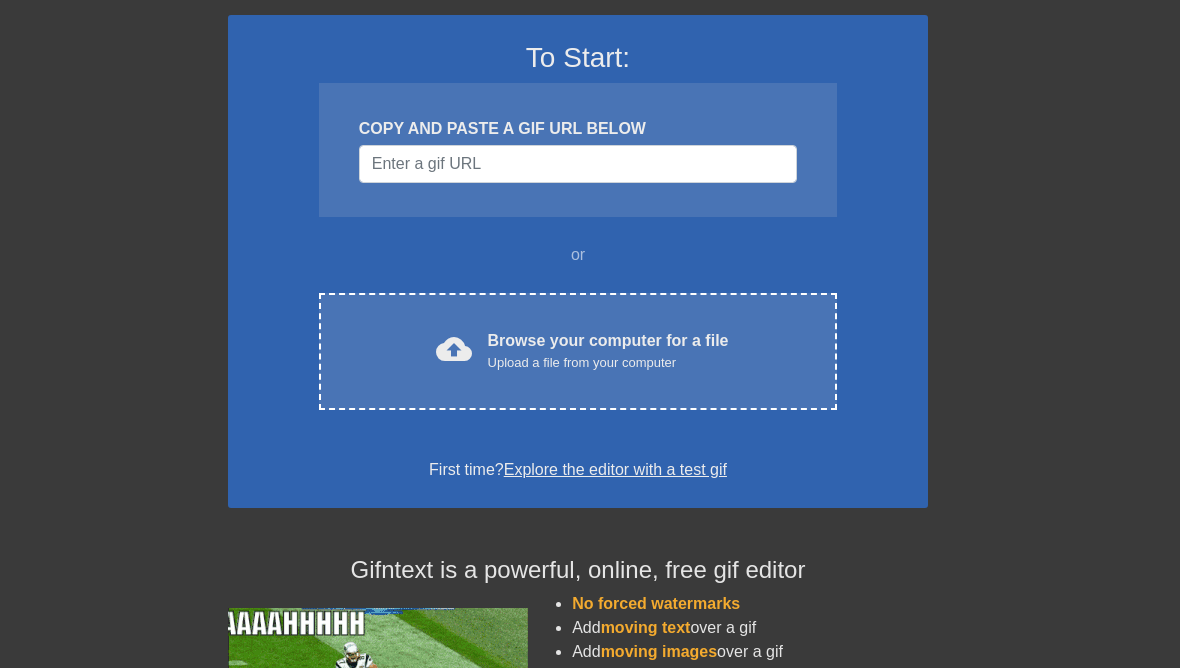 scroll, scrollTop: 0, scrollLeft: 0, axis: both 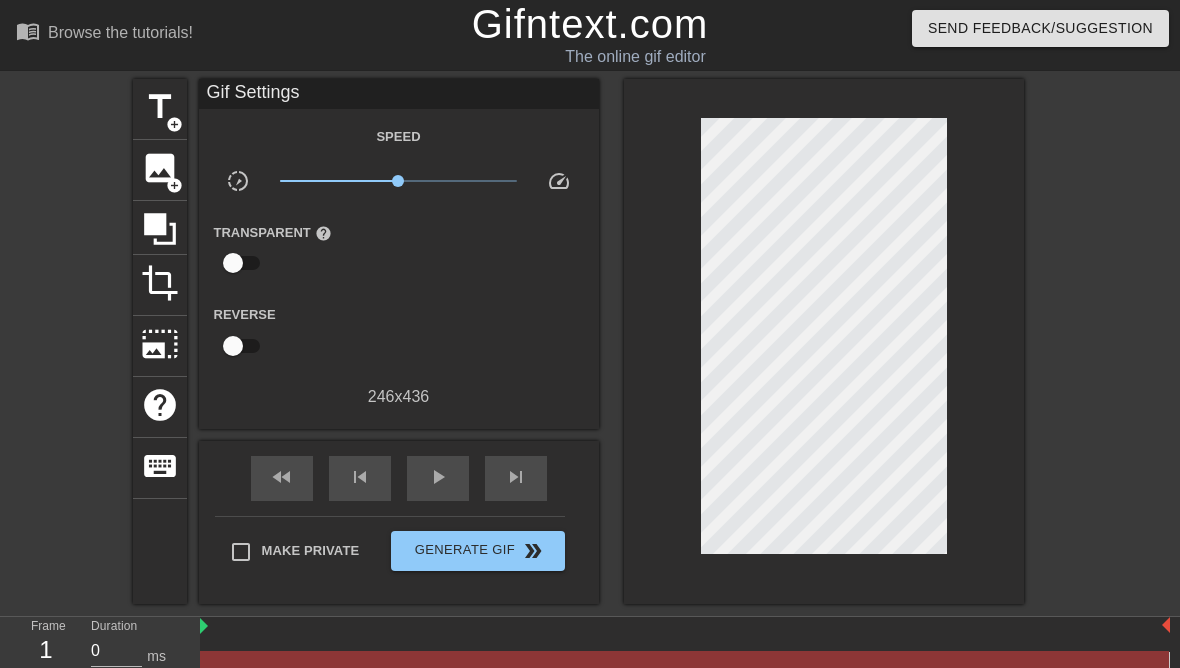 click on "image" at bounding box center [160, 168] 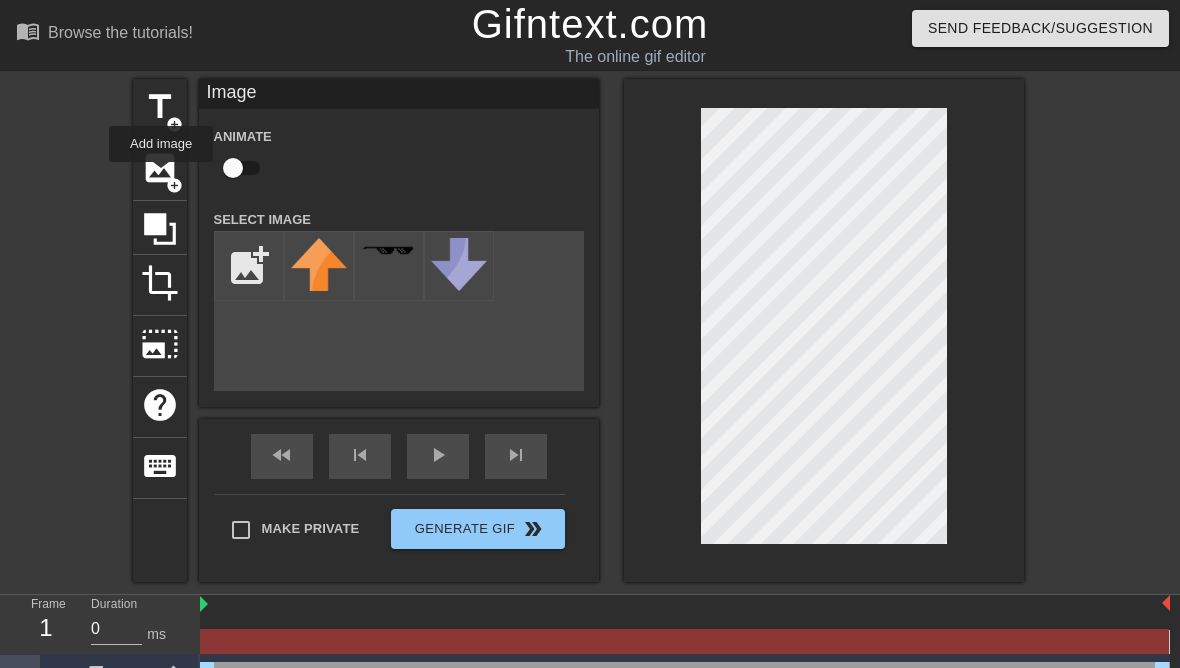 click at bounding box center (249, 266) 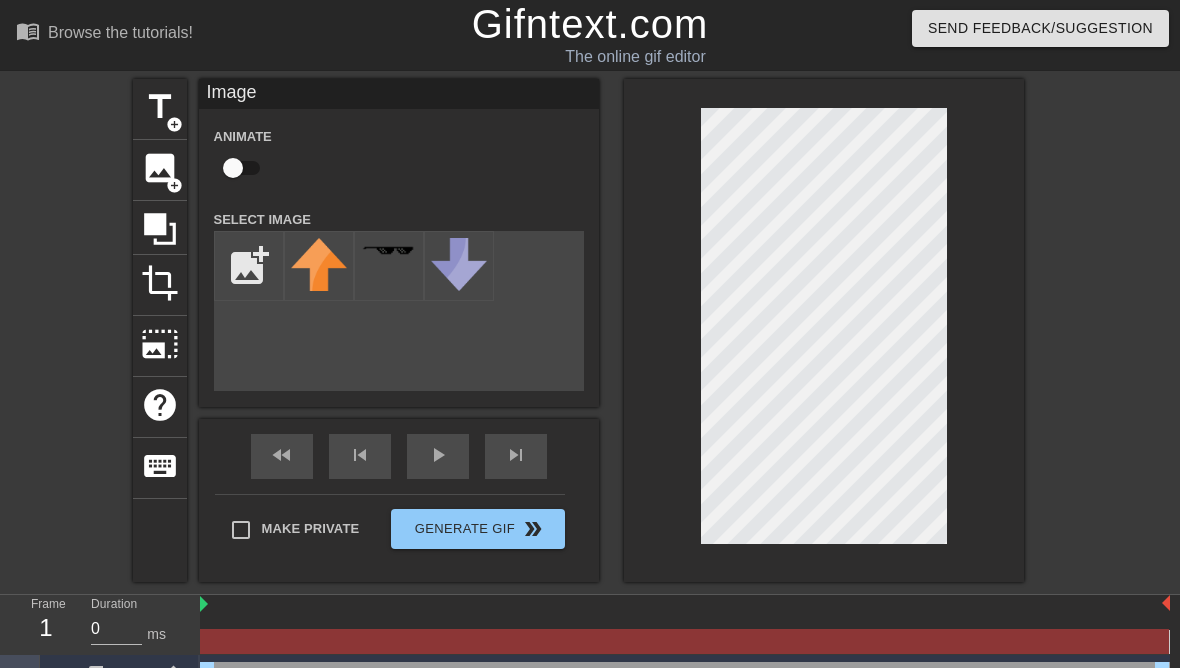 type on "C:\fakepath\IMG_1240.jpeg" 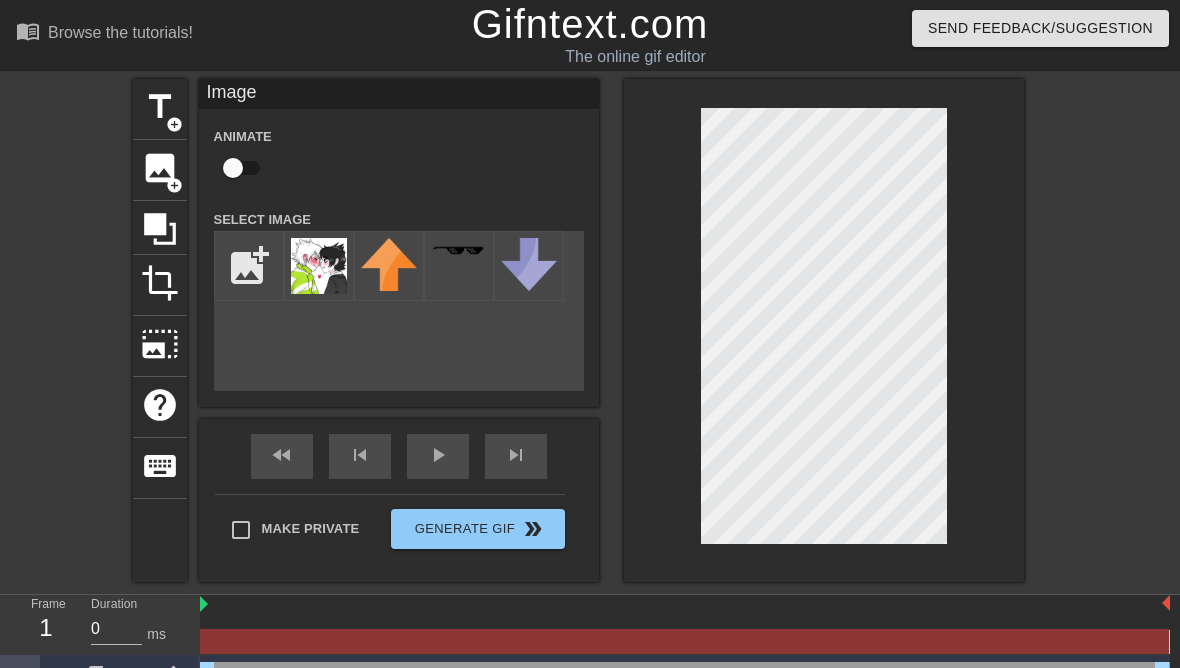 click at bounding box center (319, 266) 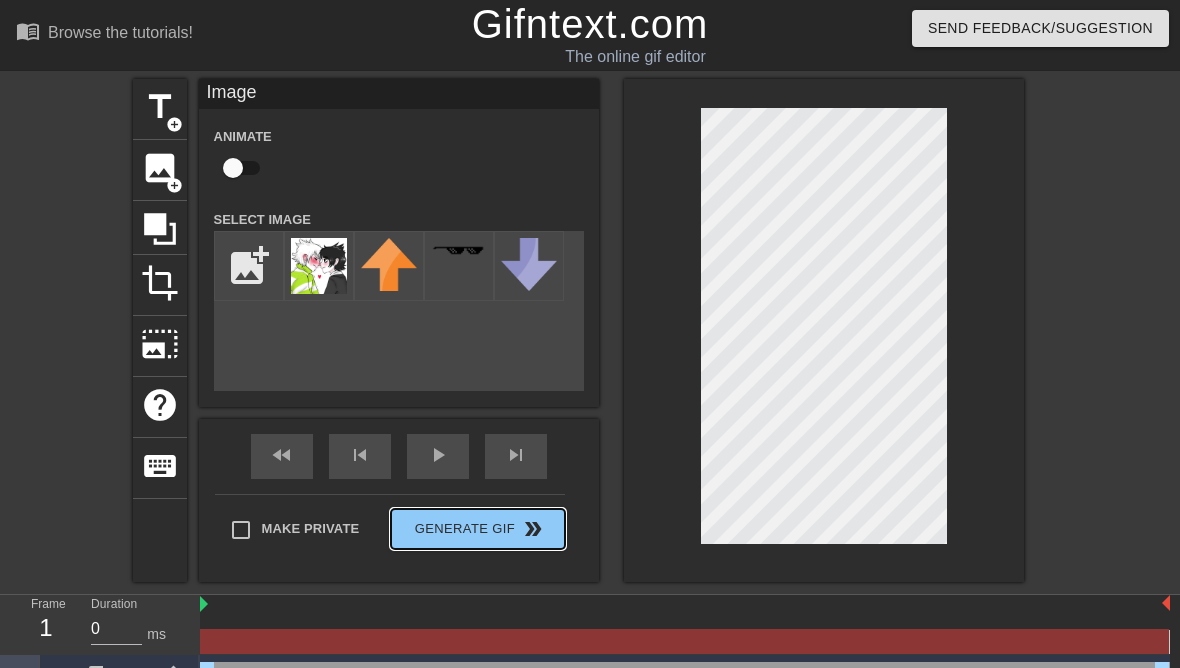 click on "Make Private Generate Gif double_arrow" at bounding box center [390, 533] 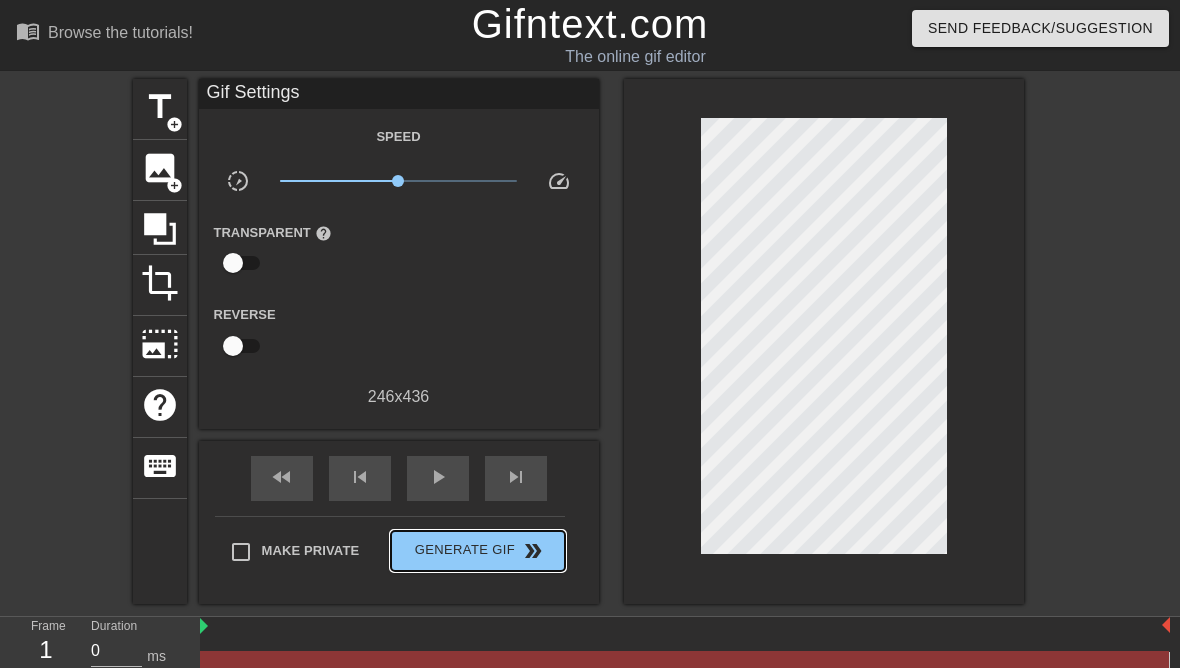 click on "Generate Gif double_arrow" at bounding box center (477, 551) 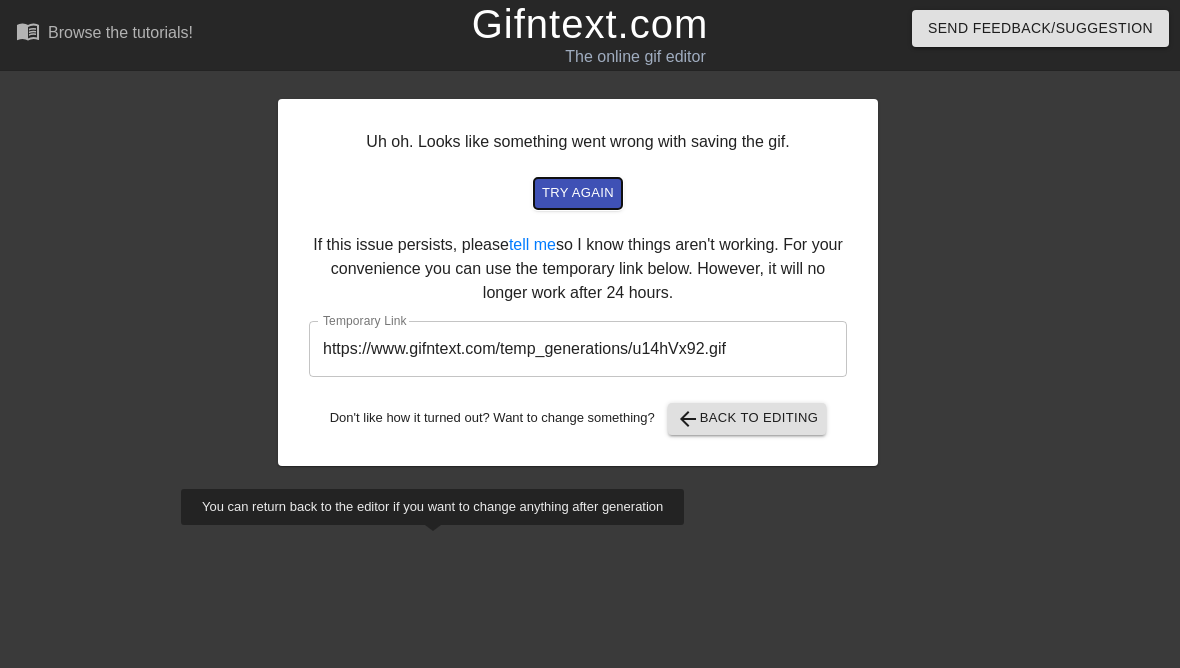 click on "try again" at bounding box center [578, 193] 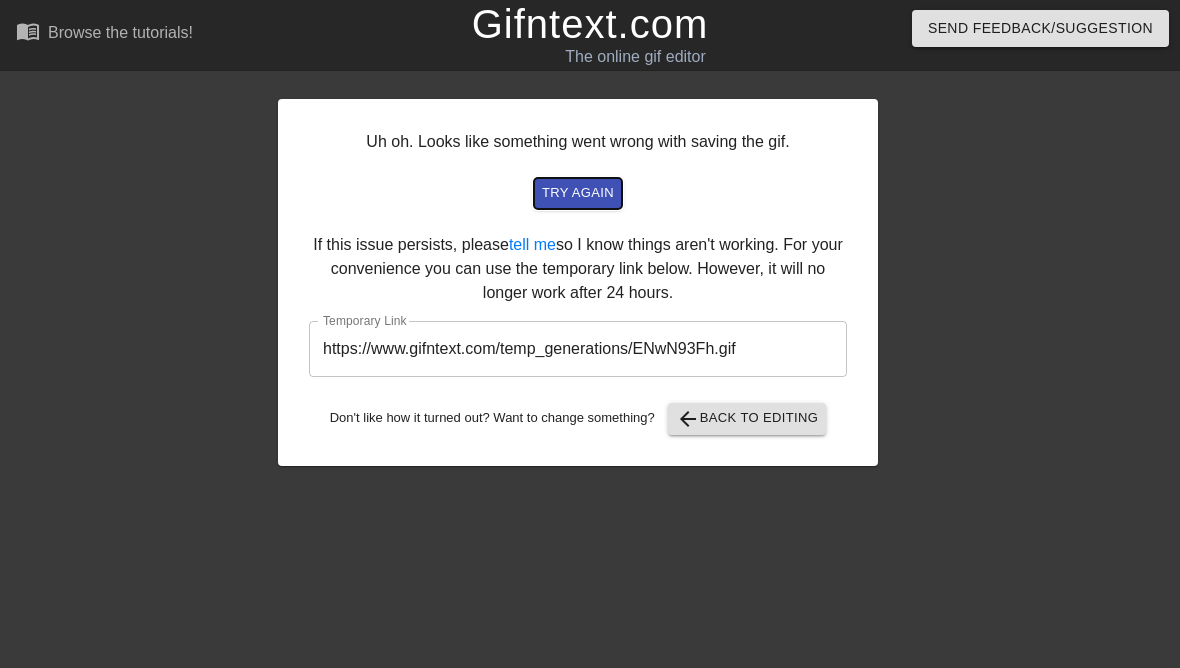 click on "try again" at bounding box center [578, 193] 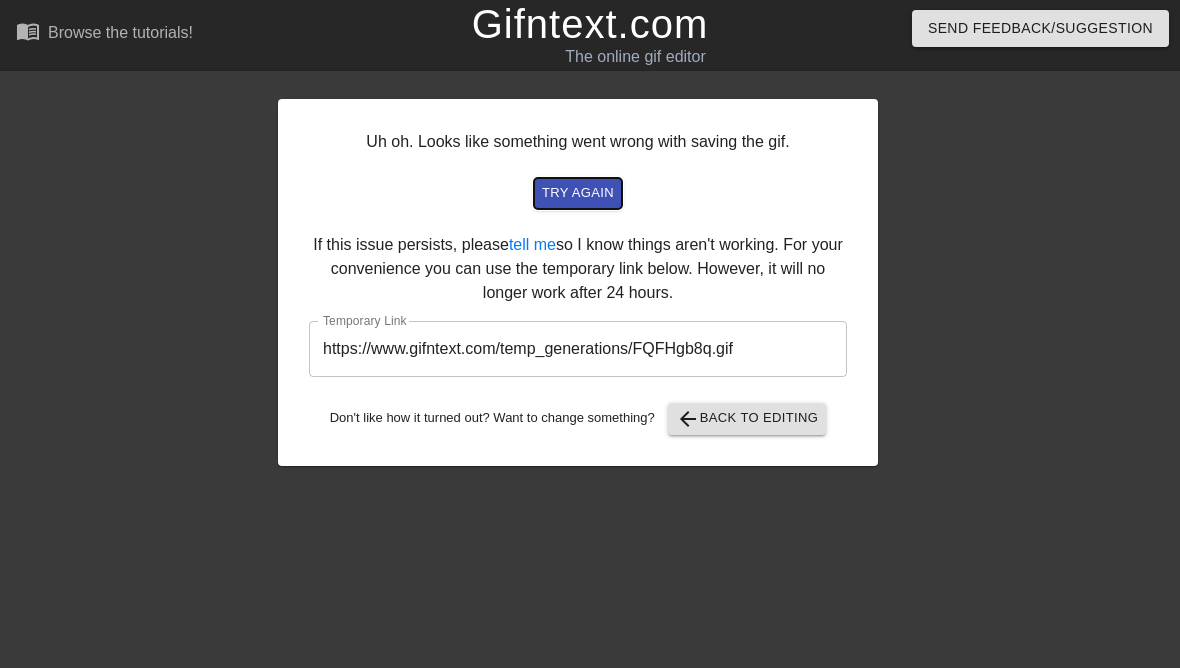 click on "try again" at bounding box center [578, 193] 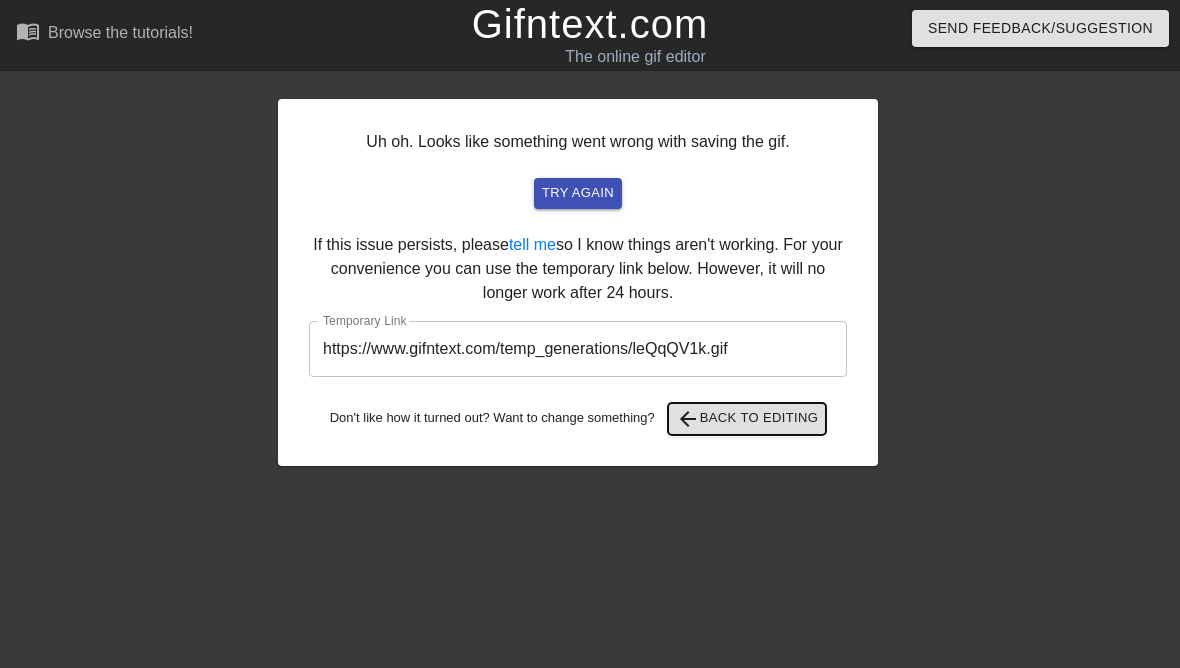 click on "arrow_back Back to Editing" at bounding box center (747, 419) 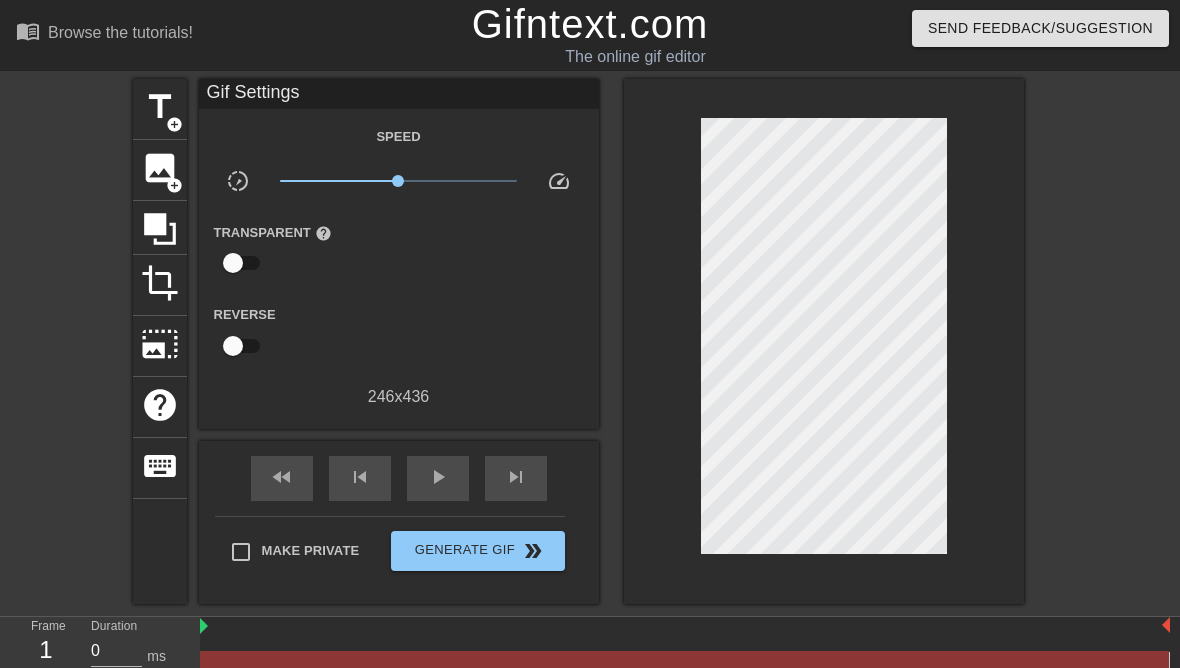 click on "Make Private" at bounding box center (241, 552) 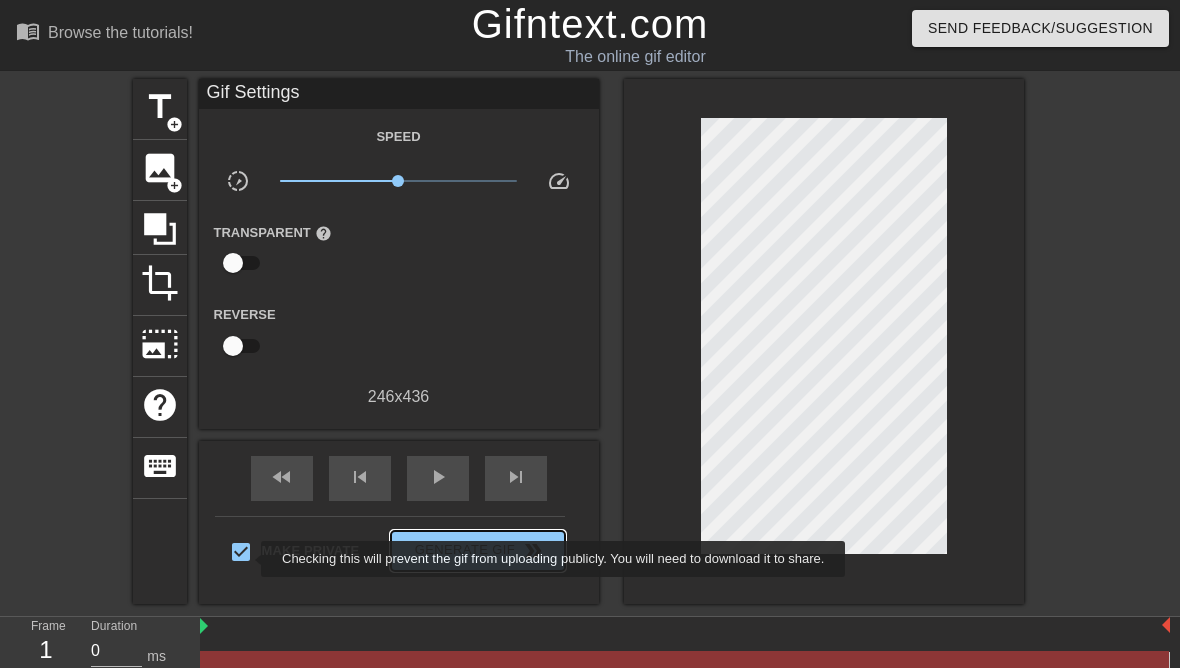 click on "Generate Gif double_arrow" at bounding box center [477, 551] 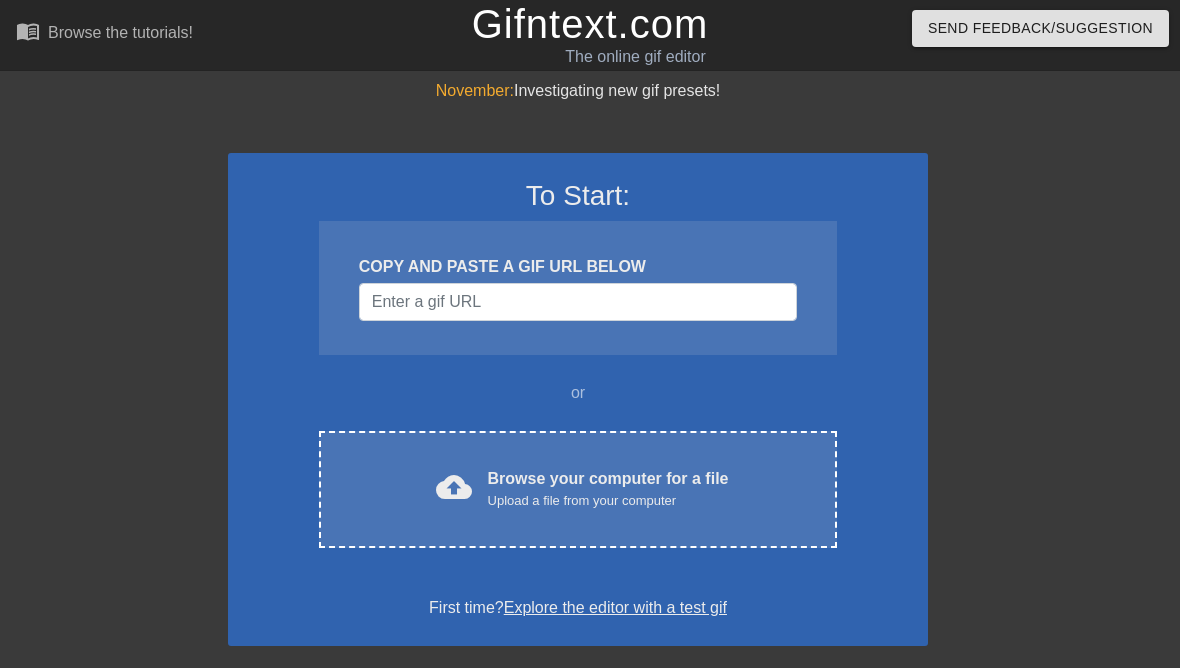 scroll, scrollTop: 0, scrollLeft: 0, axis: both 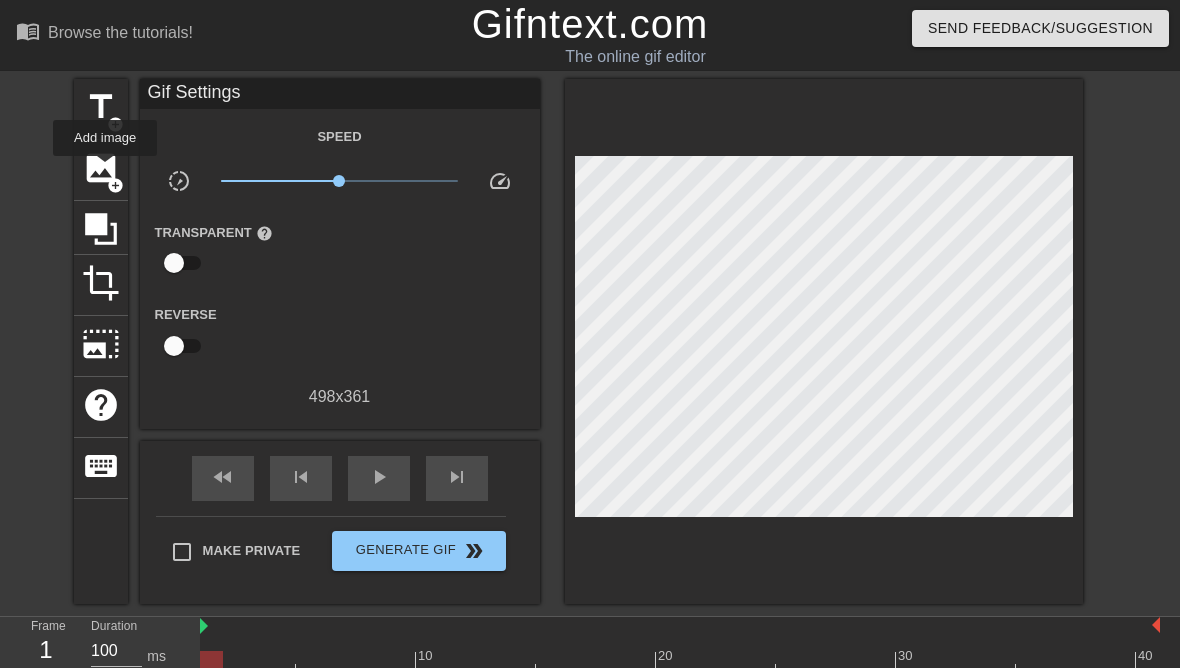 click on "image" at bounding box center [101, 168] 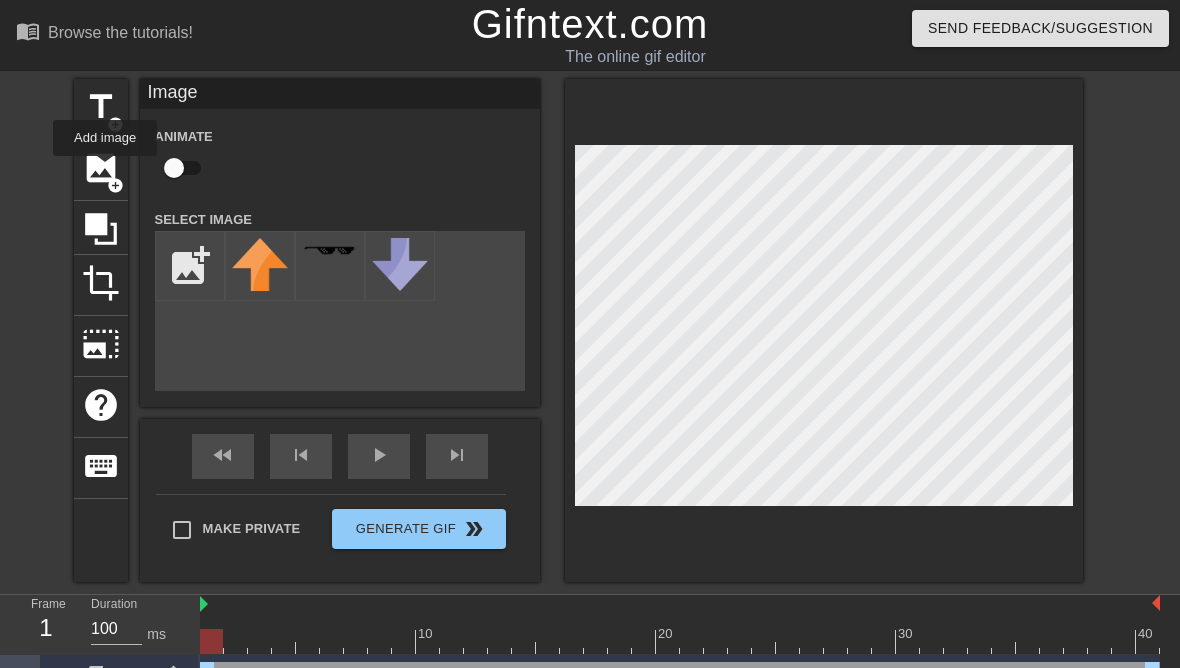 click at bounding box center [190, 266] 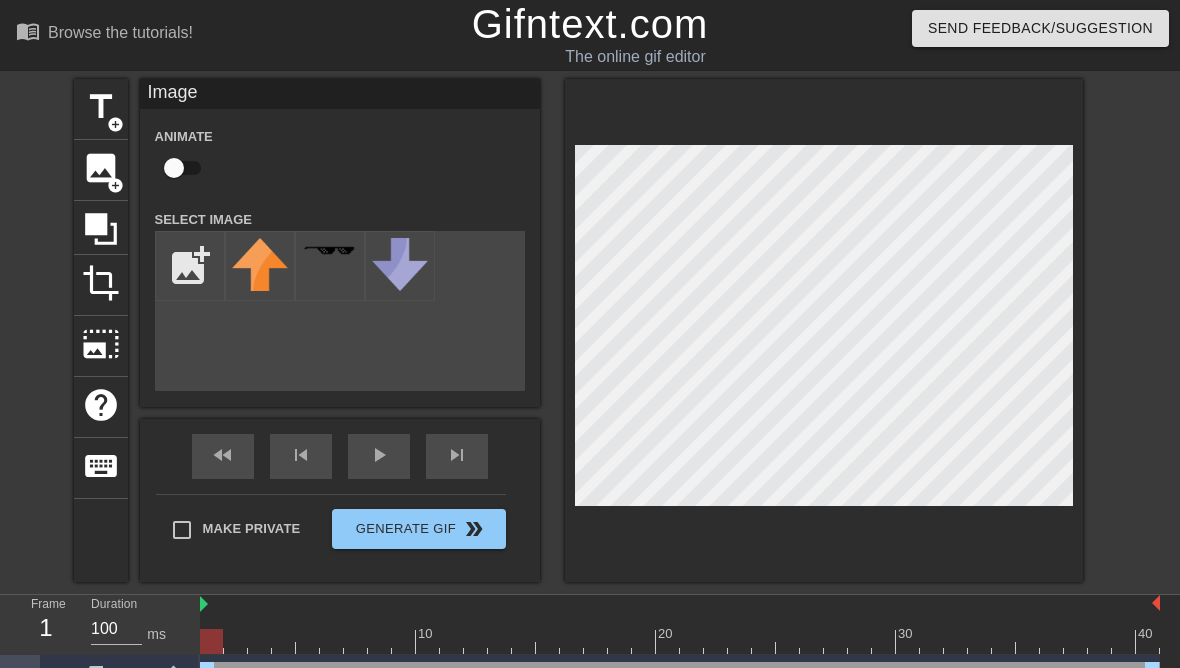 type on "C:\fakepath\IMG_1240.jpeg" 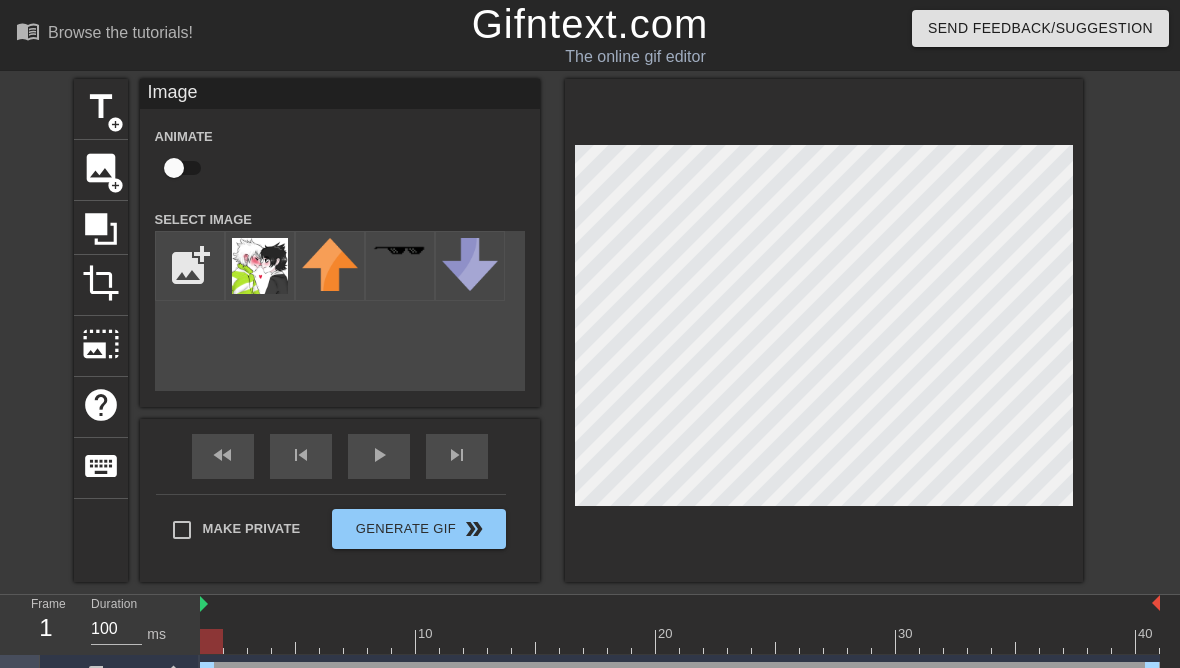 click at bounding box center (260, 266) 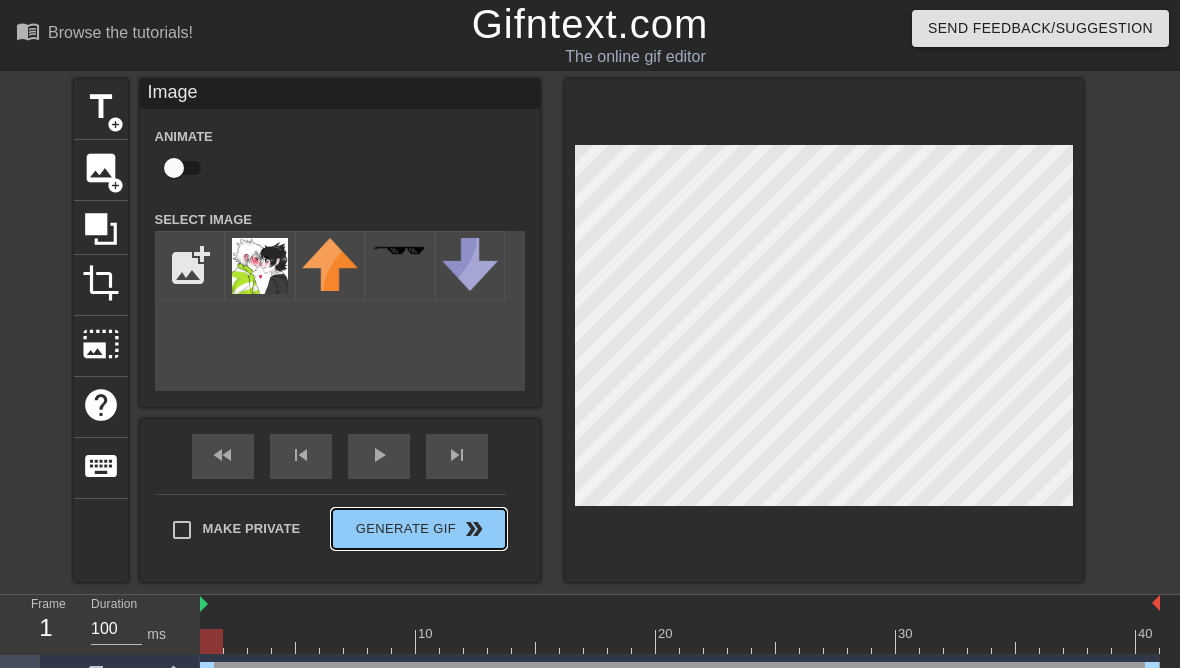 click on "Make Private Generate Gif double_arrow" at bounding box center (331, 533) 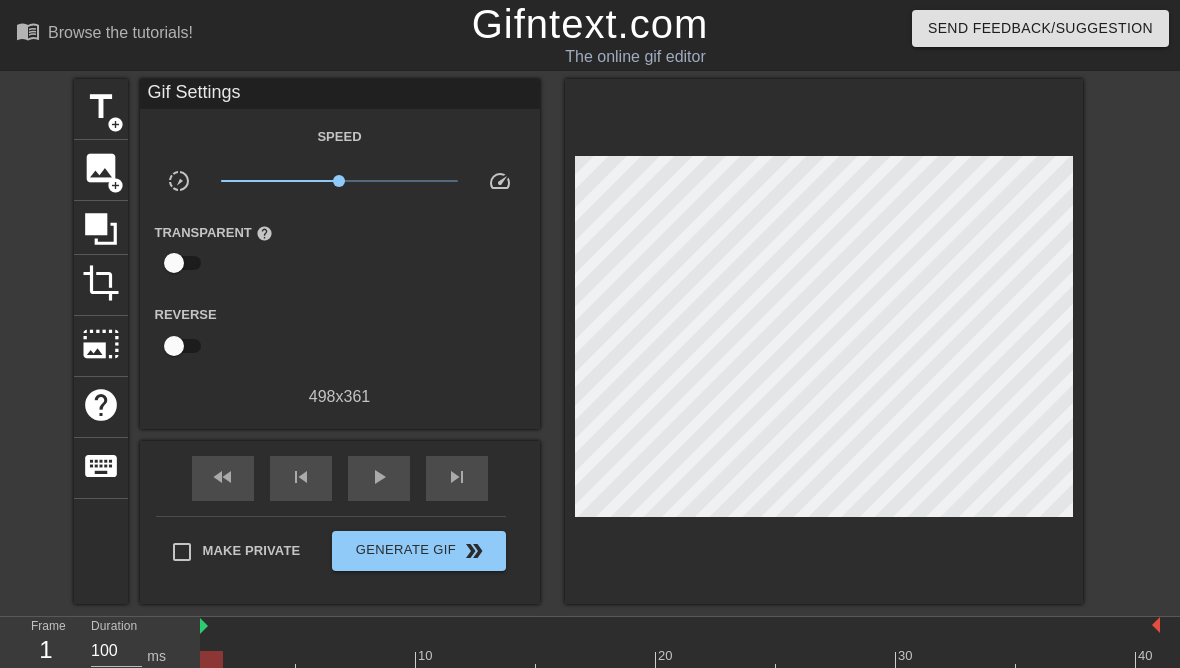 click on "Make Private" at bounding box center (182, 552) 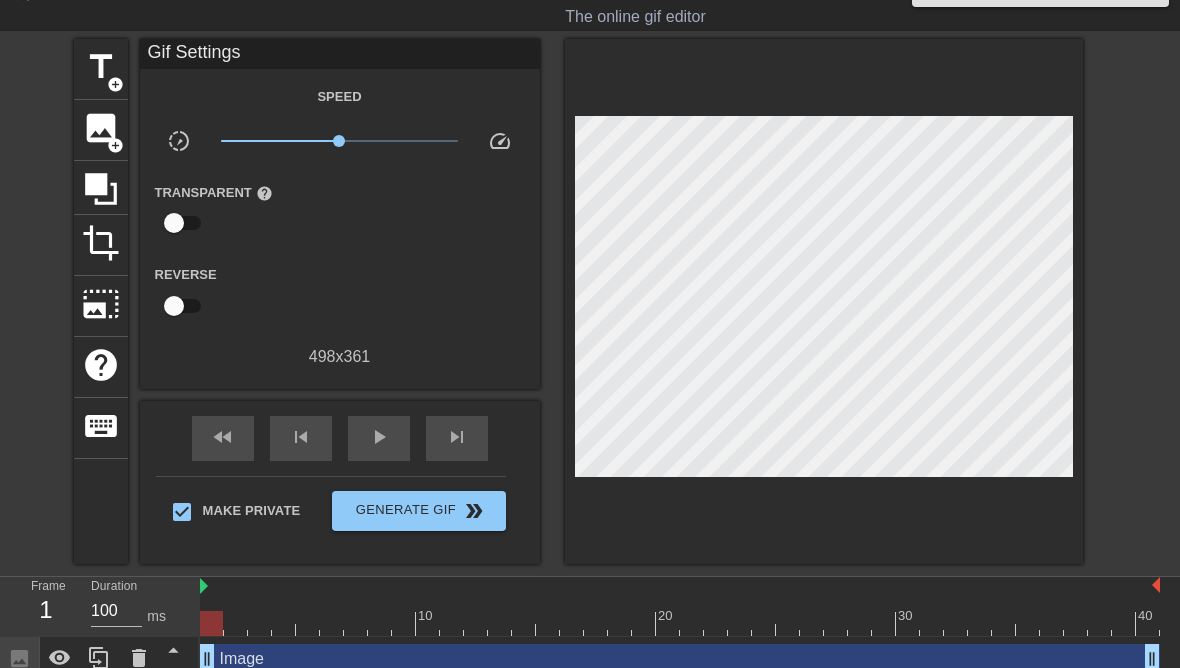 scroll, scrollTop: 42, scrollLeft: 0, axis: vertical 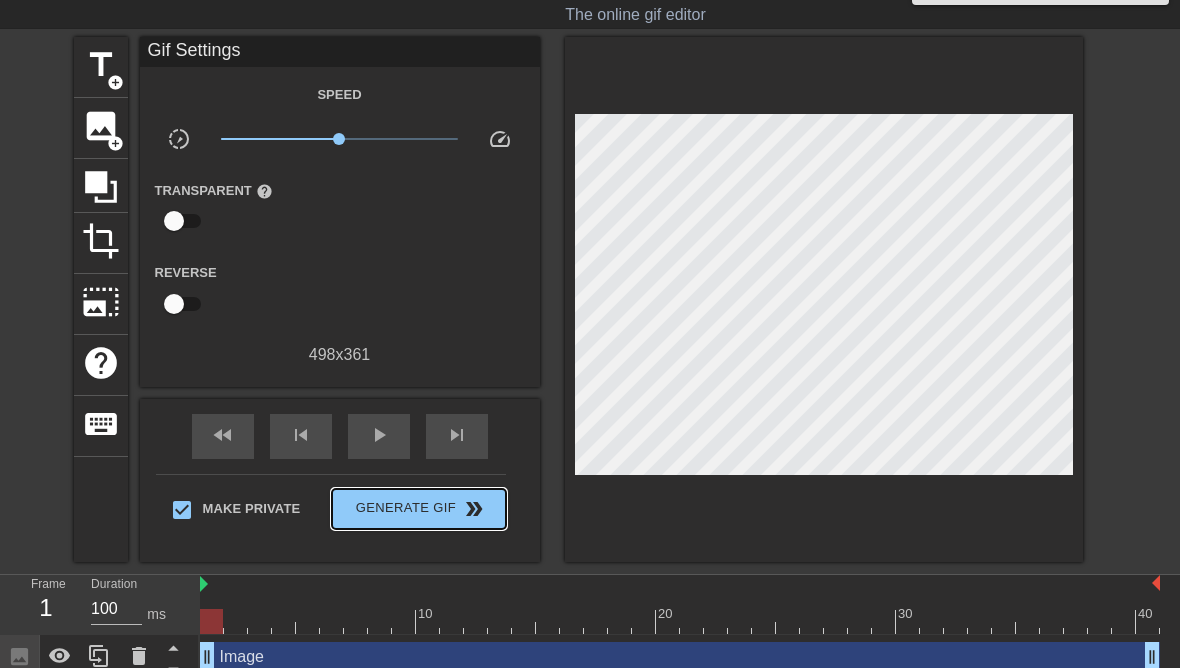 click on "Generate Gif double_arrow" at bounding box center [418, 509] 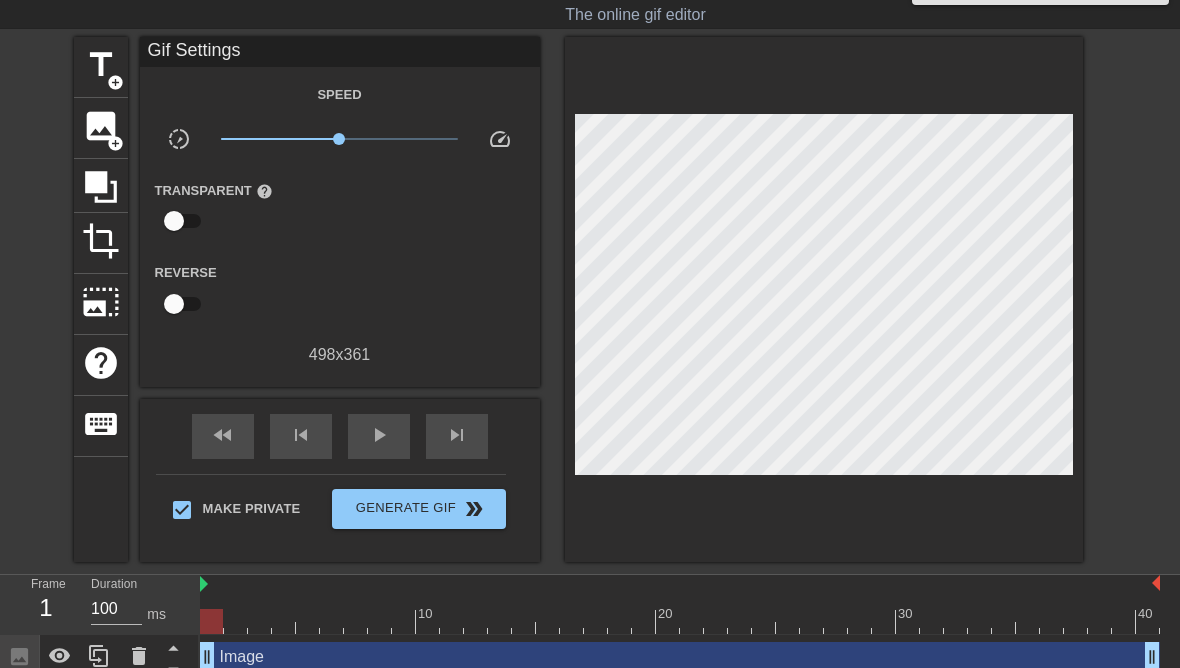 scroll, scrollTop: 0, scrollLeft: 0, axis: both 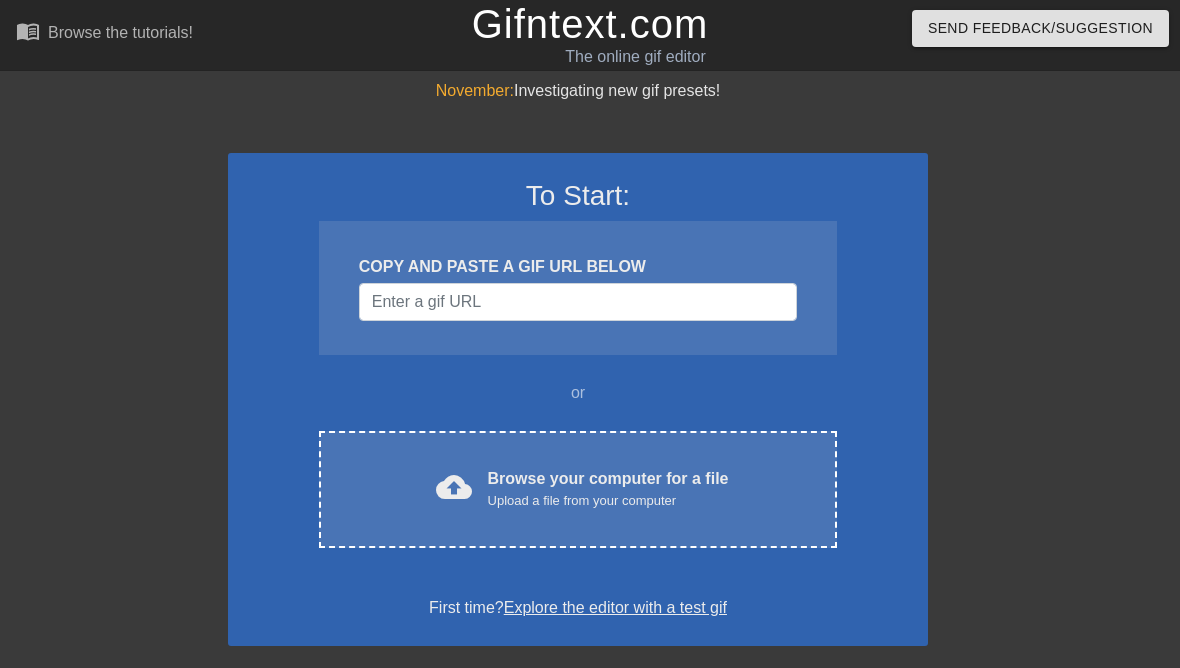 click on "Browse your computer for a file Upload a file from your computer" at bounding box center [608, 489] 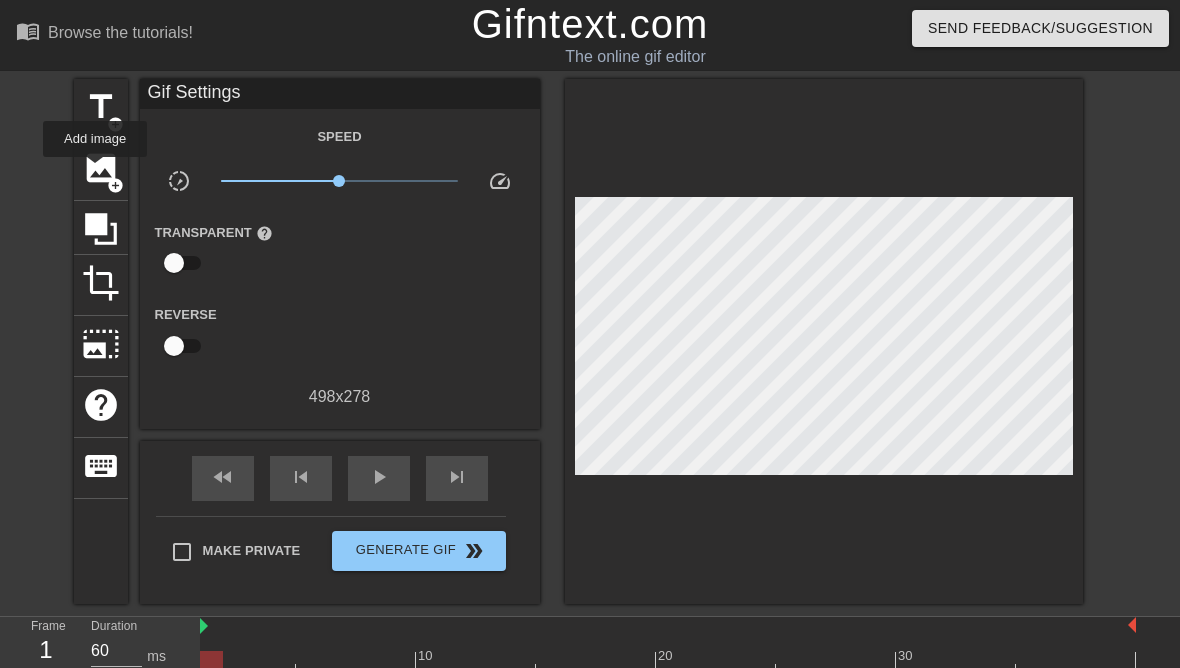 click on "image" at bounding box center [101, 168] 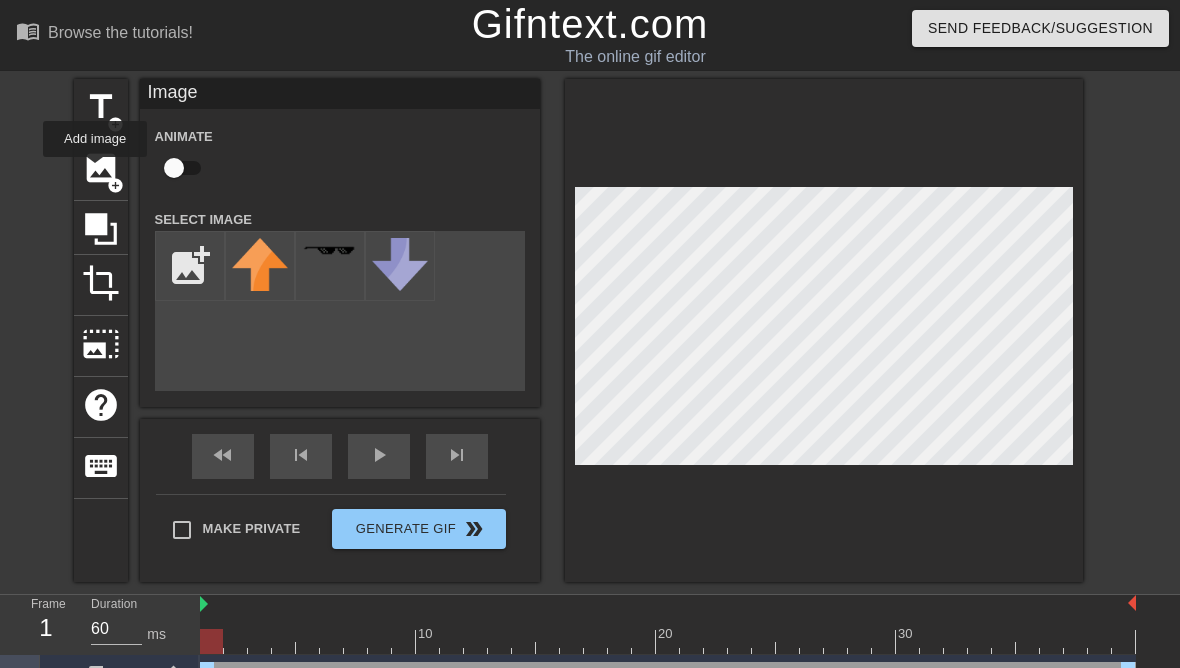 click at bounding box center [190, 266] 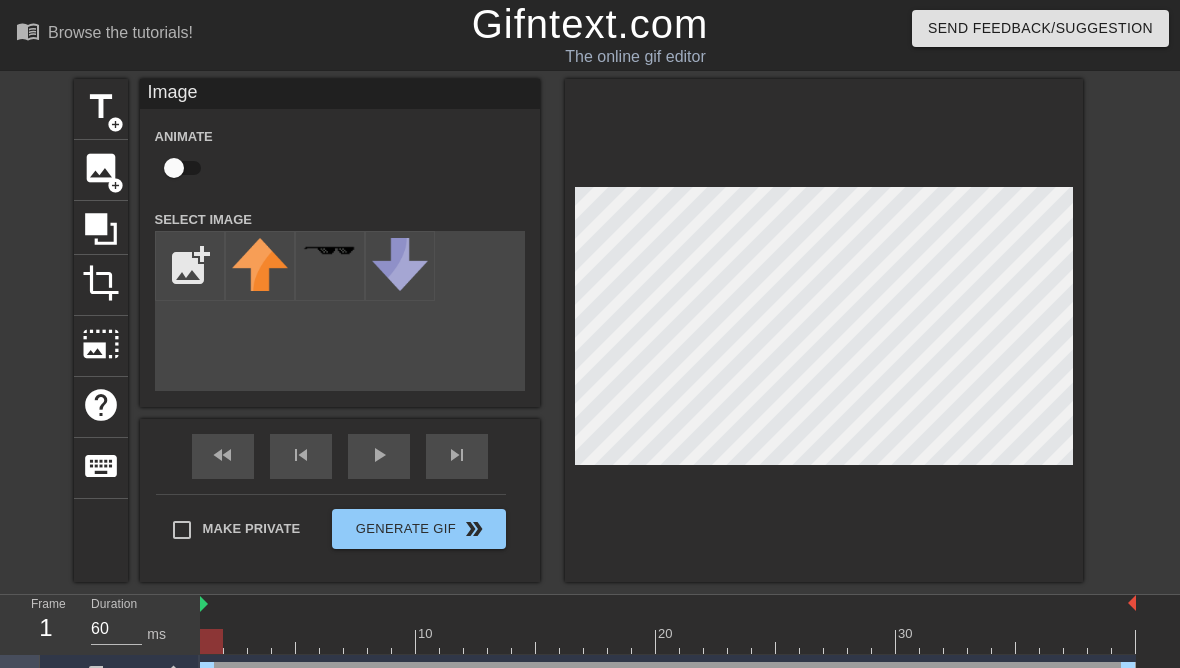 type on "C:\fakepath\IMG_1249.jpeg" 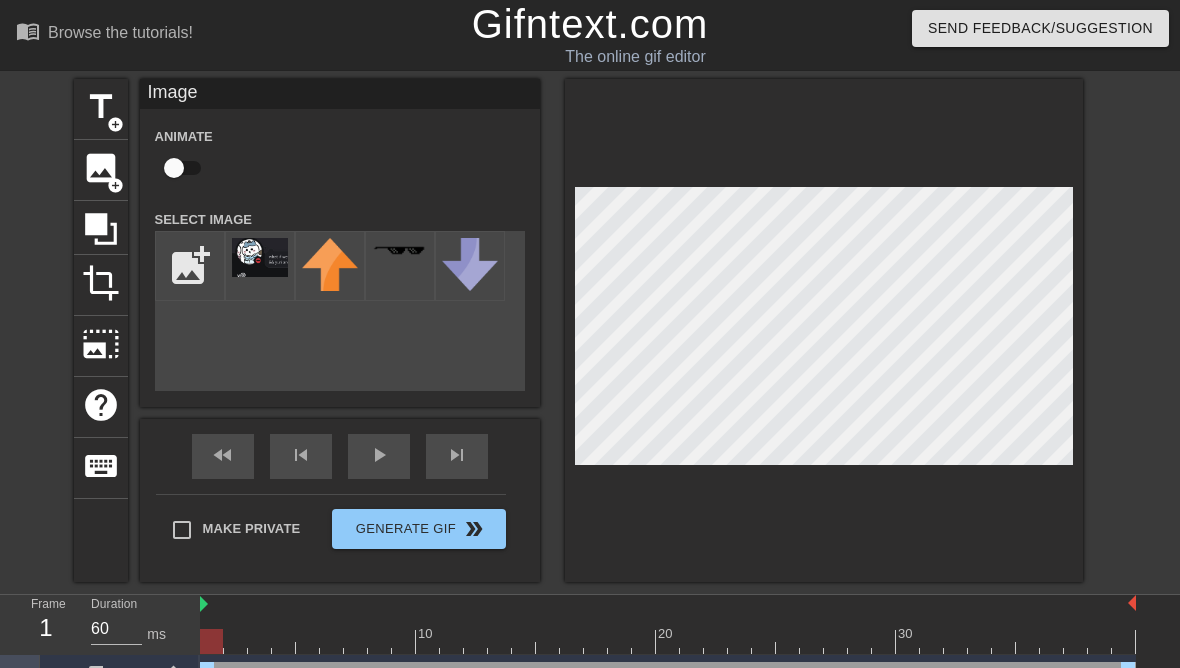 click at bounding box center [260, 257] 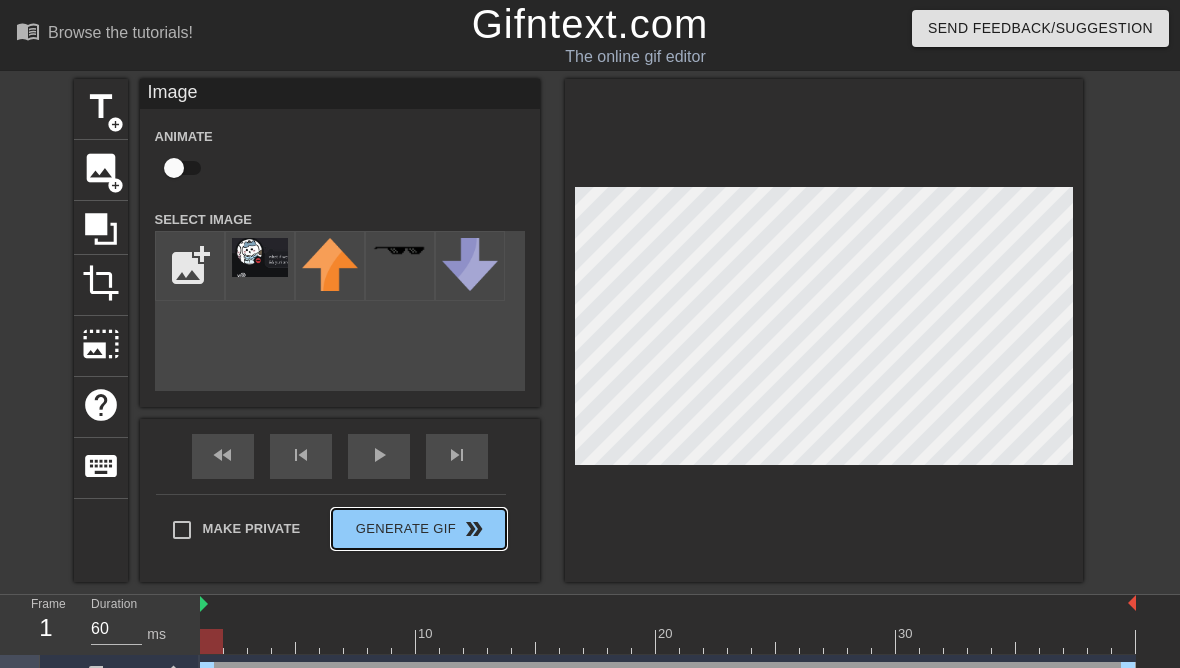 click on "Generate Gif double_arrow" at bounding box center (418, 529) 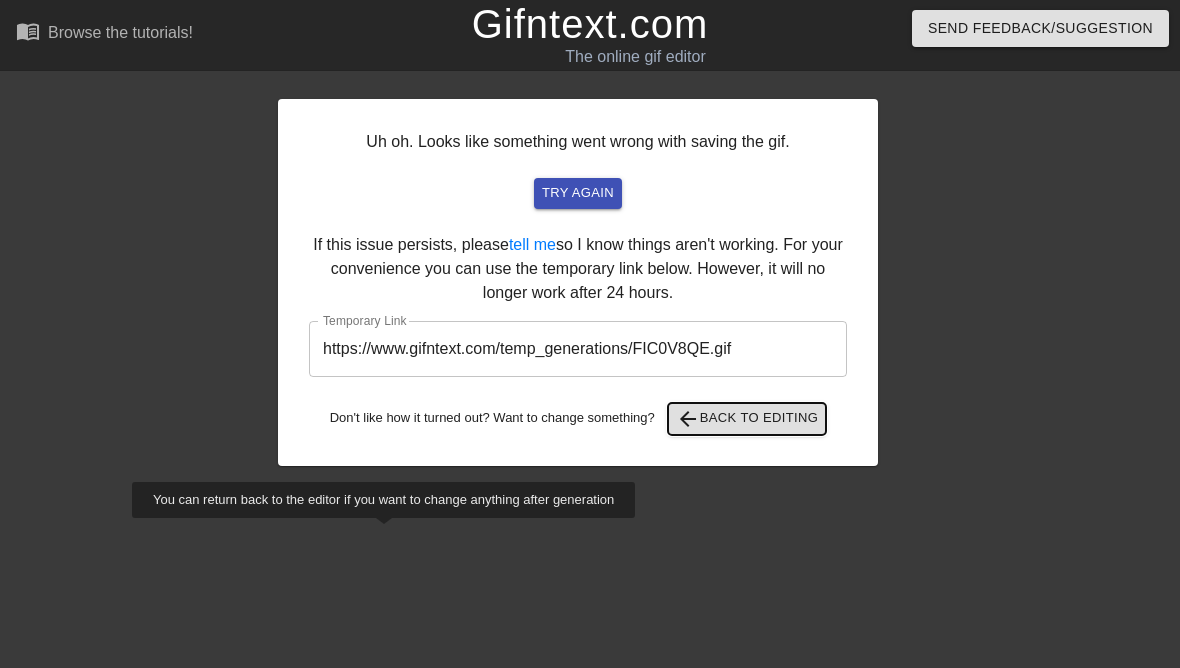 click on "arrow_back Back to Editing" at bounding box center (747, 419) 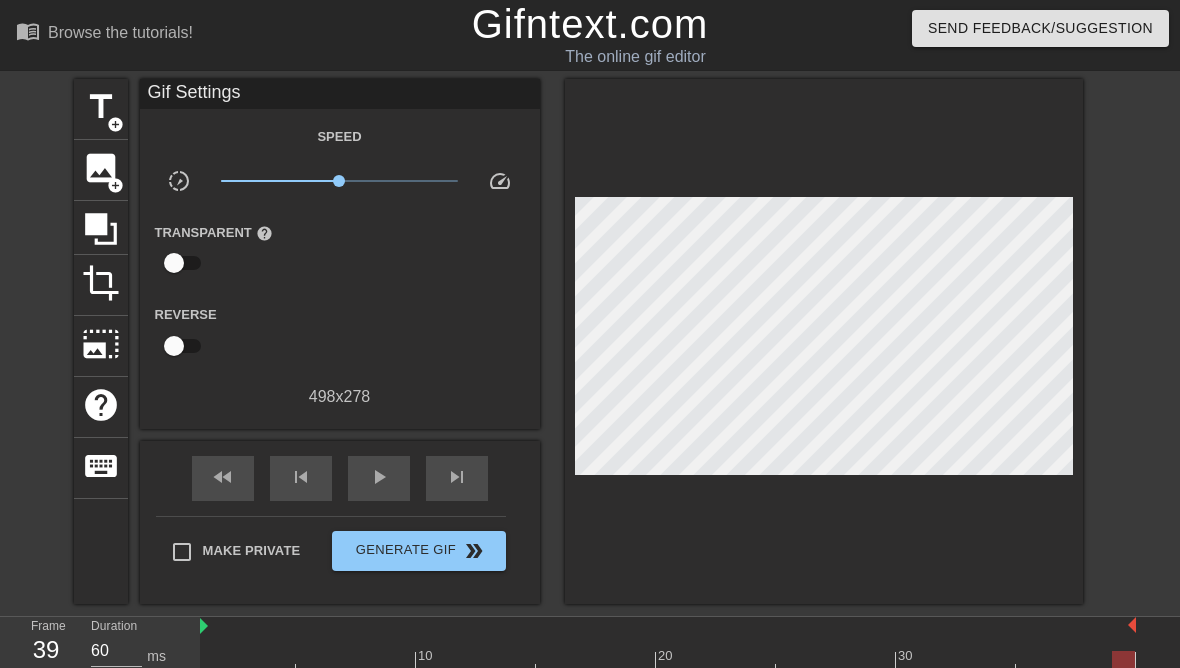 click on "Make Private" at bounding box center (182, 552) 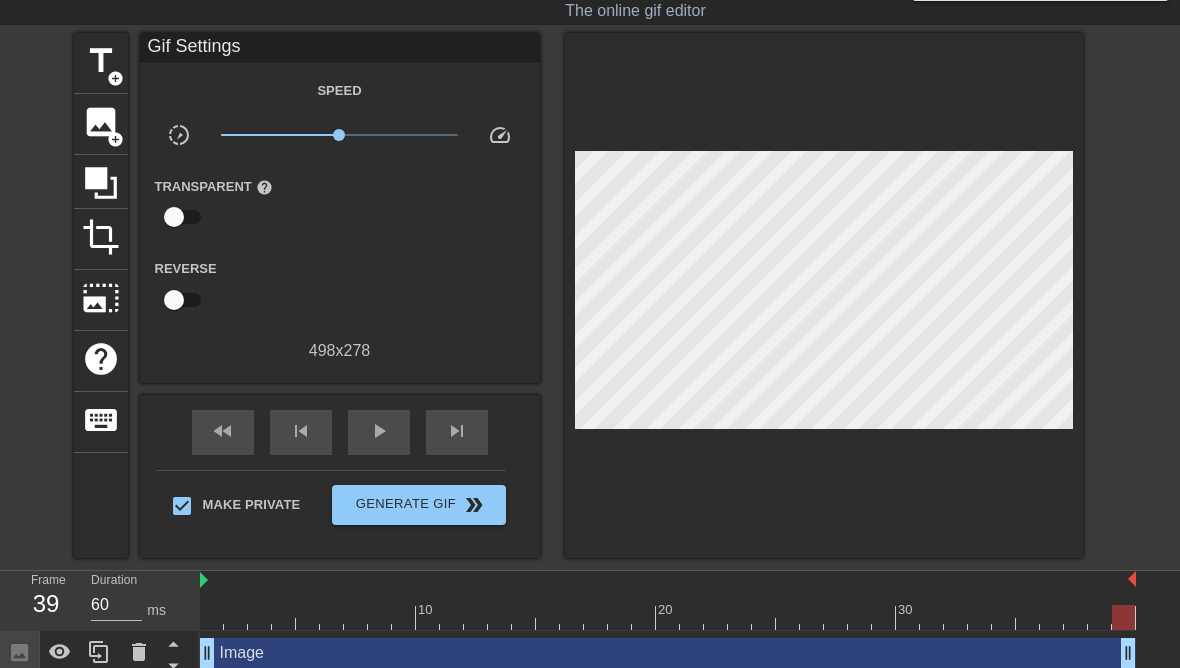 scroll, scrollTop: 57, scrollLeft: 0, axis: vertical 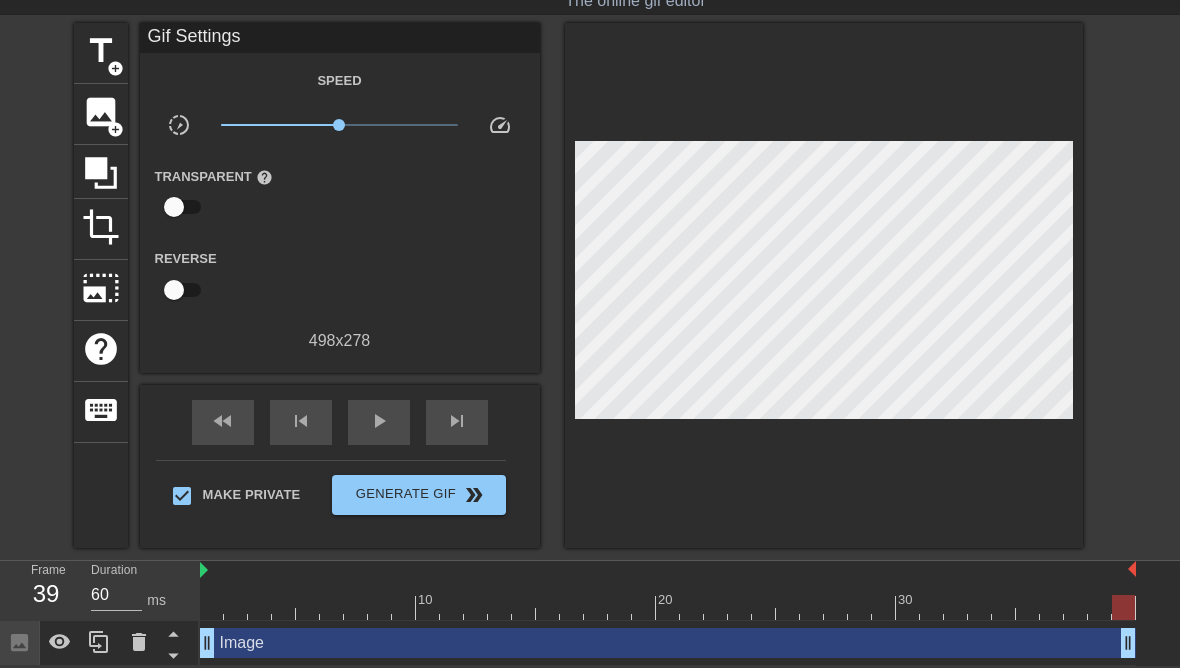 click on "Generate Gif double_arrow" at bounding box center (418, 495) 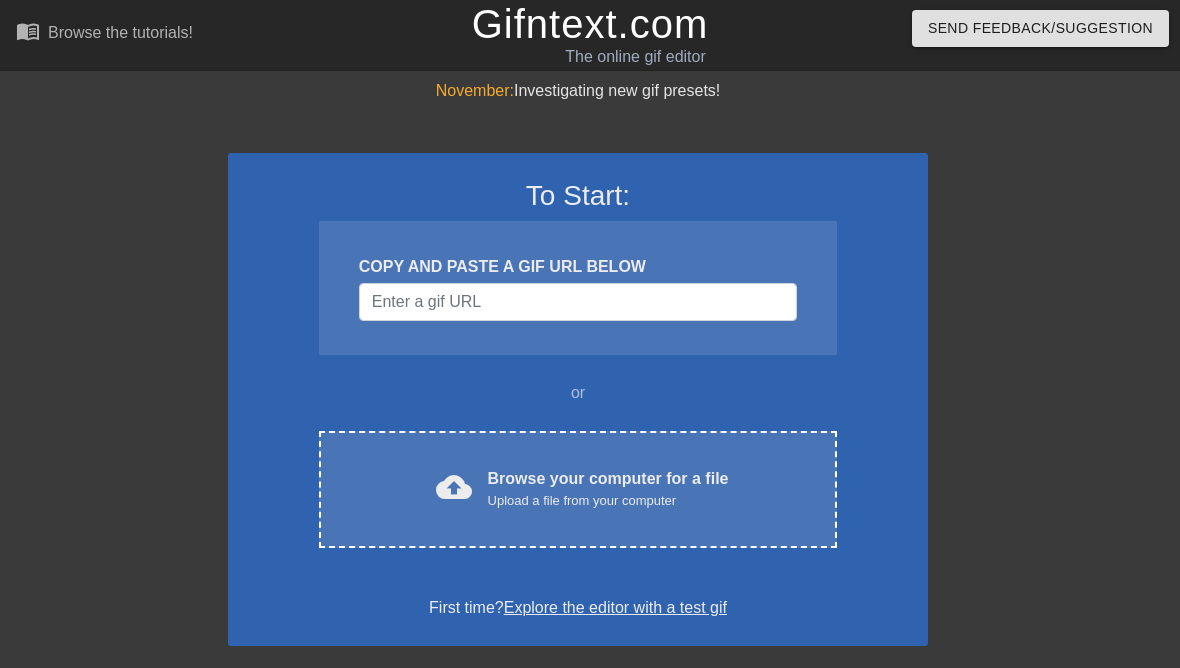 scroll, scrollTop: 0, scrollLeft: 0, axis: both 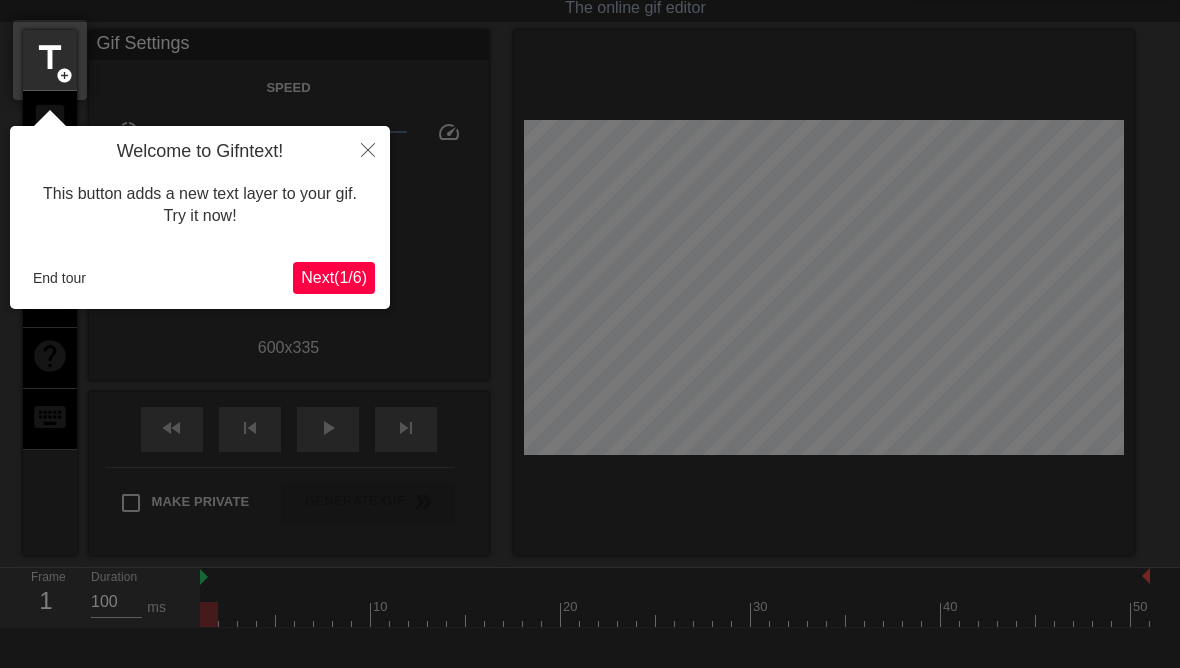 click at bounding box center [368, 149] 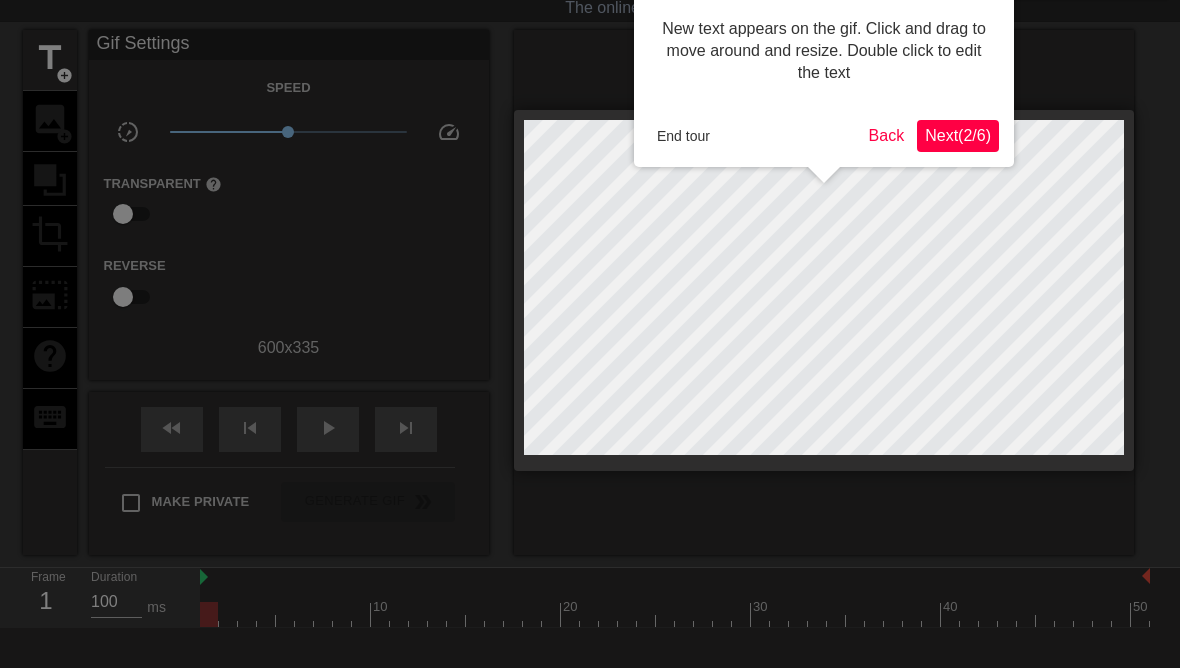 scroll, scrollTop: 0, scrollLeft: 0, axis: both 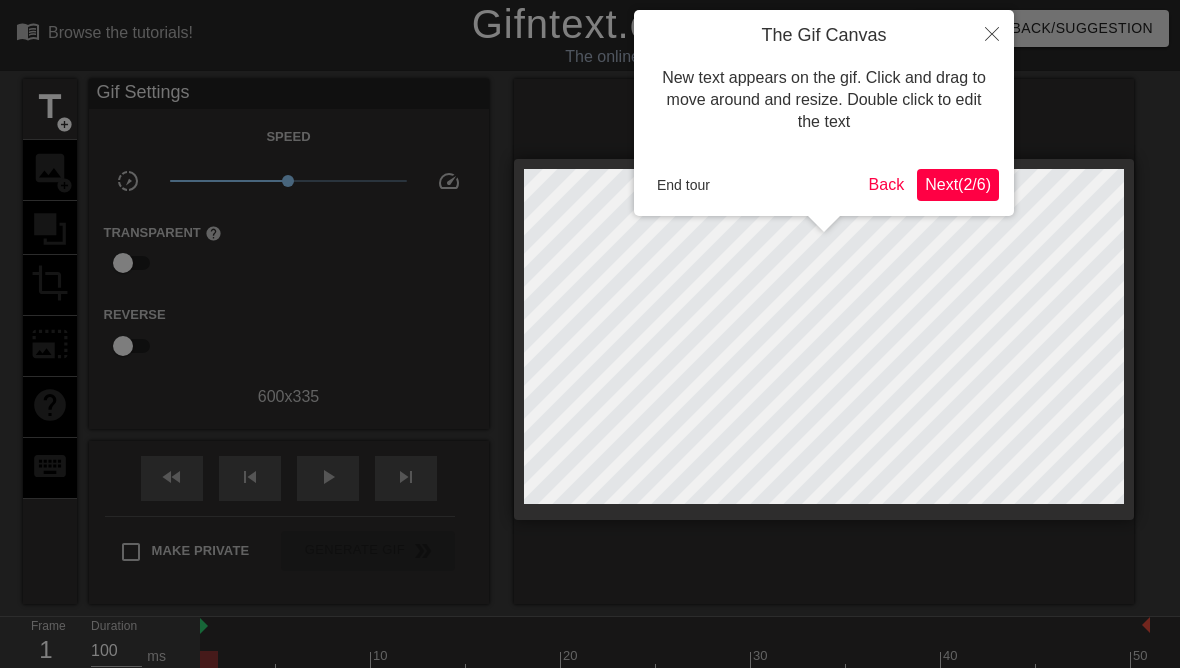 click on "End tour" at bounding box center [683, 185] 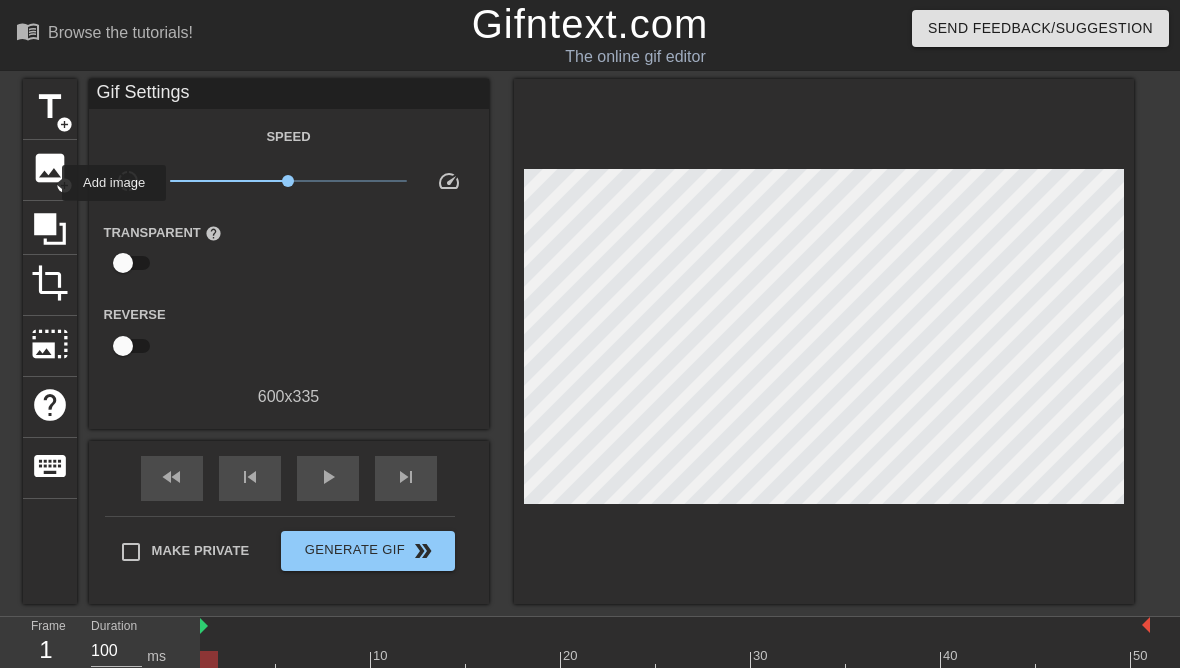 click on "image" at bounding box center [50, 168] 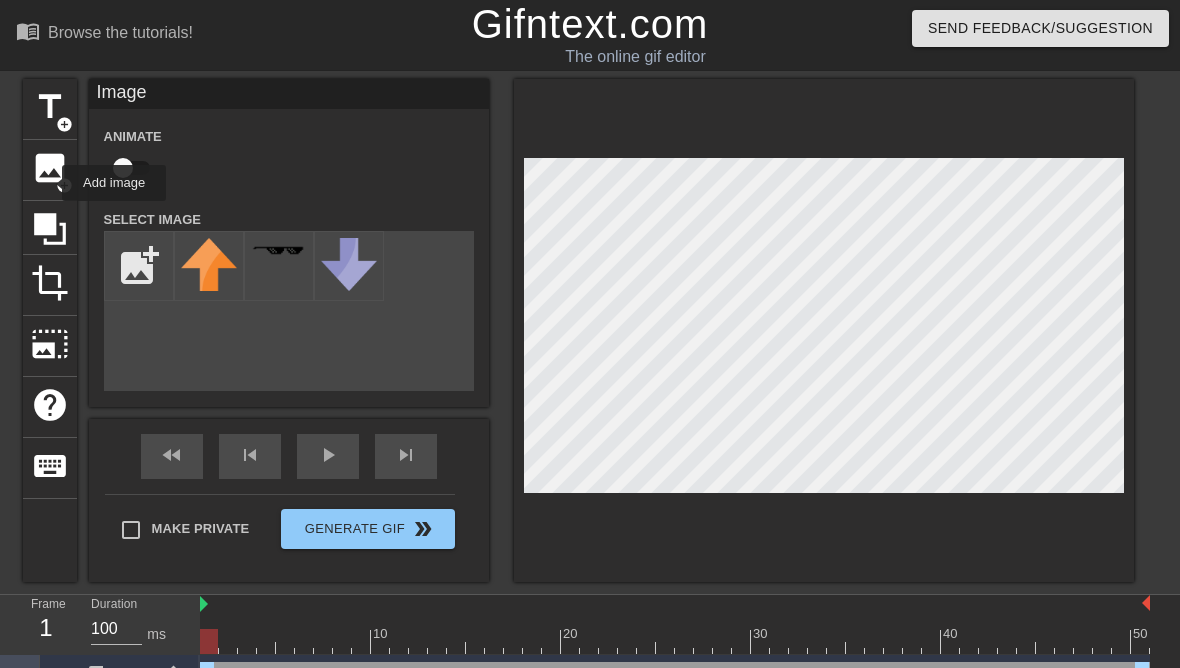 click at bounding box center (139, 266) 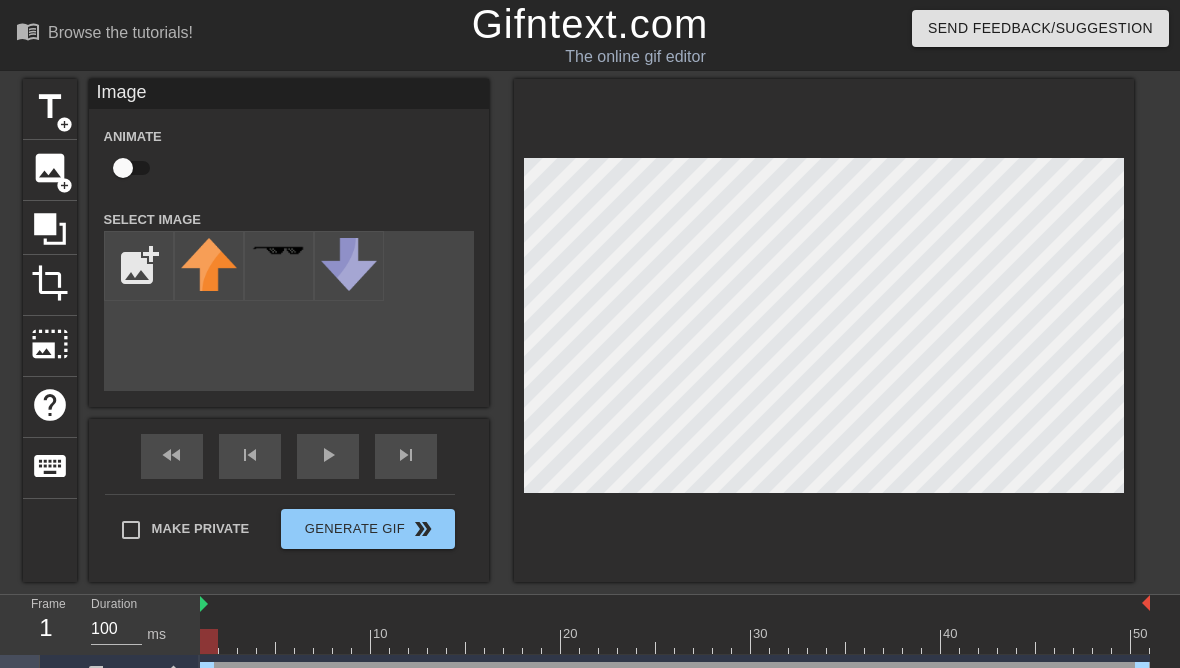type on "C:\fakepath\IMG_1248.jpeg" 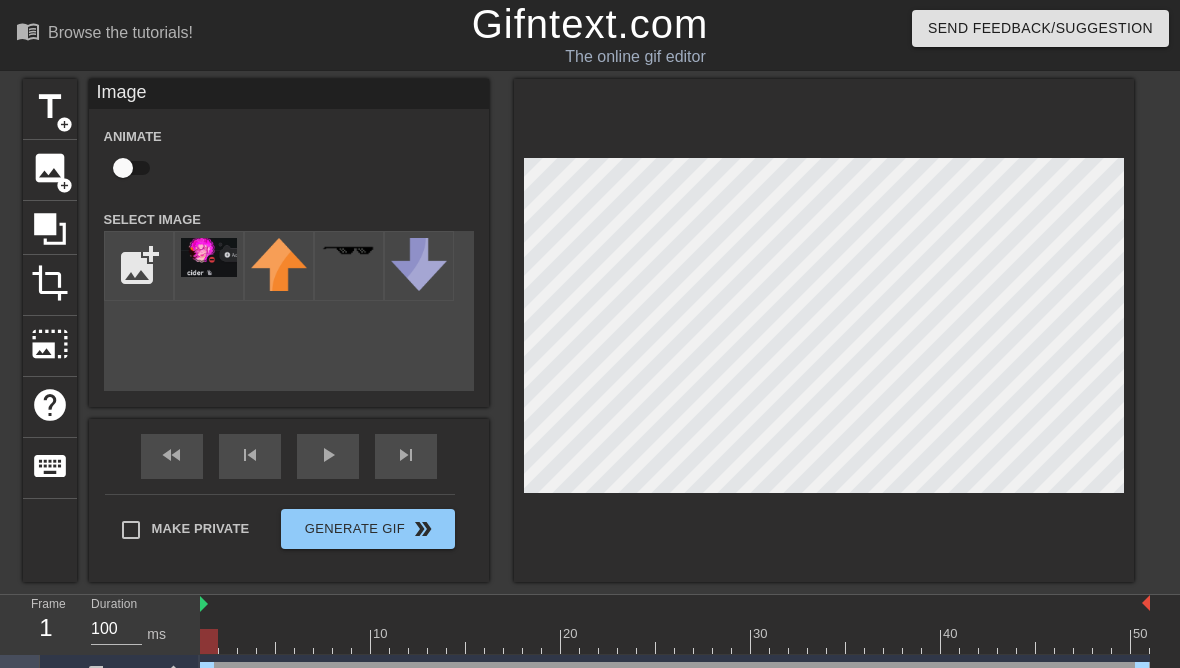click at bounding box center [209, 257] 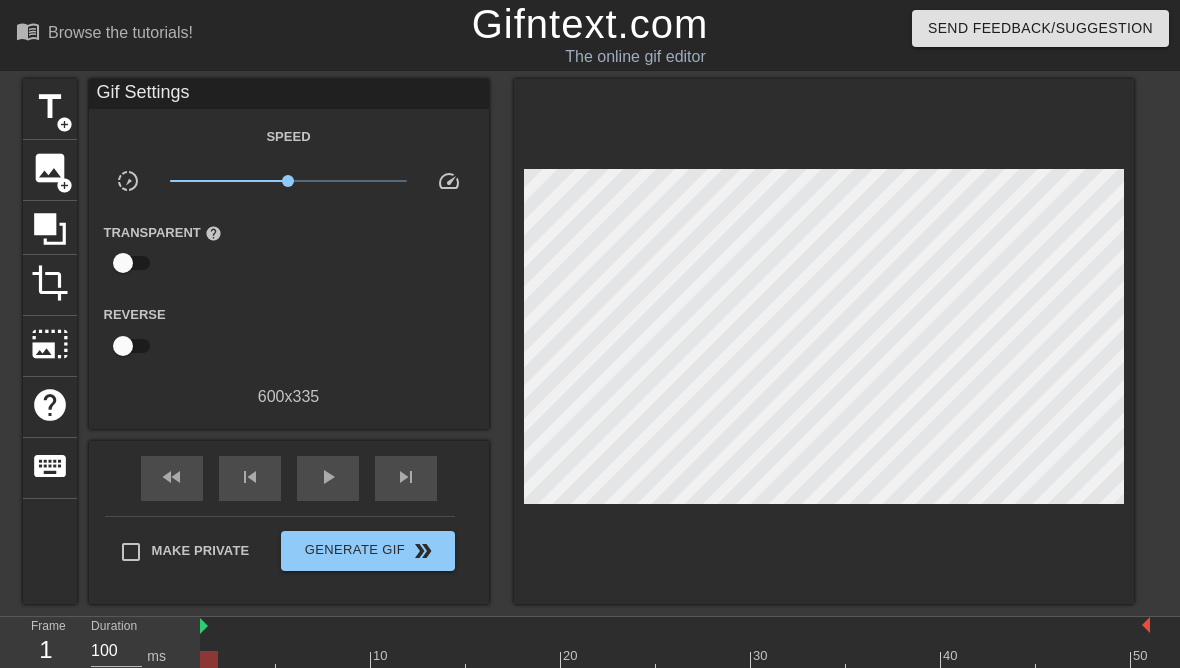 click on "Make Private" at bounding box center (131, 552) 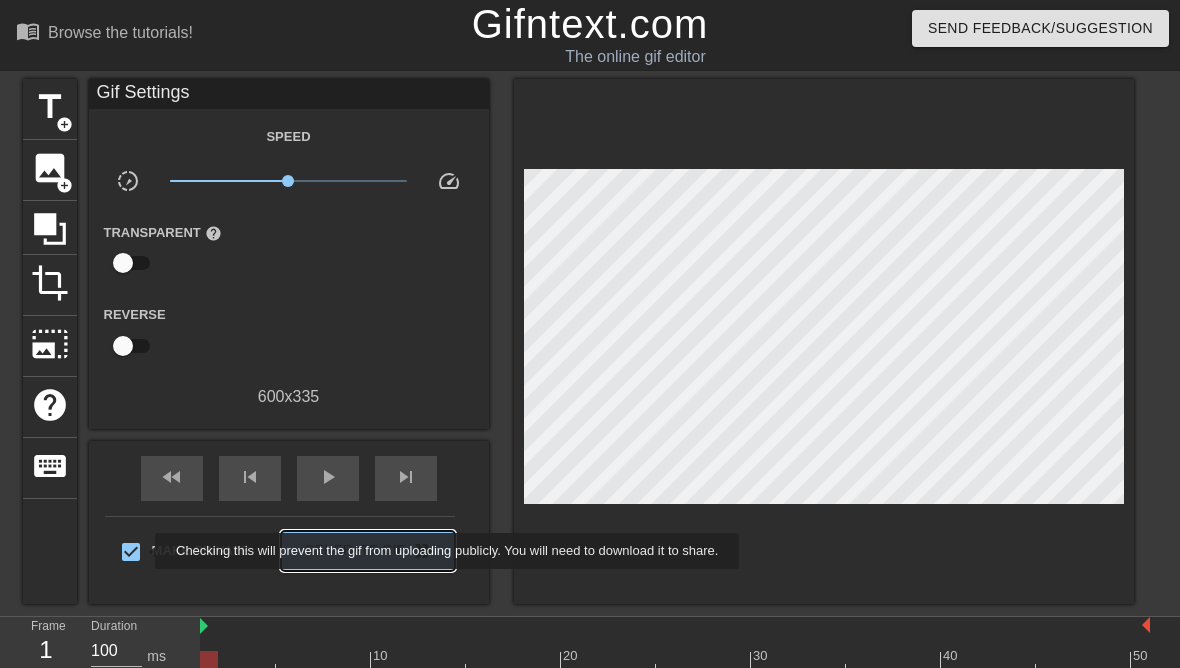 click on "Generate Gif double_arrow" at bounding box center (367, 551) 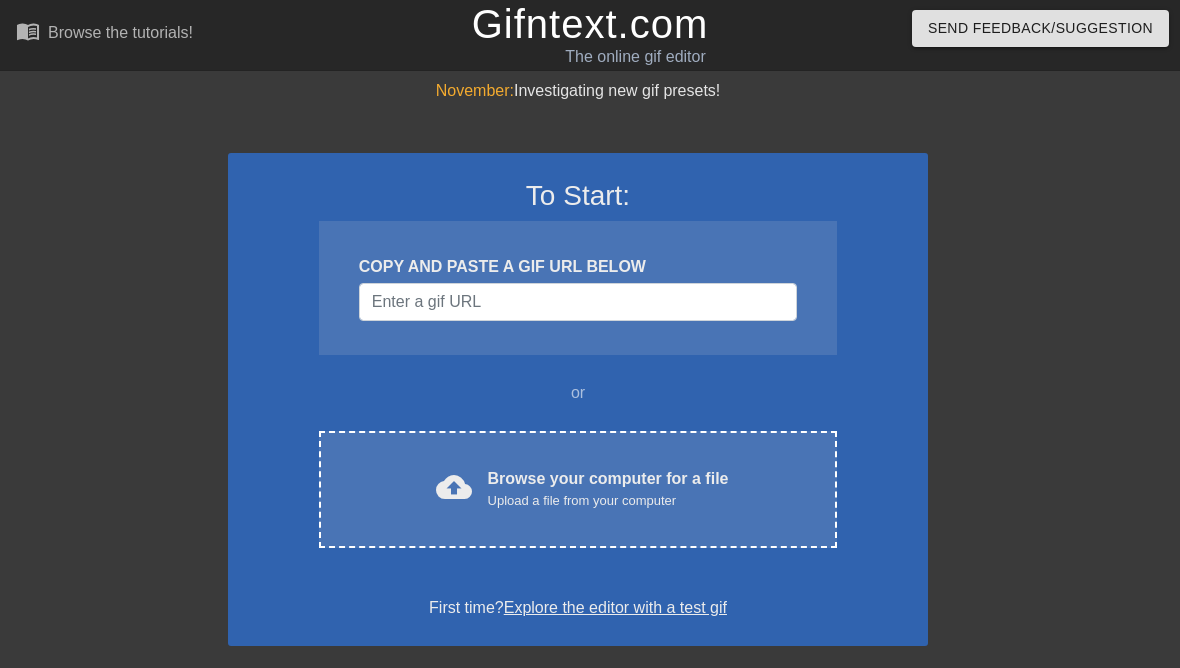 scroll, scrollTop: 0, scrollLeft: 0, axis: both 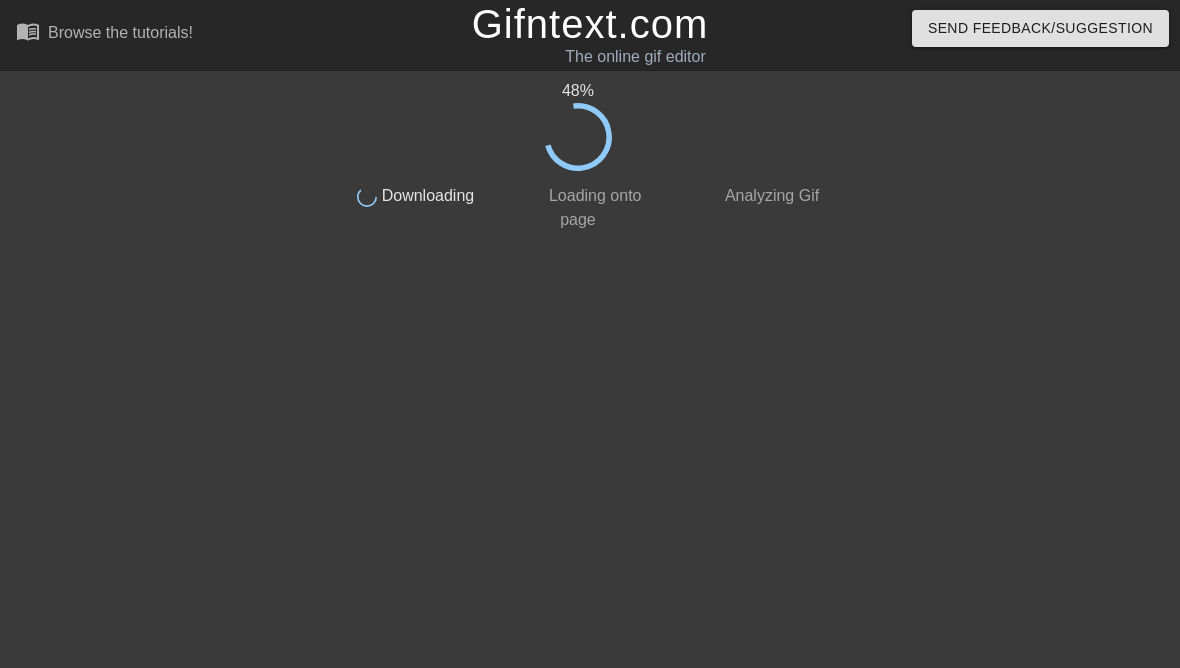 click on "menu_book Browse the tutorials! Gifntext.com The online gif editor Send Feedback/Suggestion     48 % done   Downloading done   Loading onto page done   Analyzing Gif" at bounding box center [590, 120] 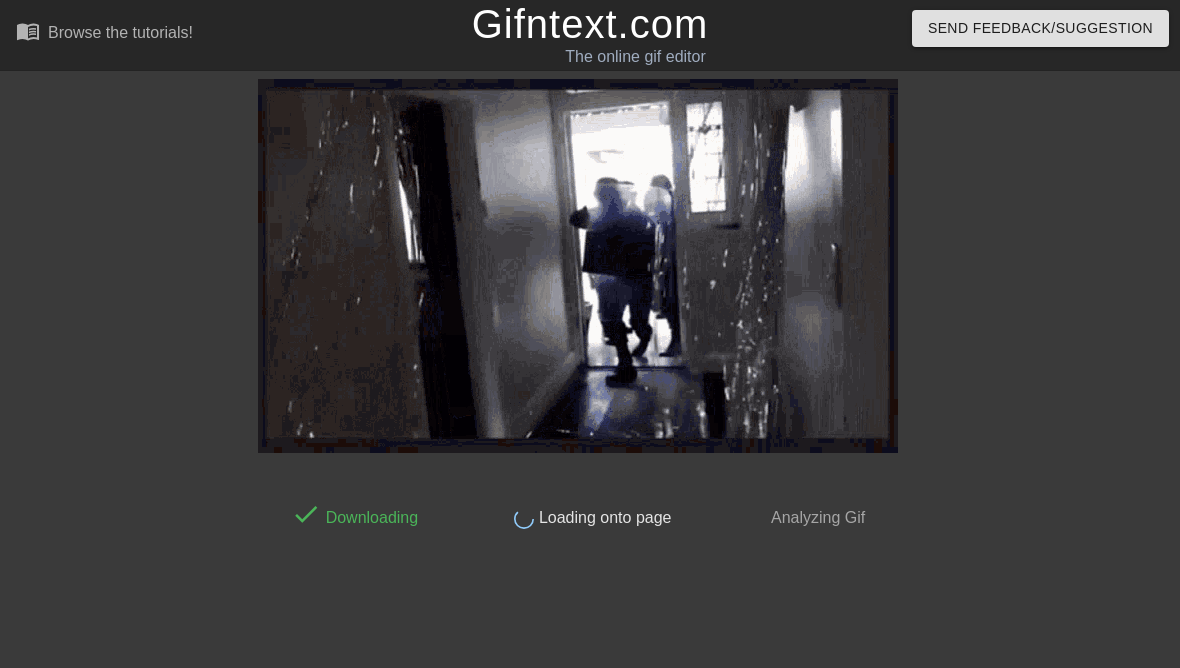 click on "done   Downloading done   Loading onto page done   Analyzing Gif" at bounding box center [590, 304] 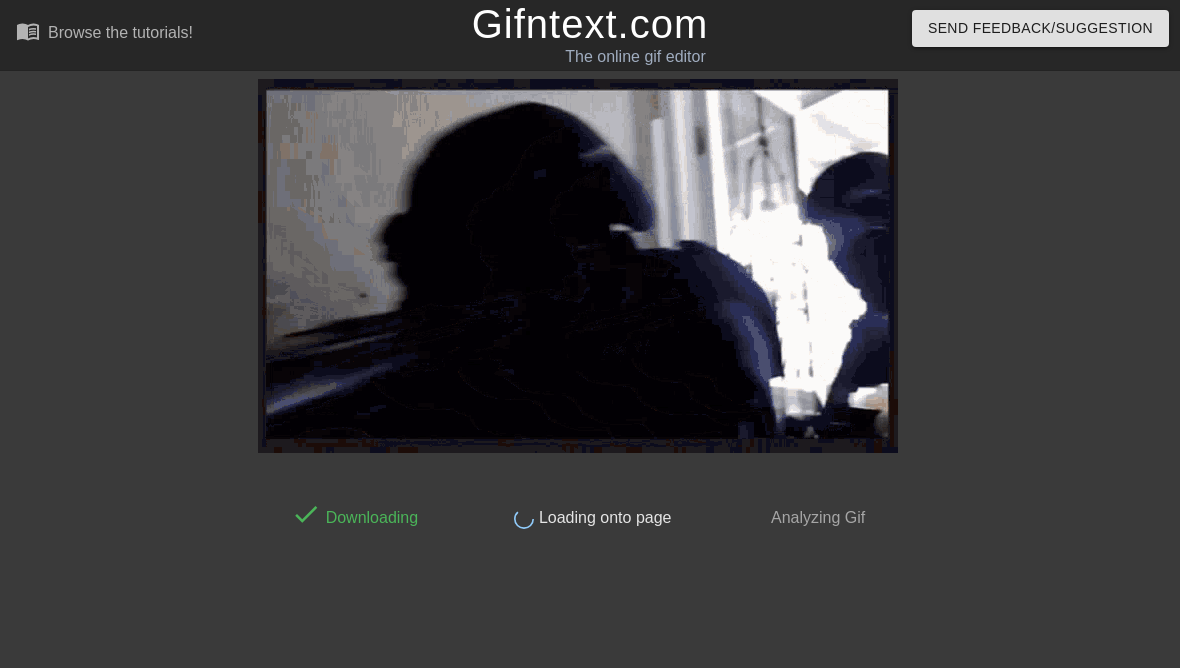 click on "done   Downloading done   Loading onto page done   Analyzing Gif" at bounding box center [590, 304] 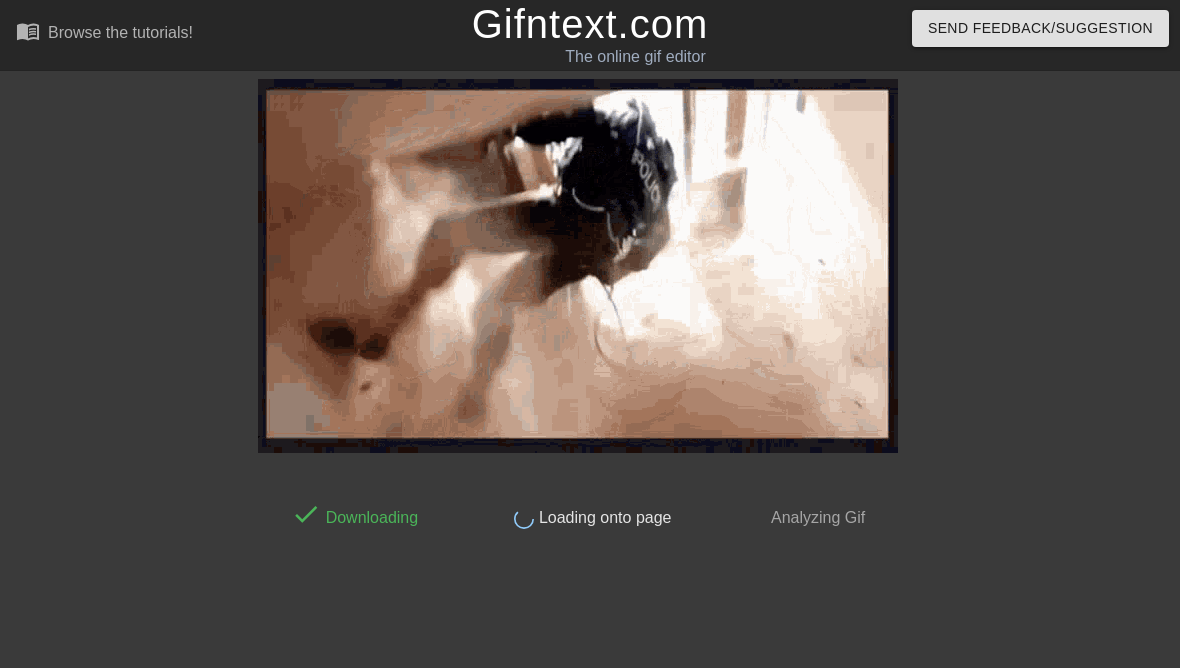 click on "done   Downloading done   Loading onto page done   Analyzing Gif" at bounding box center (590, 304) 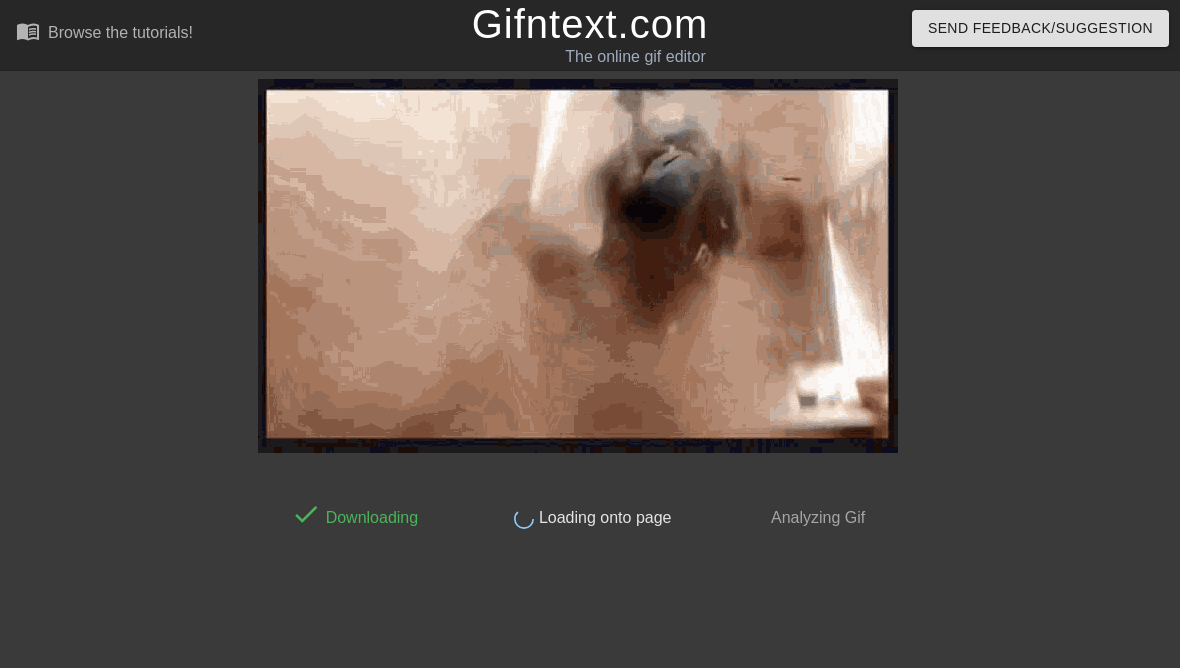 click on "done   Downloading done   Loading onto page done   Analyzing Gif" at bounding box center (590, 304) 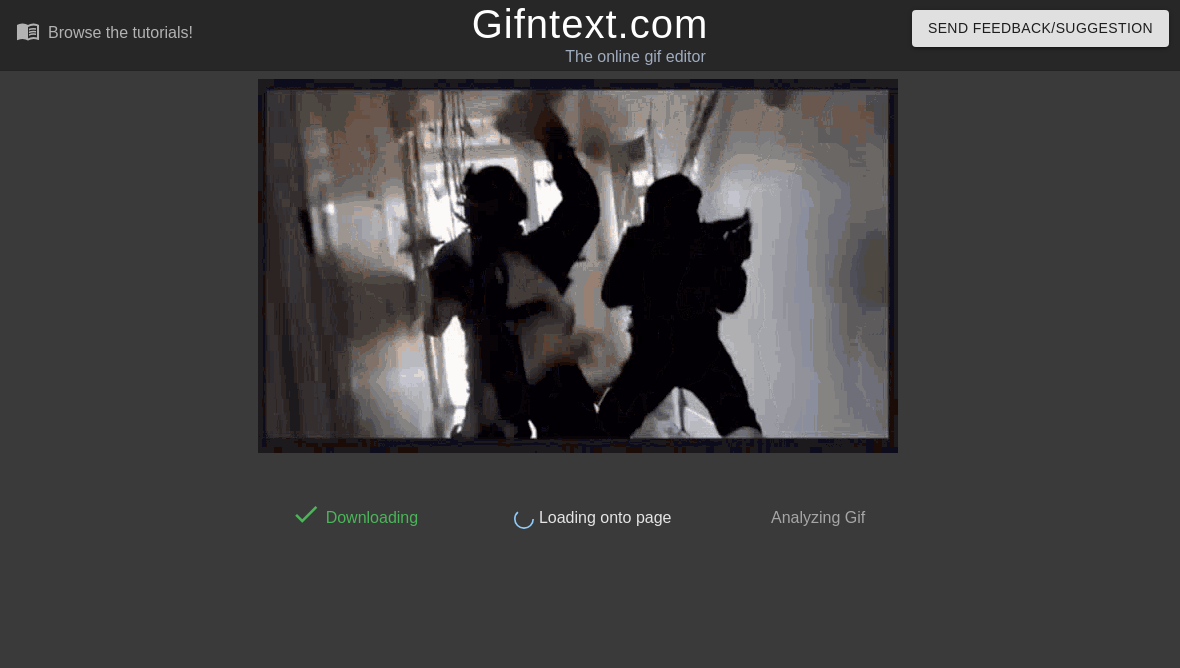 click on "done   Downloading done   Loading onto page done   Analyzing Gif" at bounding box center [590, 304] 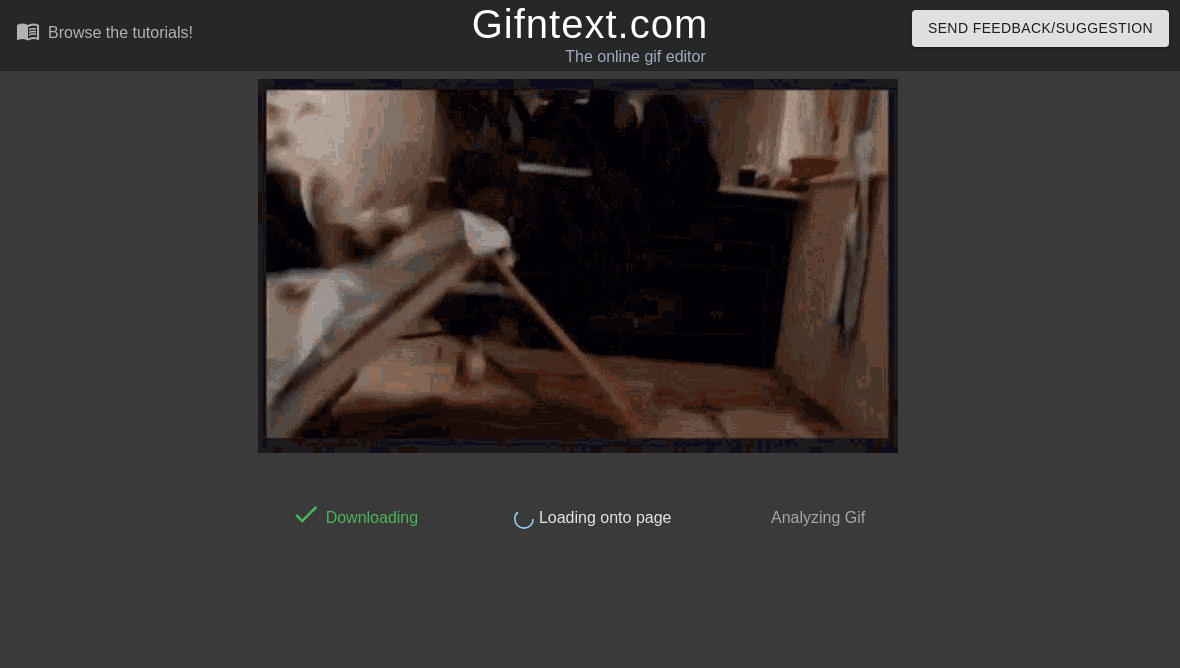 click on "done   Downloading done   Loading onto page done   Analyzing Gif" at bounding box center (590, 304) 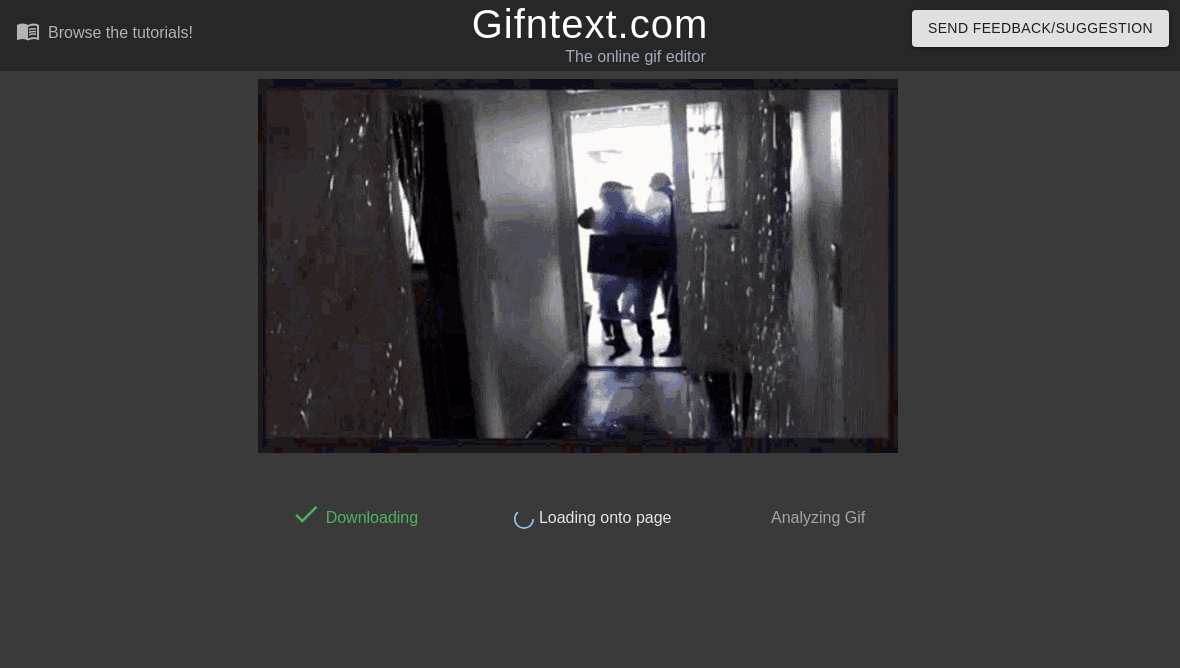 click on "done   Downloading done   Loading onto page done   Analyzing Gif" at bounding box center (590, 304) 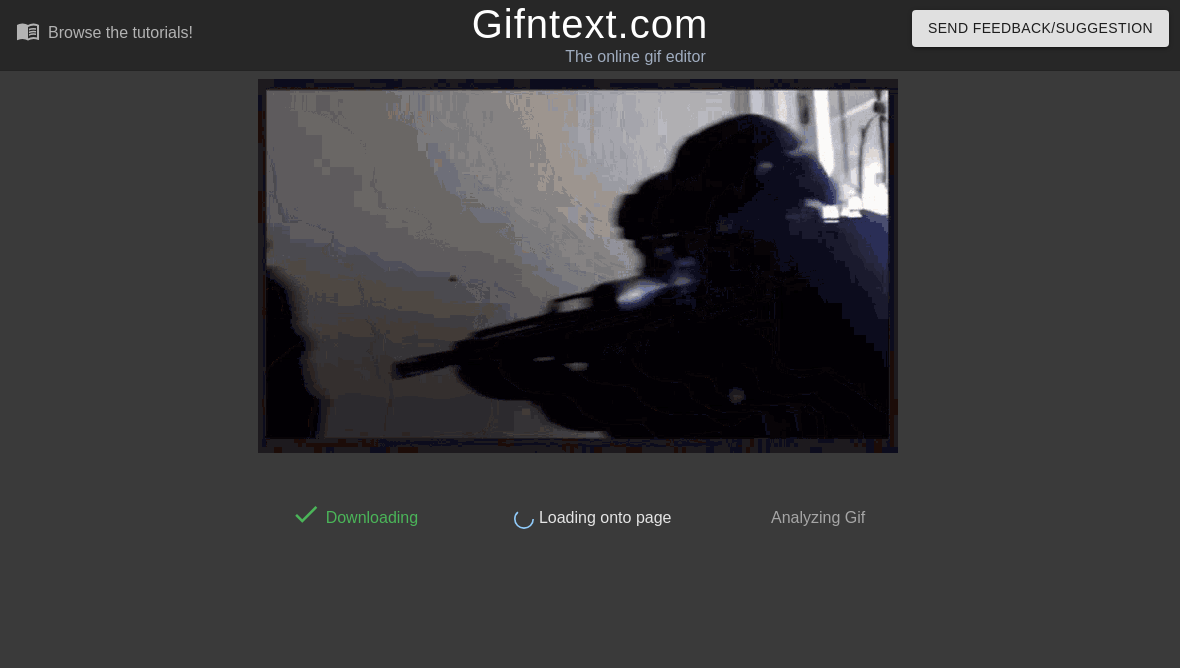 click on "done   Downloading done   Loading onto page done   Analyzing Gif" at bounding box center [590, 304] 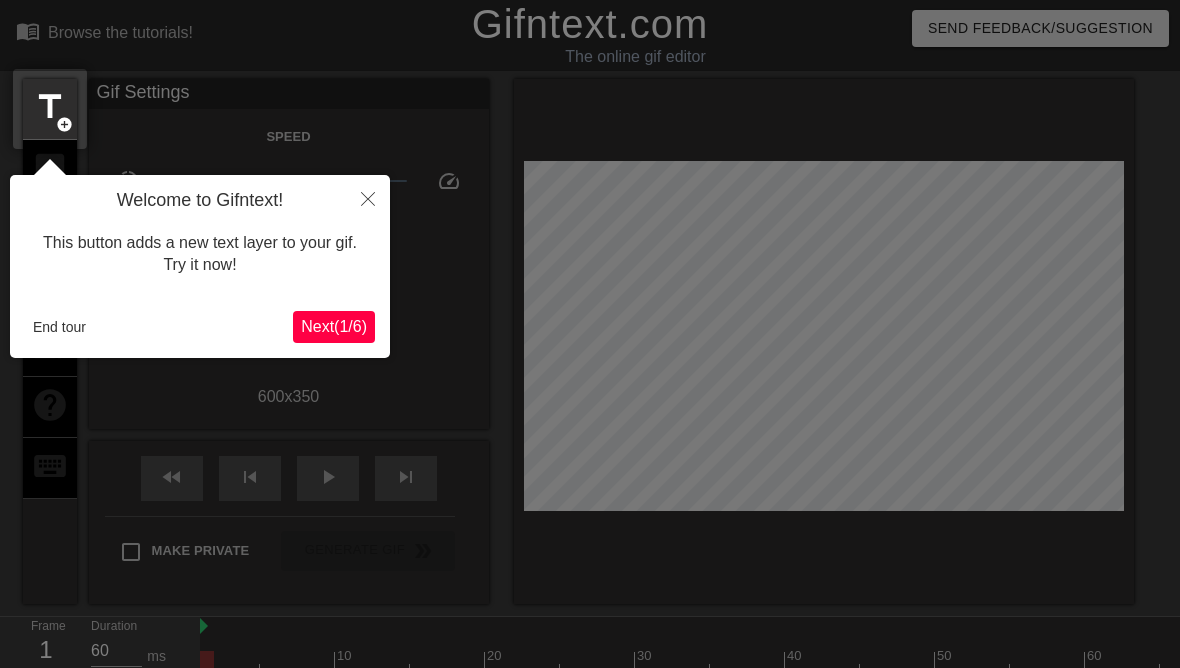 scroll, scrollTop: 49, scrollLeft: 0, axis: vertical 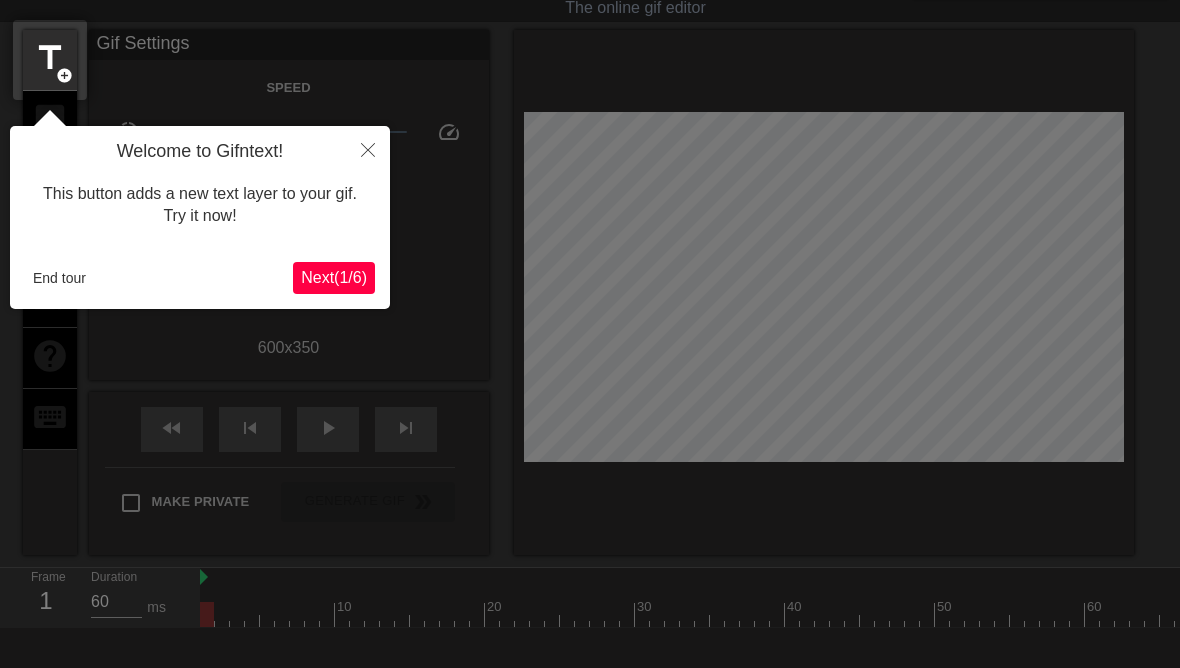 click on "End tour" at bounding box center [59, 278] 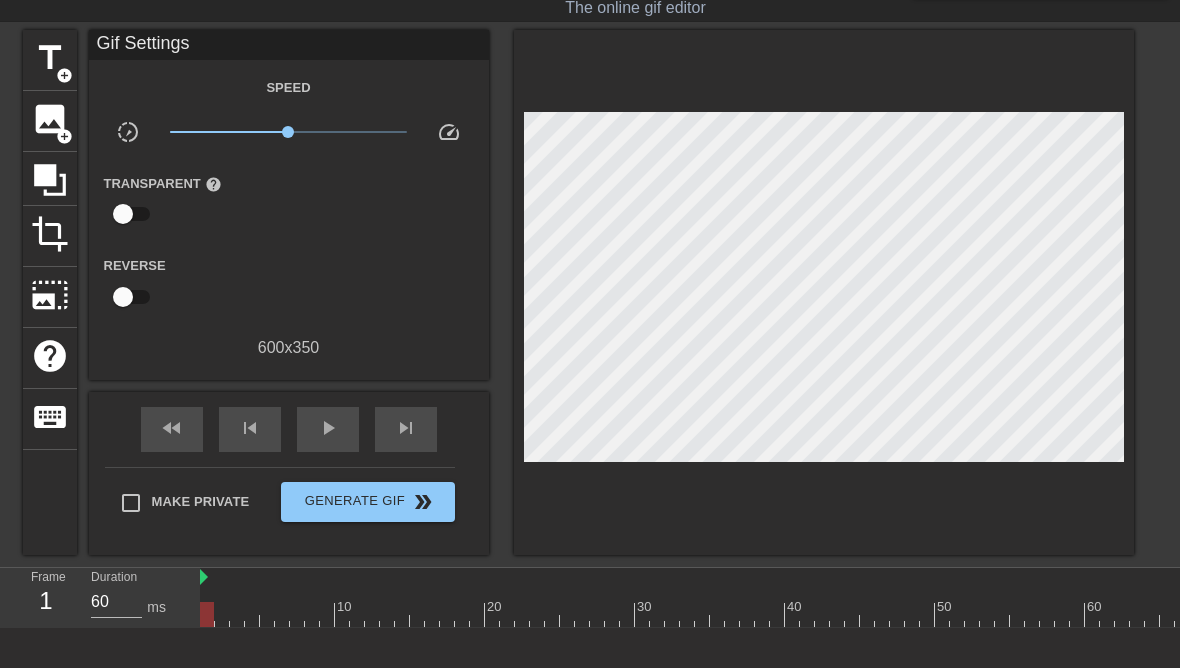 click on "image" at bounding box center (50, 119) 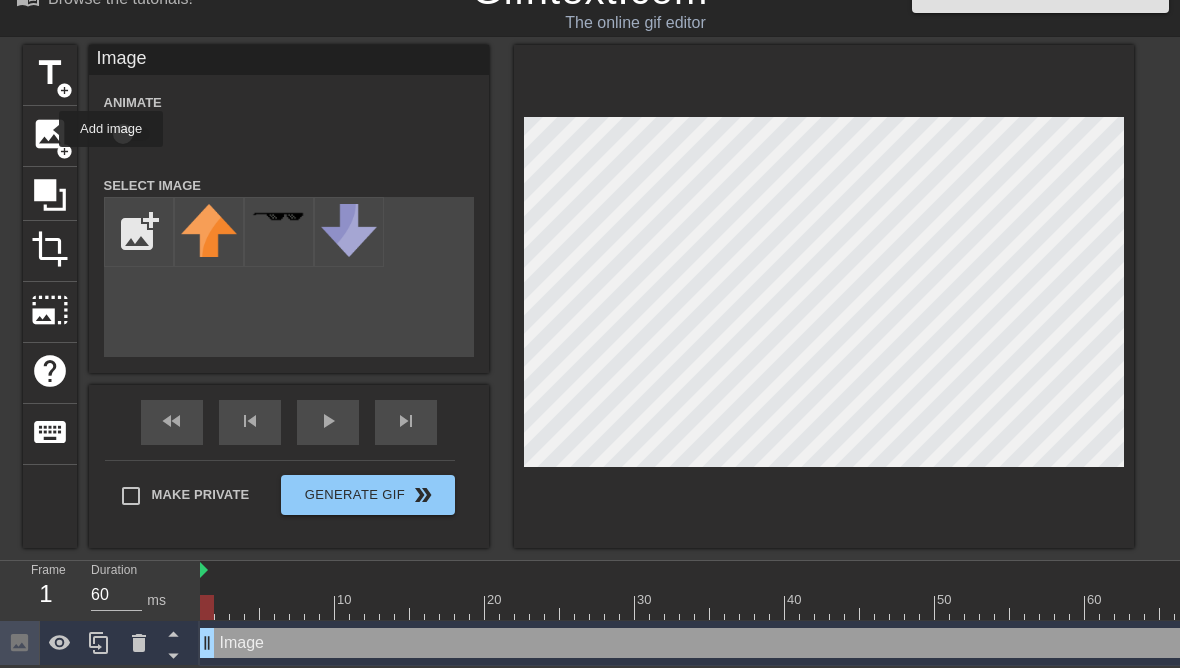 scroll, scrollTop: 35, scrollLeft: 0, axis: vertical 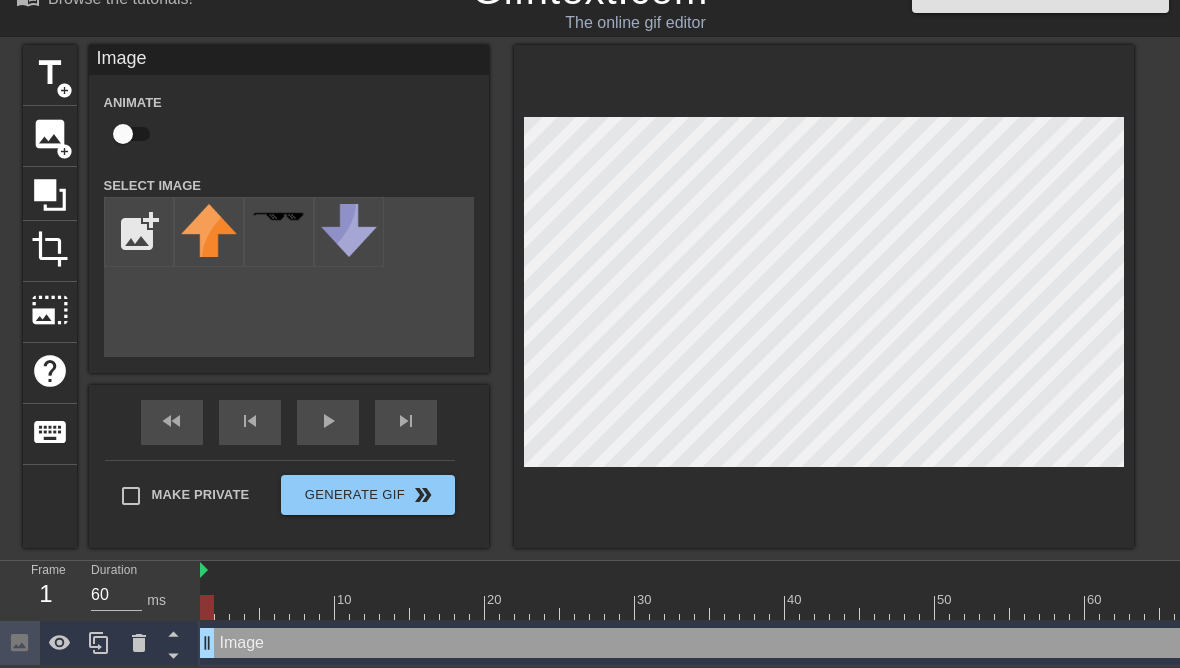 click at bounding box center [139, 232] 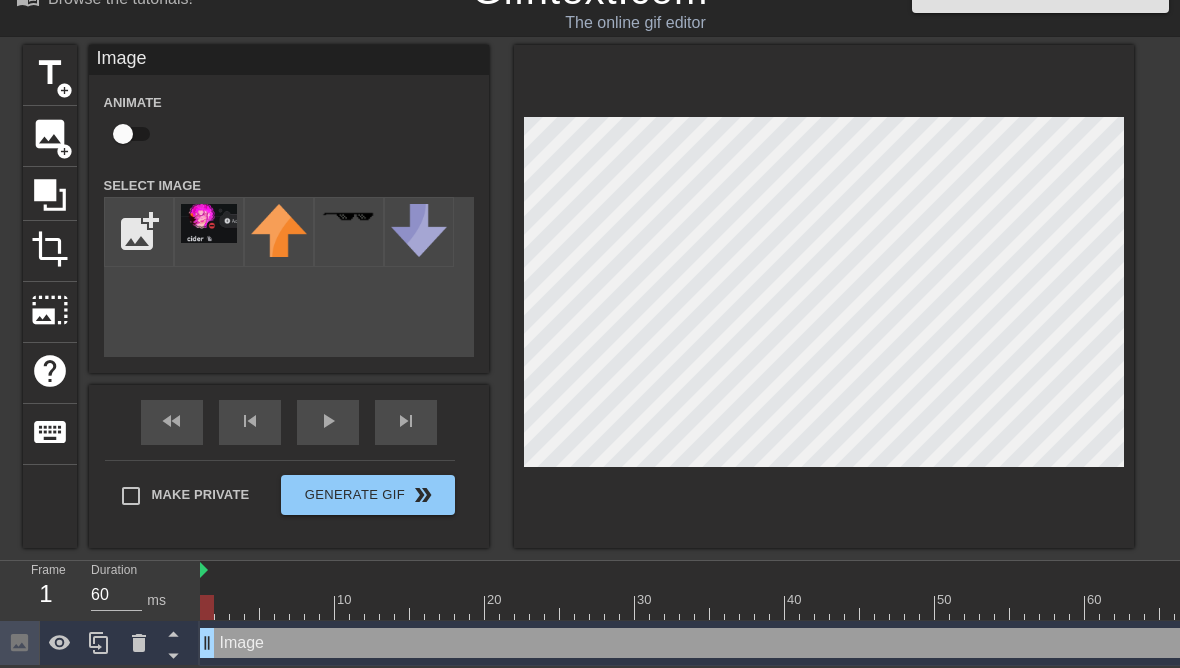 click at bounding box center [209, 223] 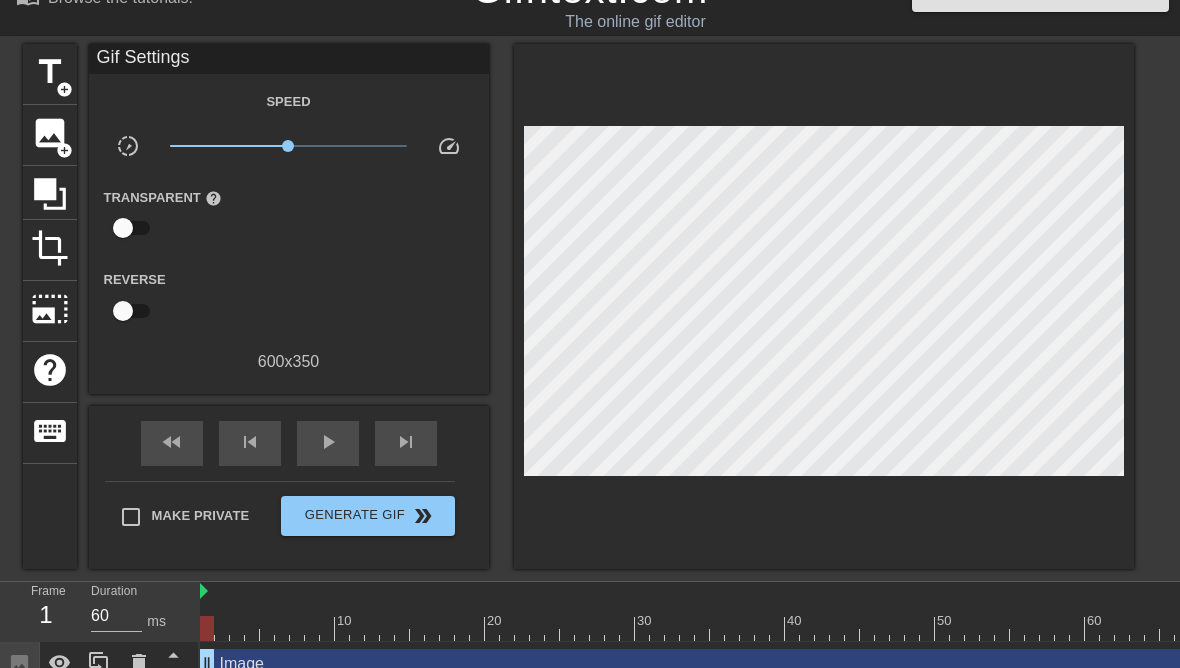 scroll, scrollTop: 57, scrollLeft: 0, axis: vertical 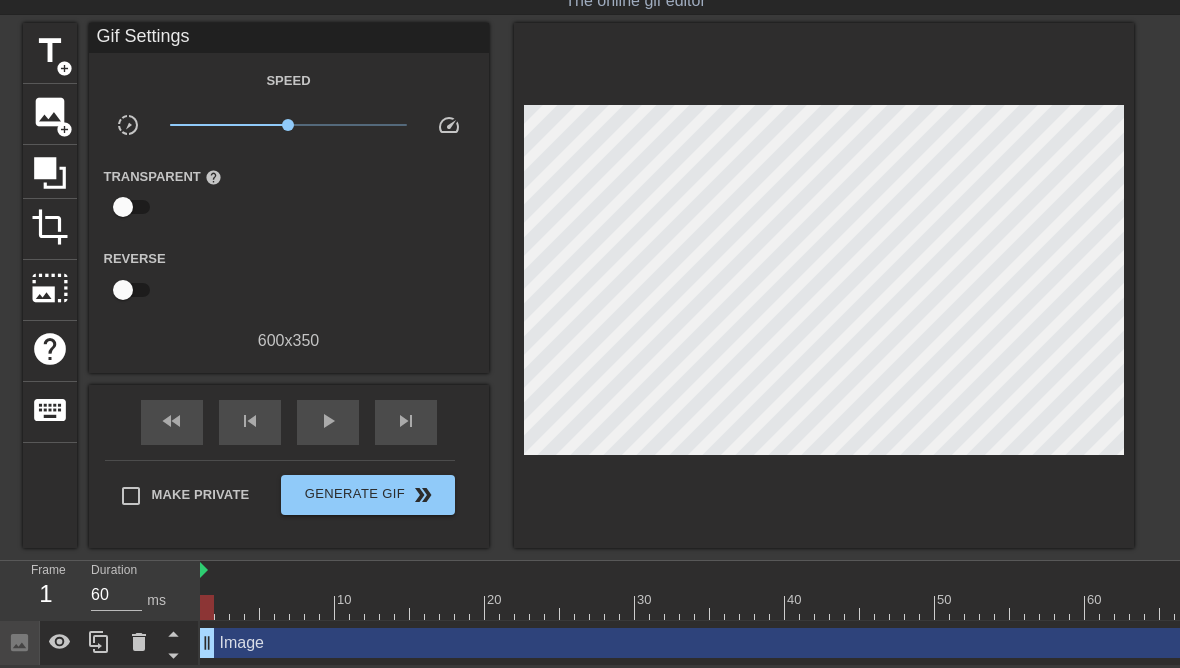 click on "add_circle" at bounding box center (64, 129) 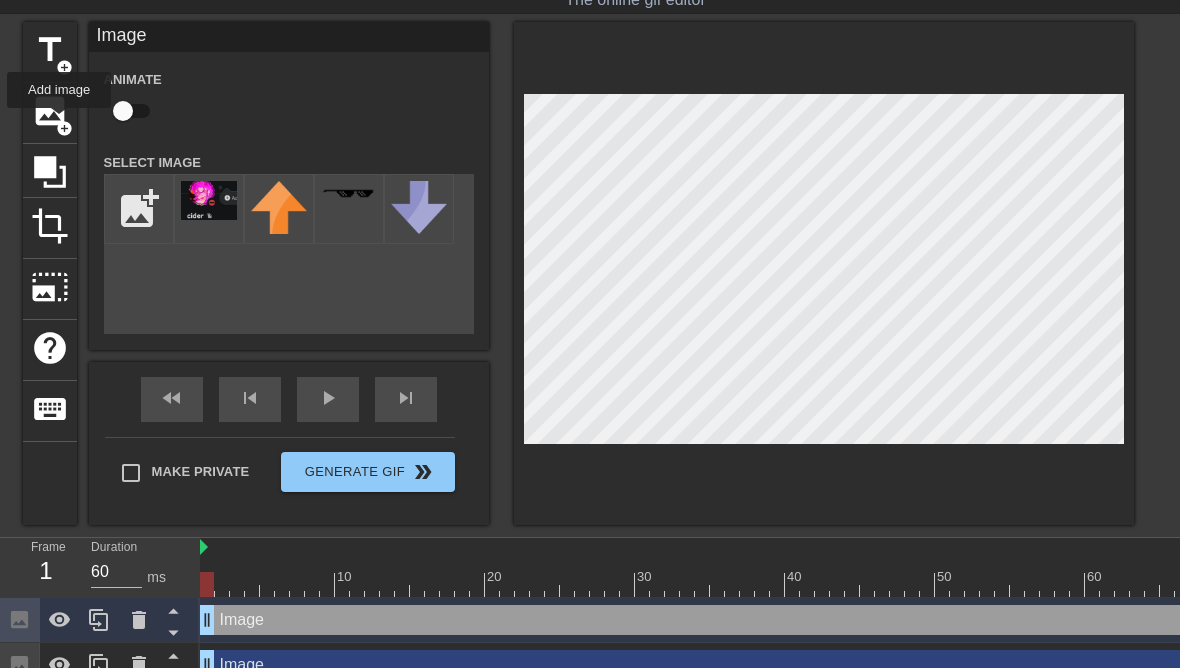 click 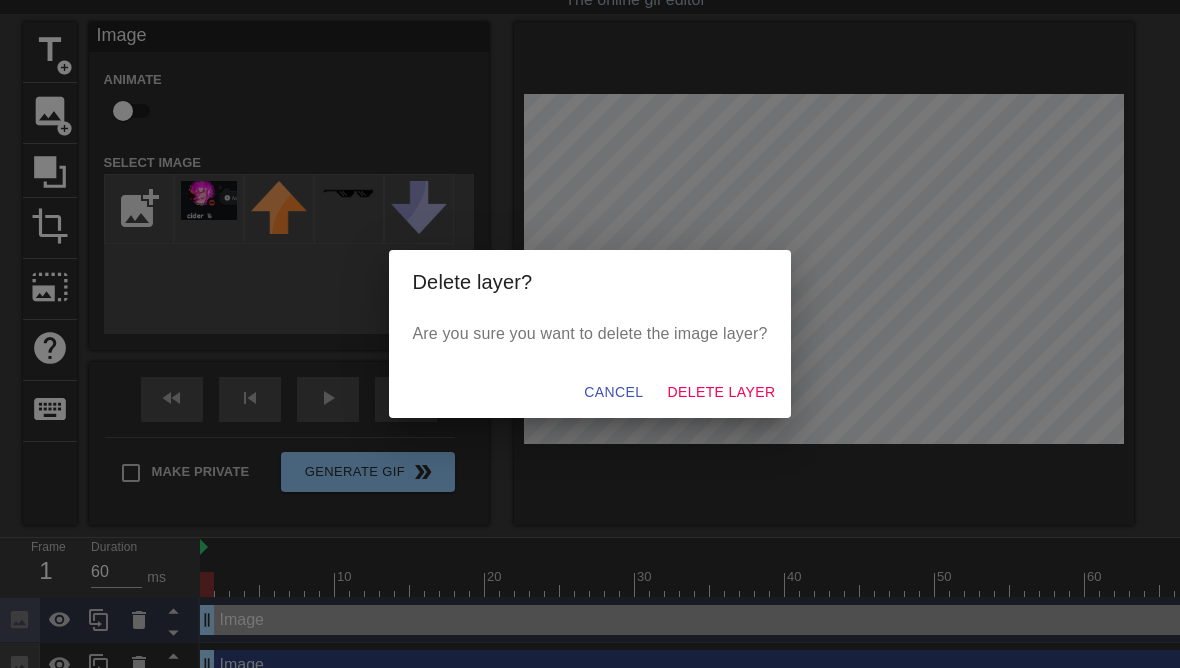 click on "Delete Layer" at bounding box center (721, 392) 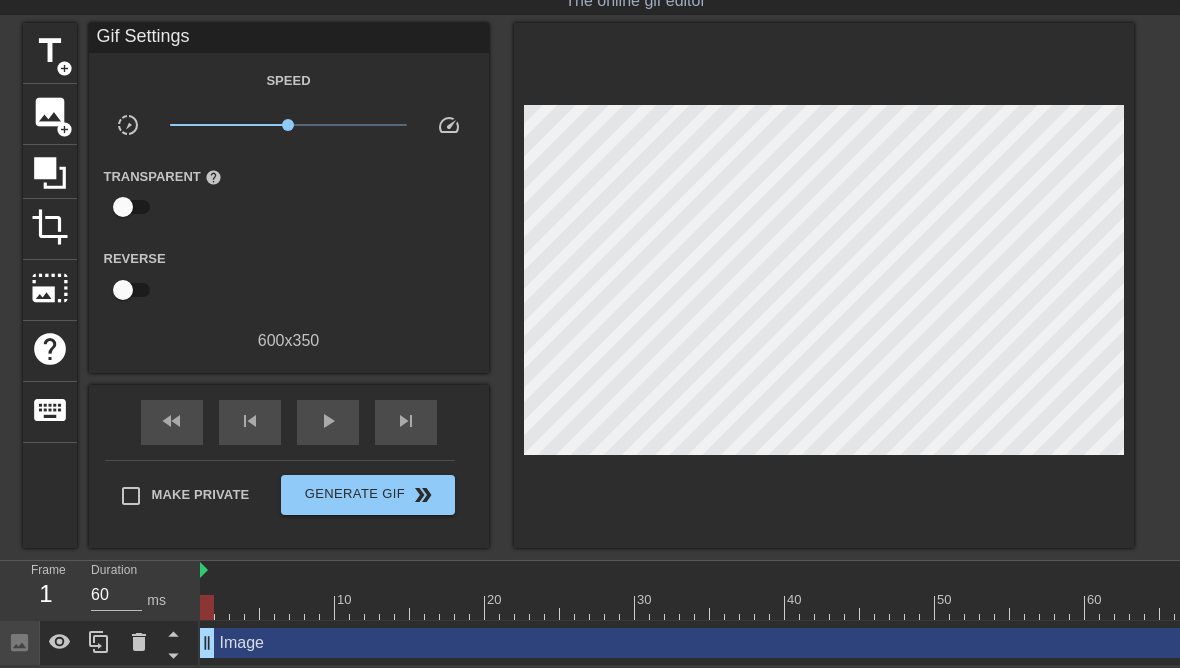 click on "Image drag_handle drag_handle" at bounding box center [897, 643] 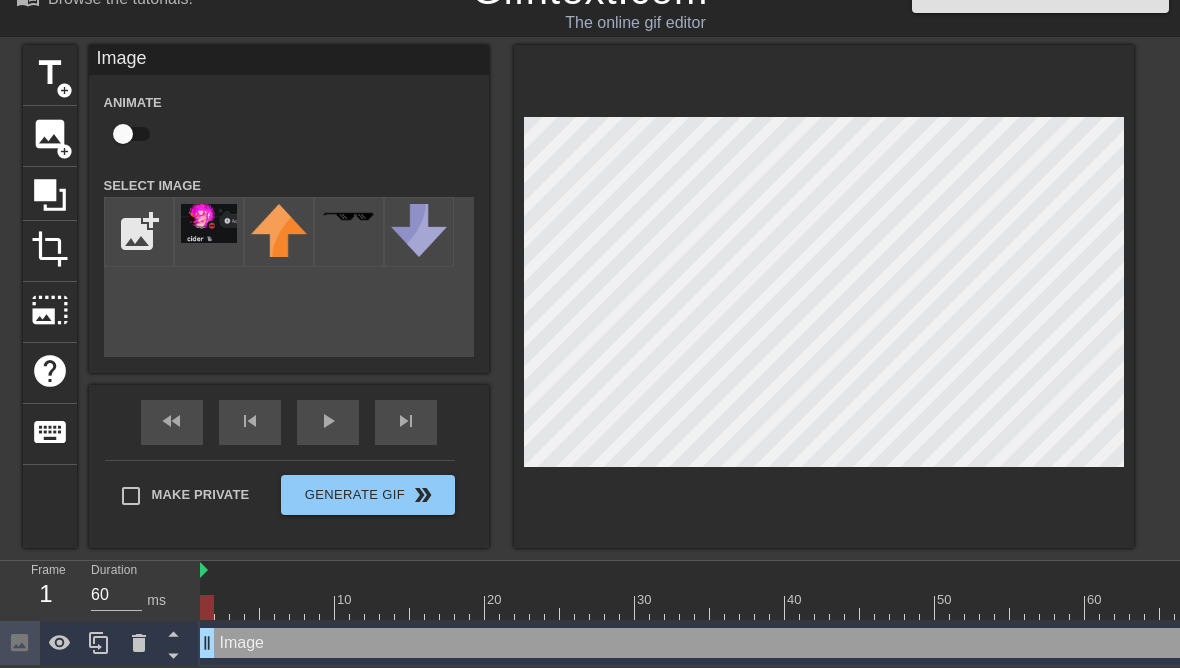 scroll, scrollTop: 35, scrollLeft: 0, axis: vertical 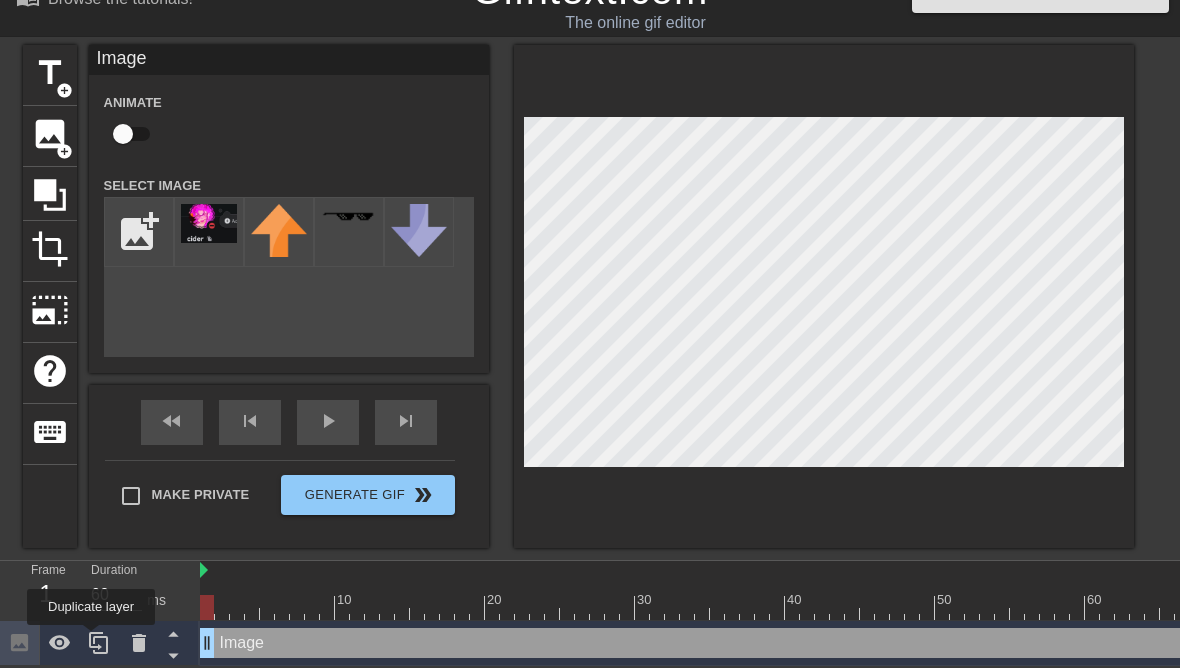 click 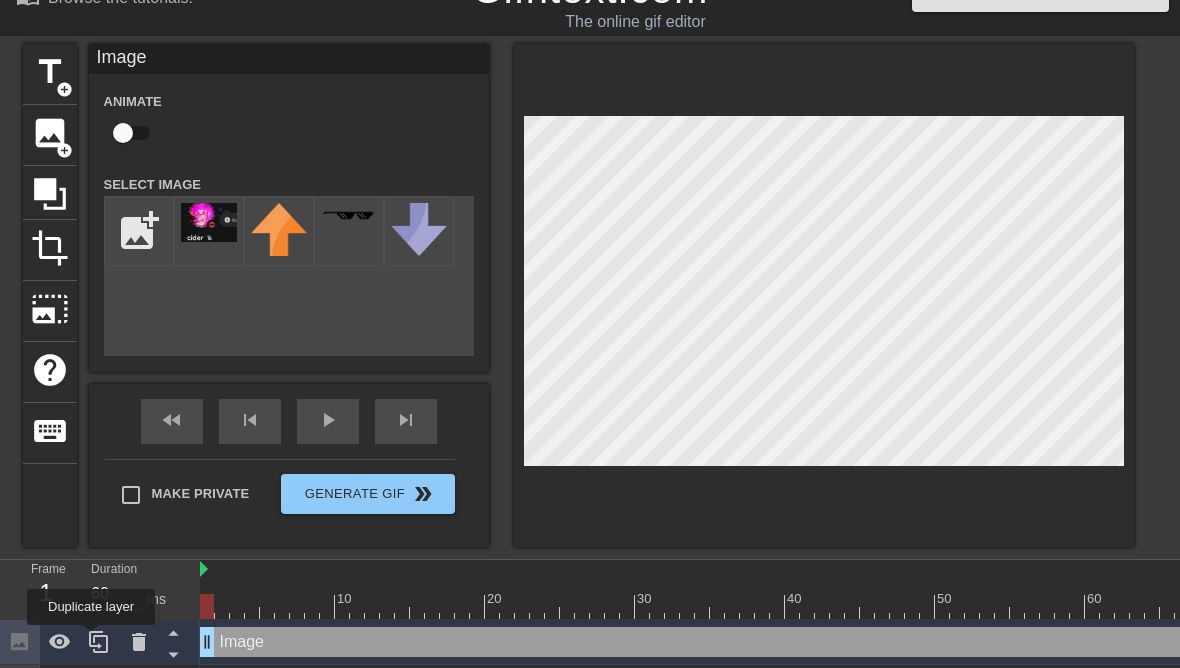 click 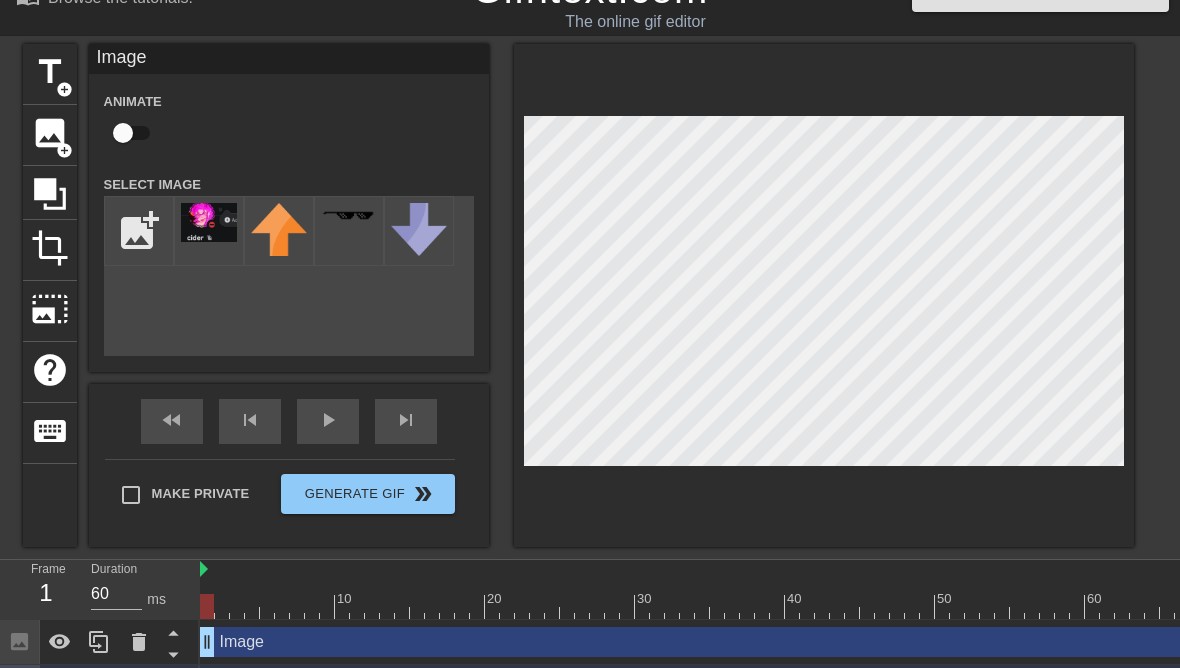 click 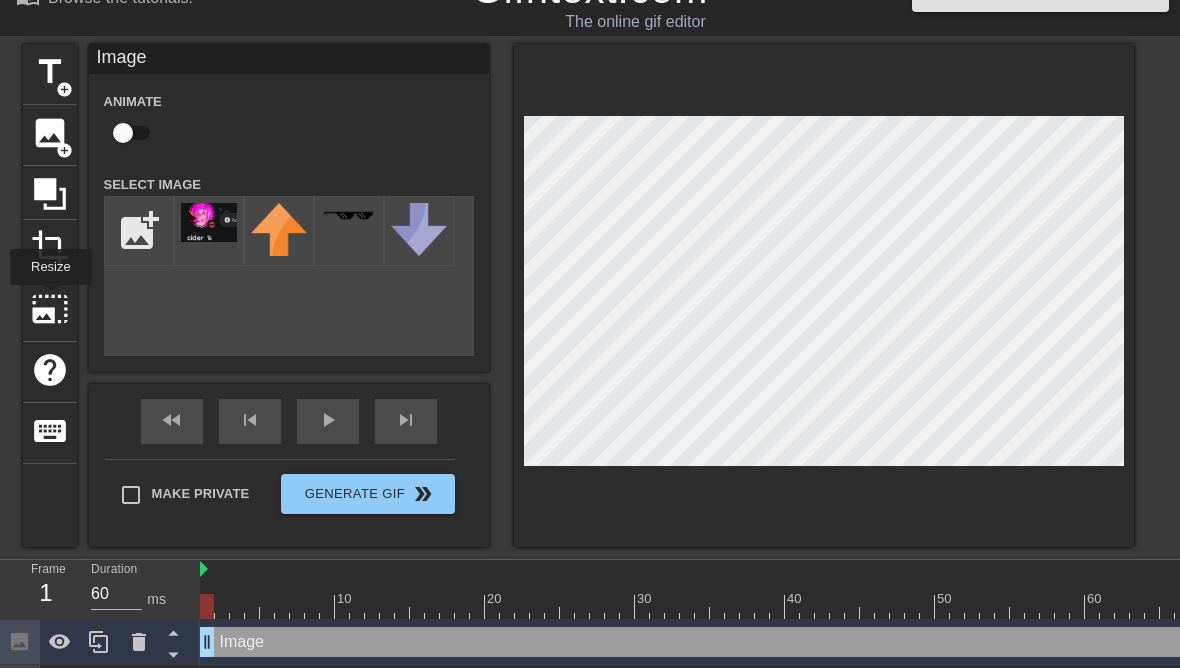 click on "photo_size_select_large" at bounding box center (50, 309) 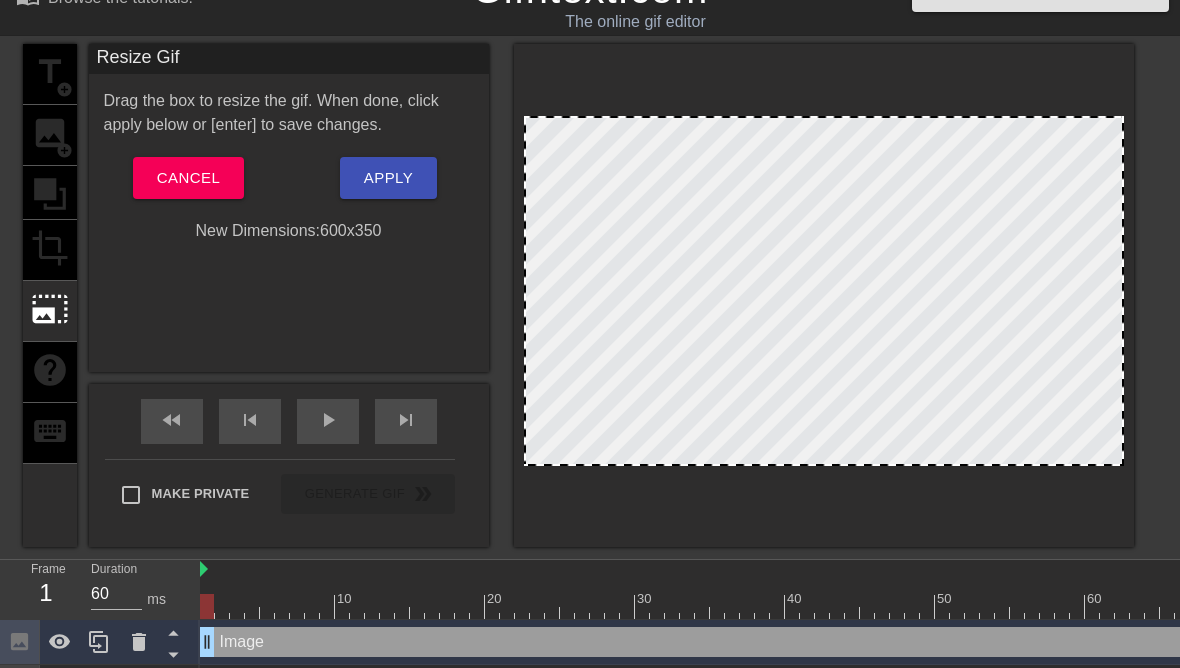 click on "title add_circle image add_circle crop photo_size_select_large help keyboard" at bounding box center (50, 295) 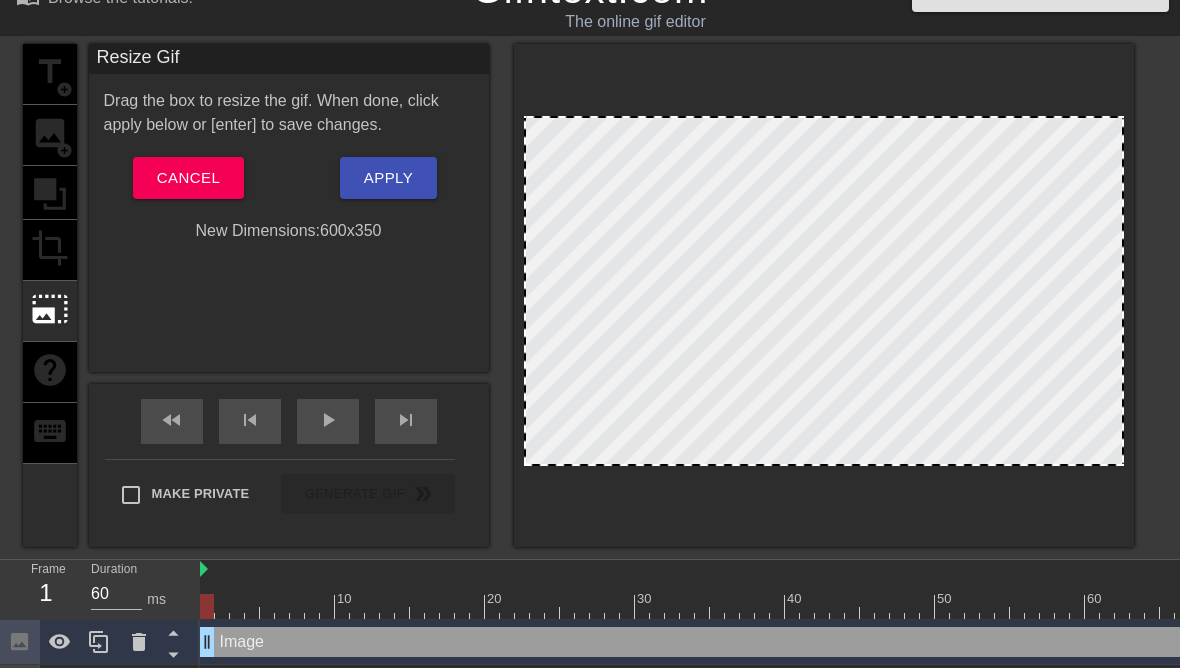 click on "title add_circle image add_circle crop photo_size_select_large help keyboard" at bounding box center (50, 295) 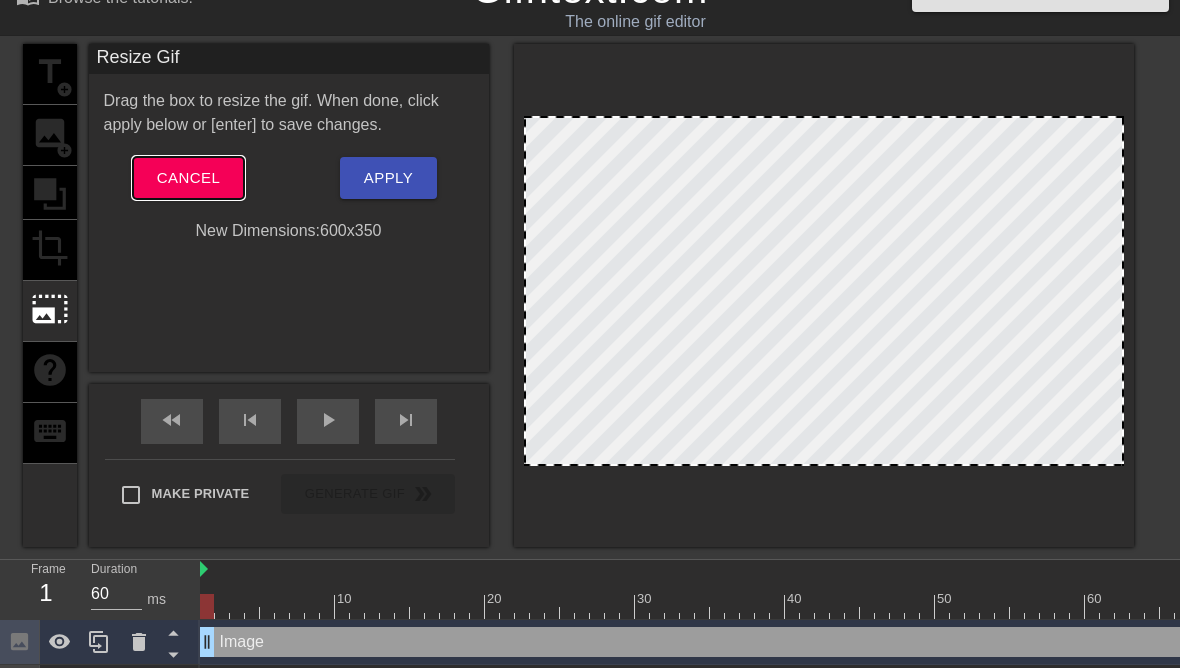 click on "Cancel" at bounding box center (188, 178) 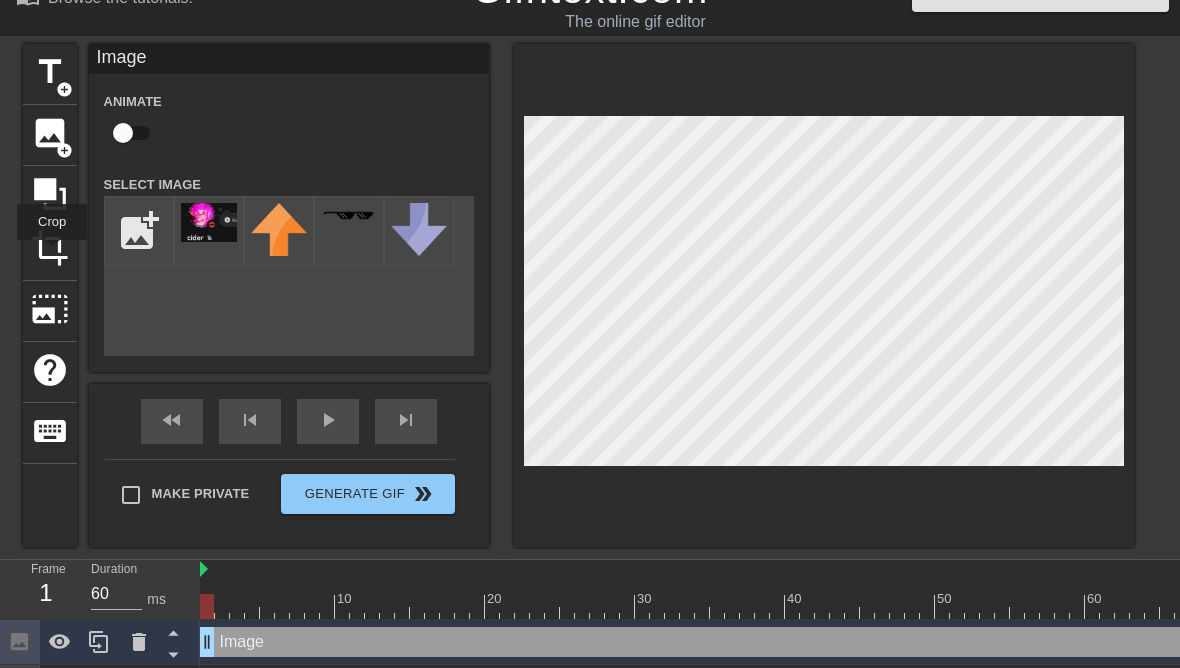 click on "crop" at bounding box center (50, 248) 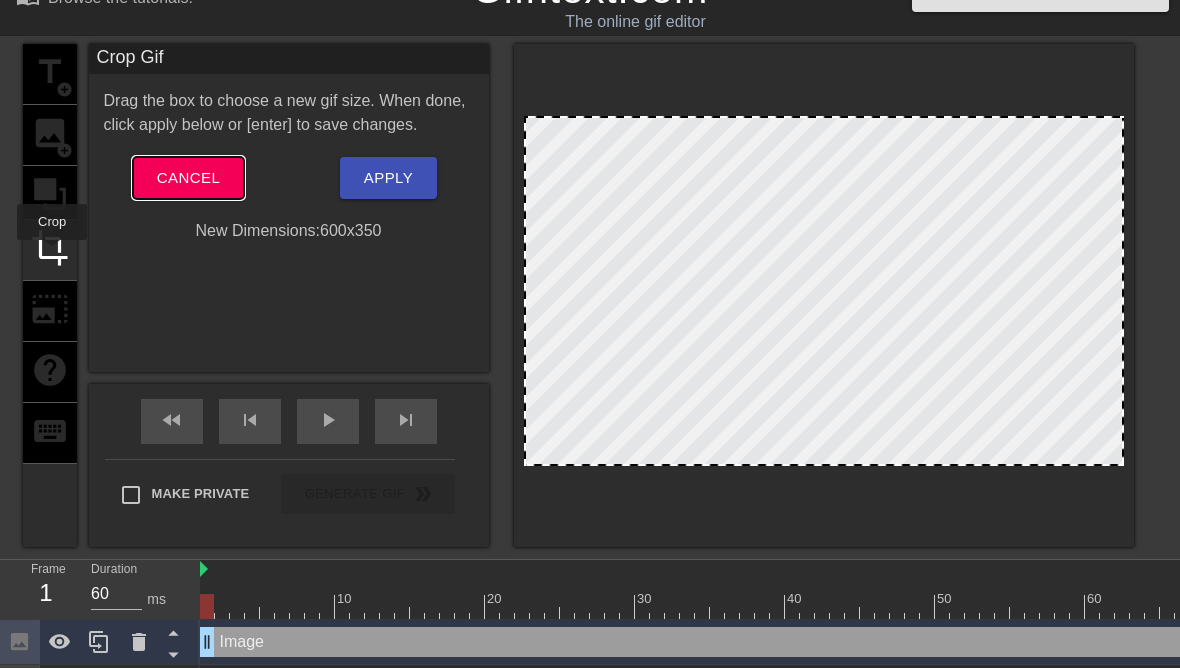 click on "Cancel" at bounding box center [188, 178] 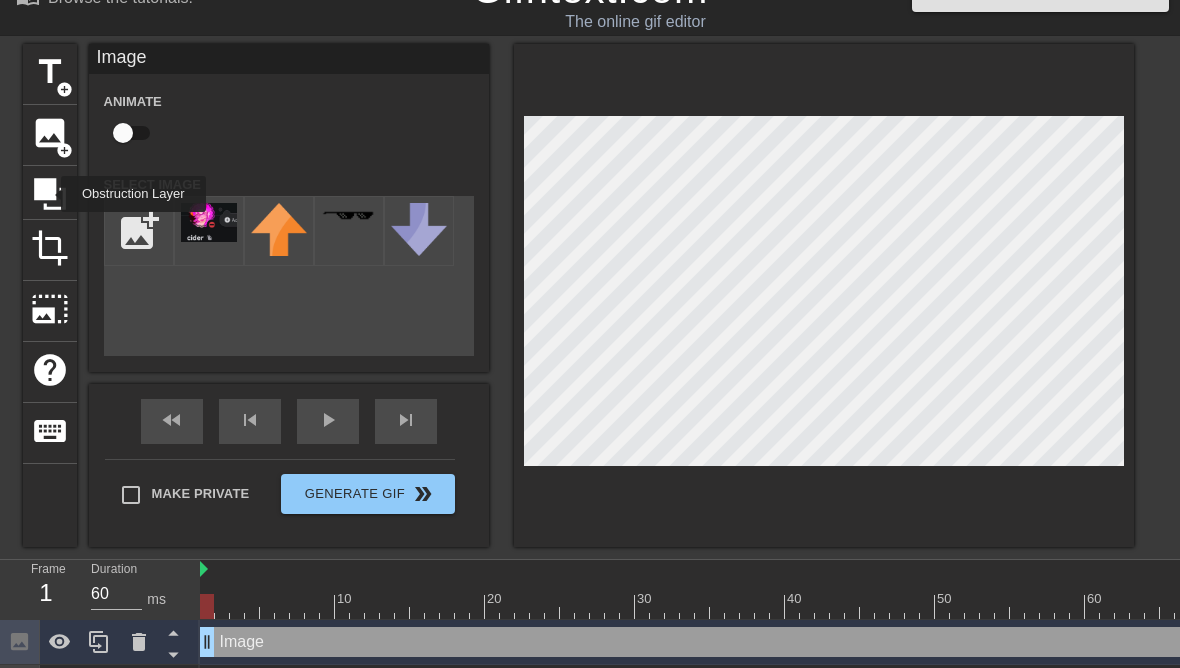 click 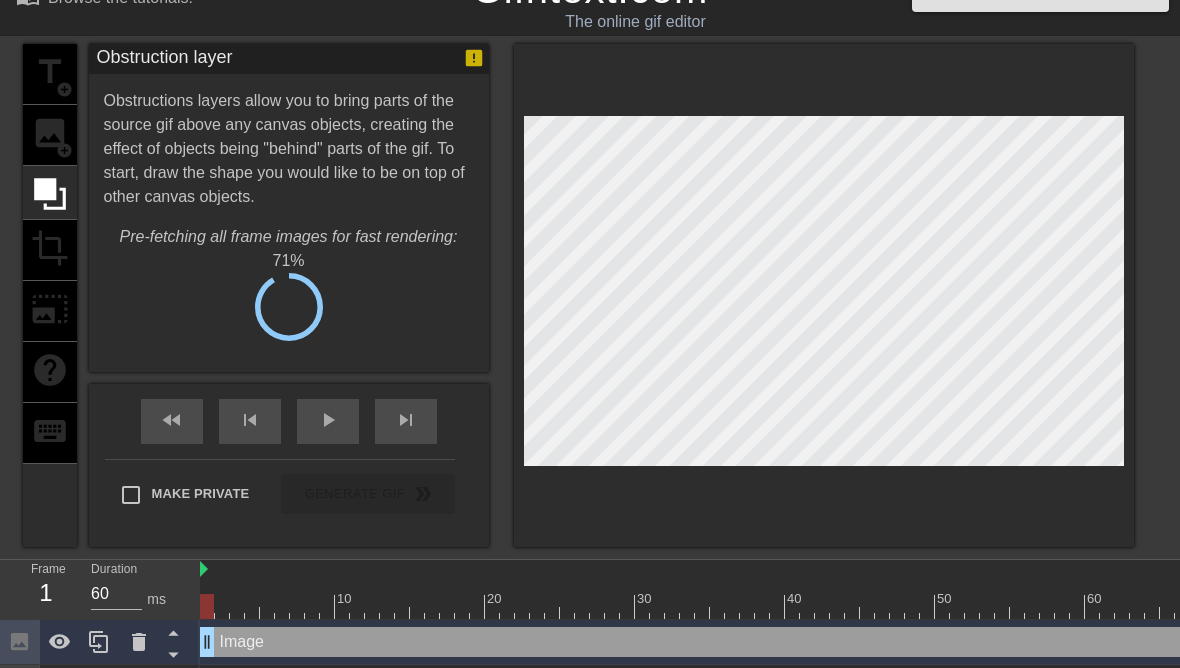 click on "title add_circle image add_circle crop photo_size_select_large help keyboard" at bounding box center (50, 295) 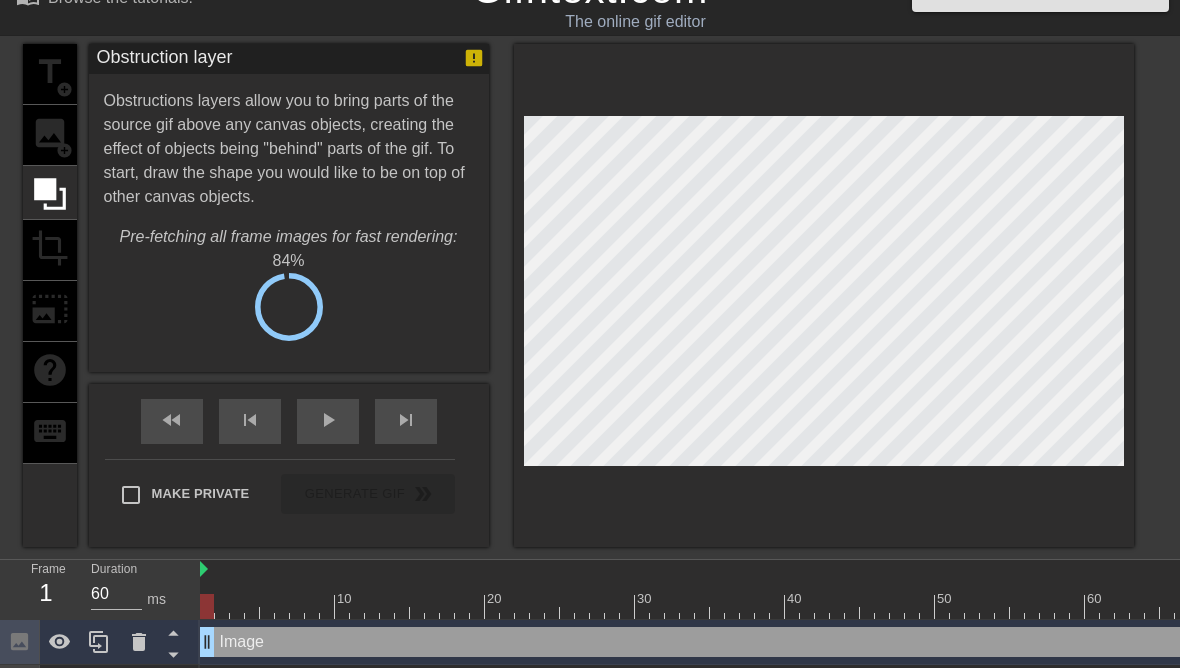 click on "title add_circle image add_circle crop photo_size_select_large help keyboard" at bounding box center [50, 295] 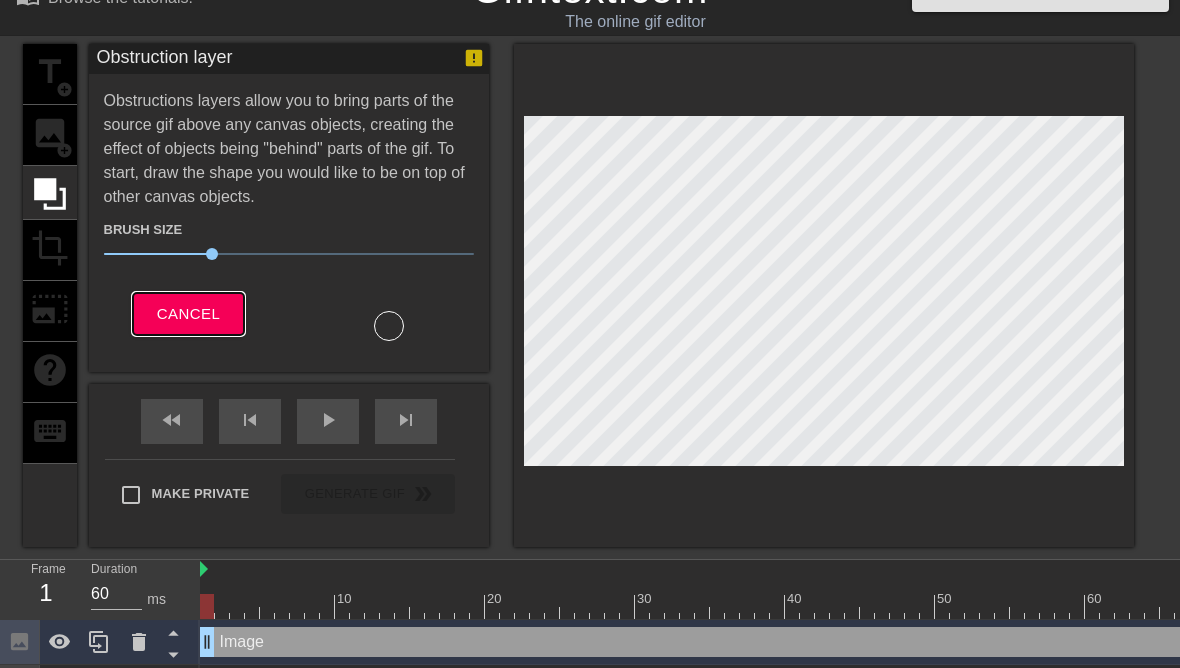 click on "Cancel" at bounding box center [188, 314] 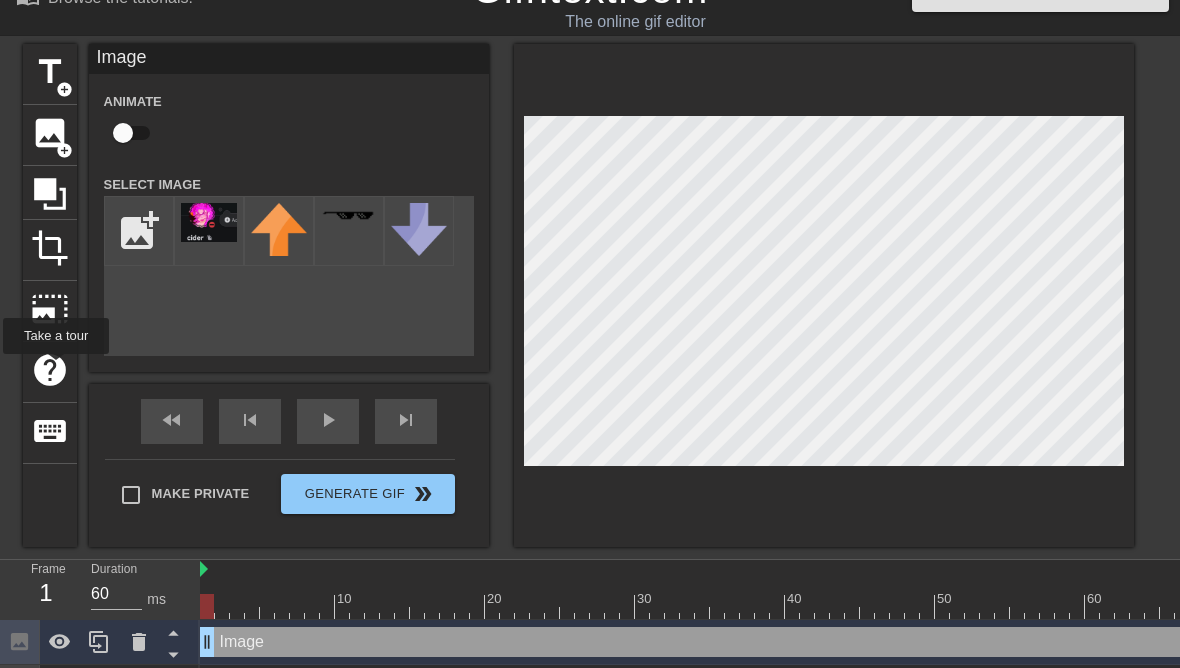 click on "help" at bounding box center (50, 370) 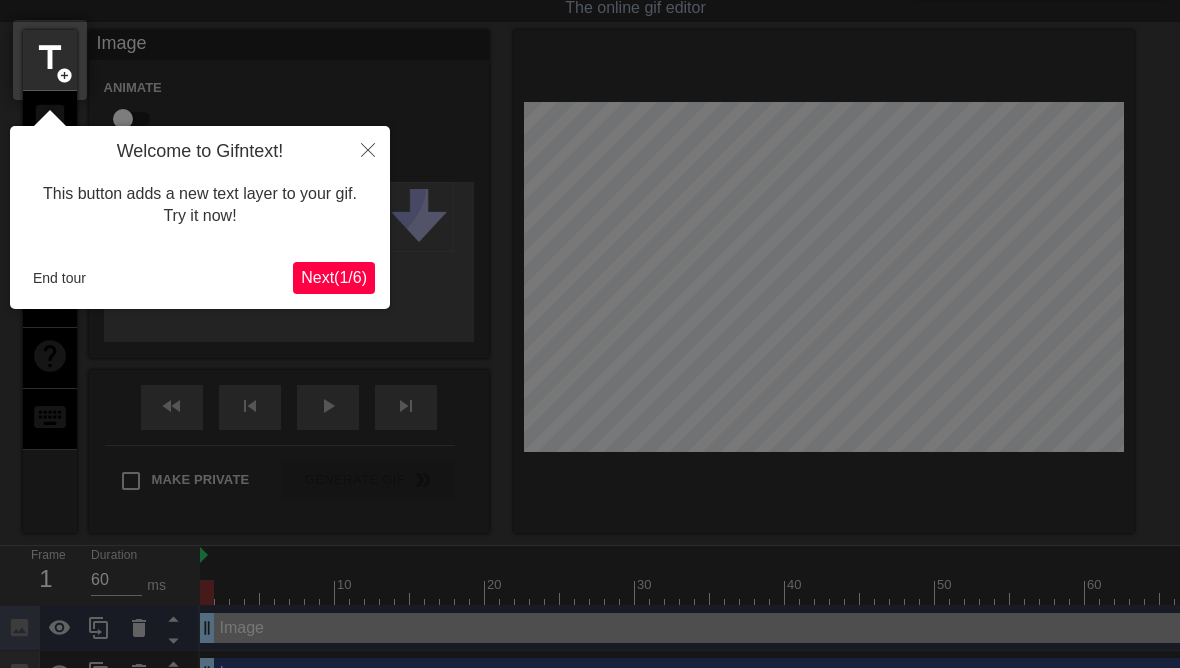 click at bounding box center (368, 149) 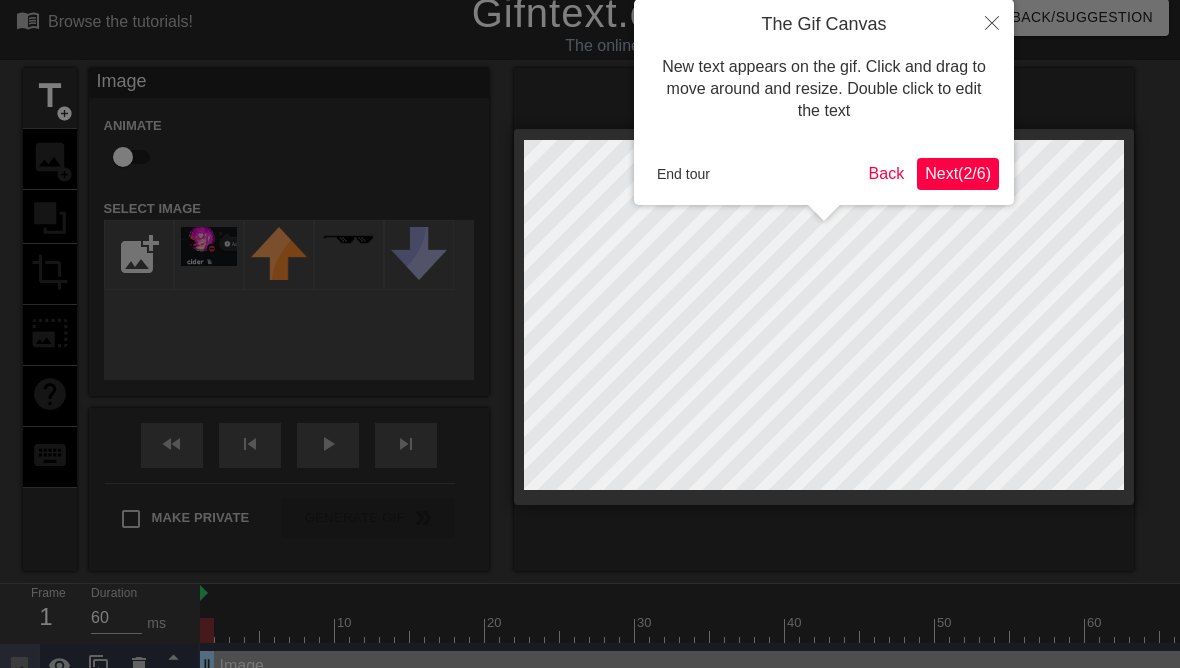 scroll, scrollTop: 0, scrollLeft: 0, axis: both 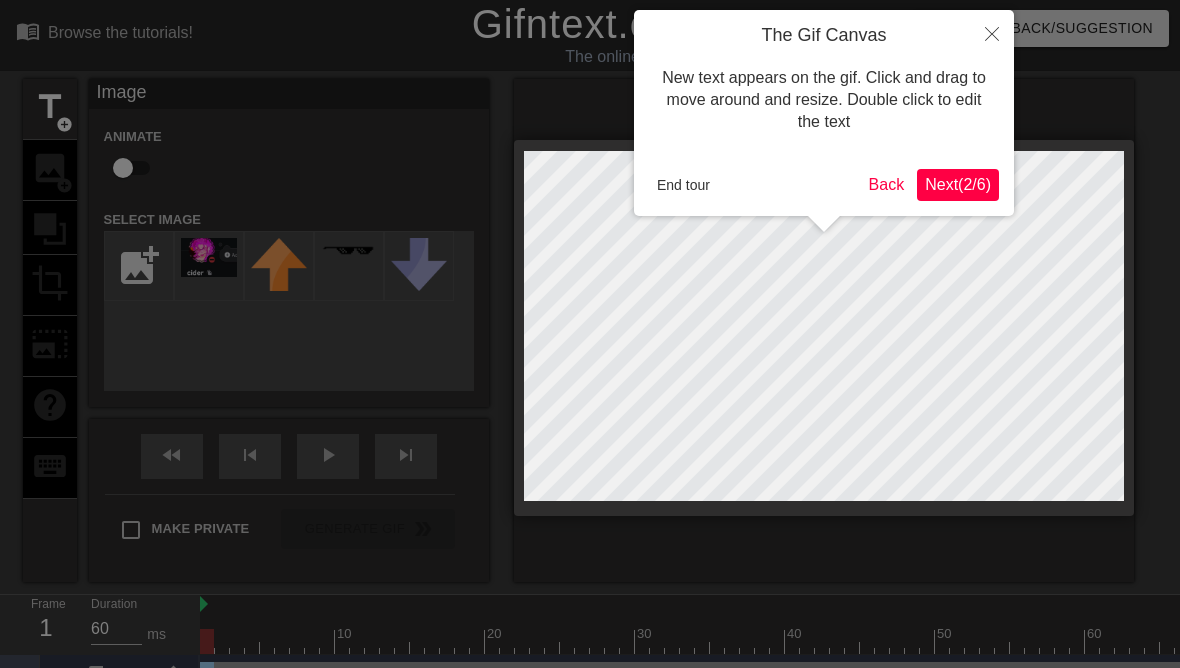 click on "End tour" at bounding box center [683, 185] 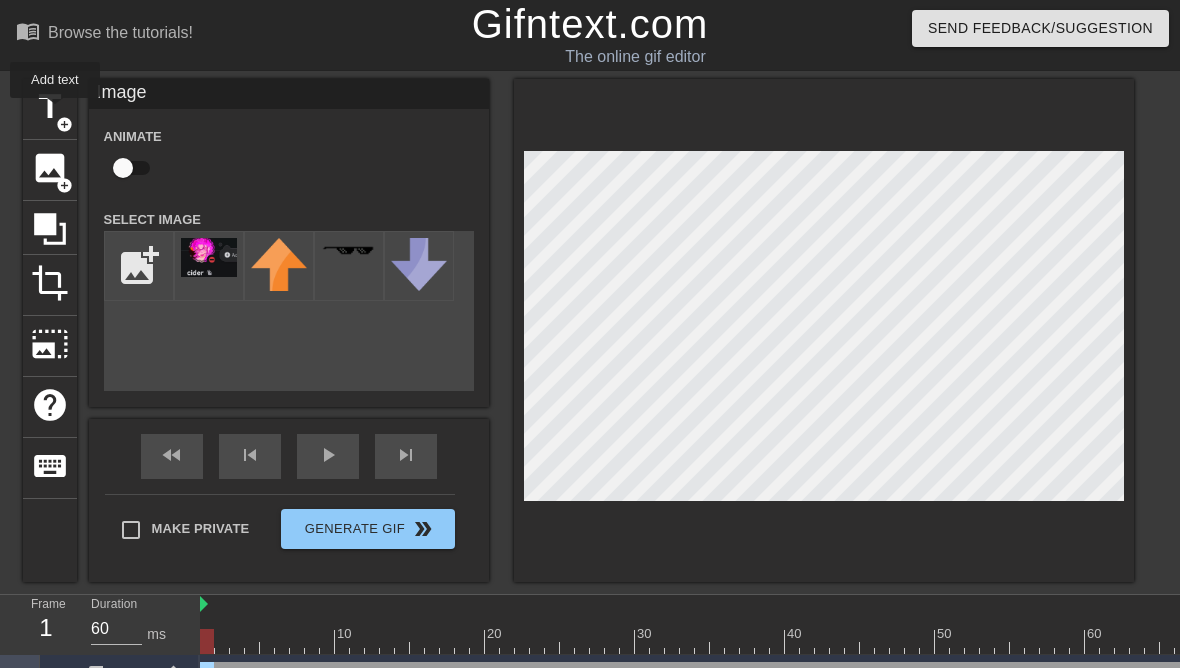 click on "title" at bounding box center [50, 107] 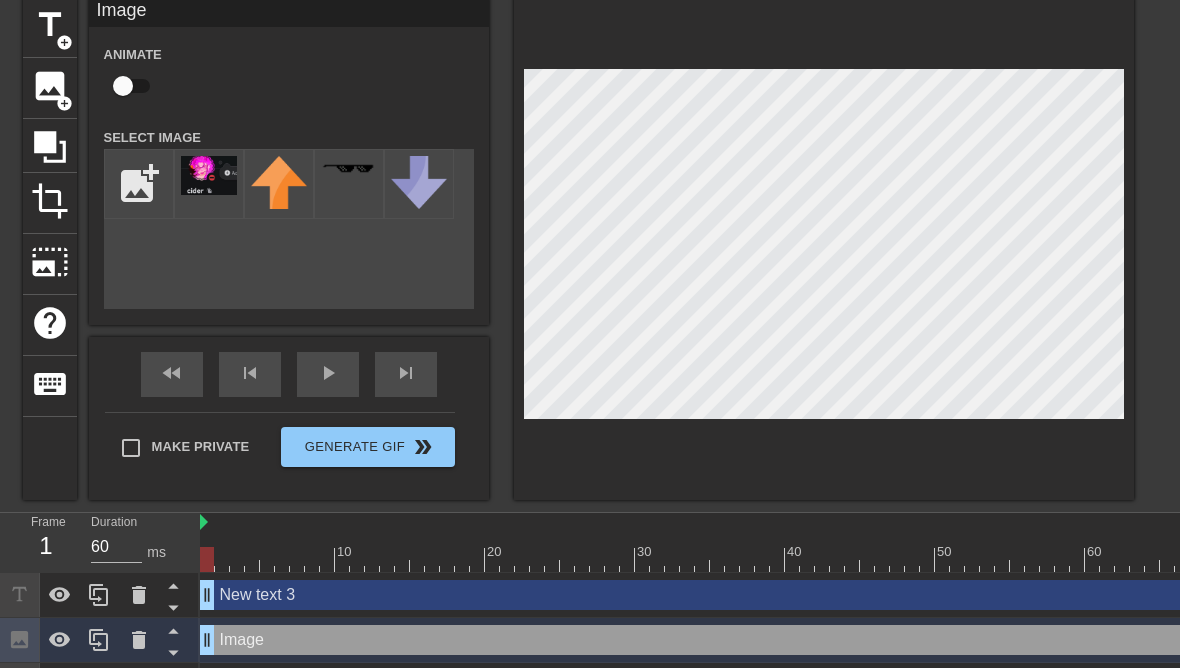 scroll, scrollTop: 83, scrollLeft: 0, axis: vertical 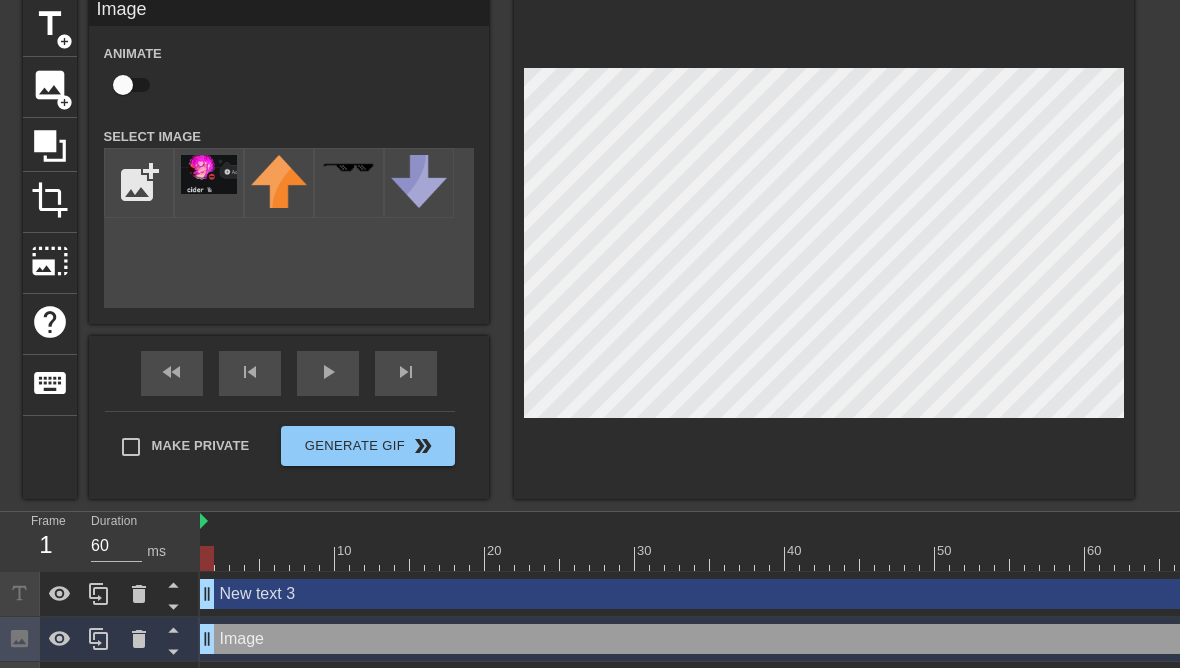 click 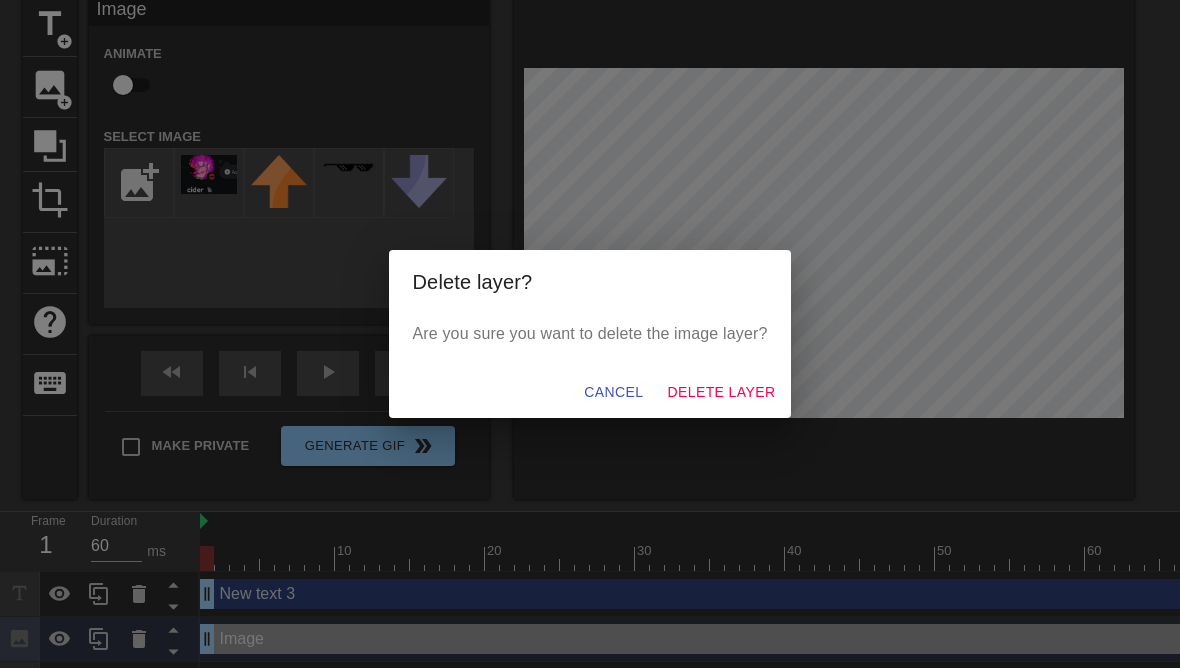 click on "Delete Layer" at bounding box center [721, 392] 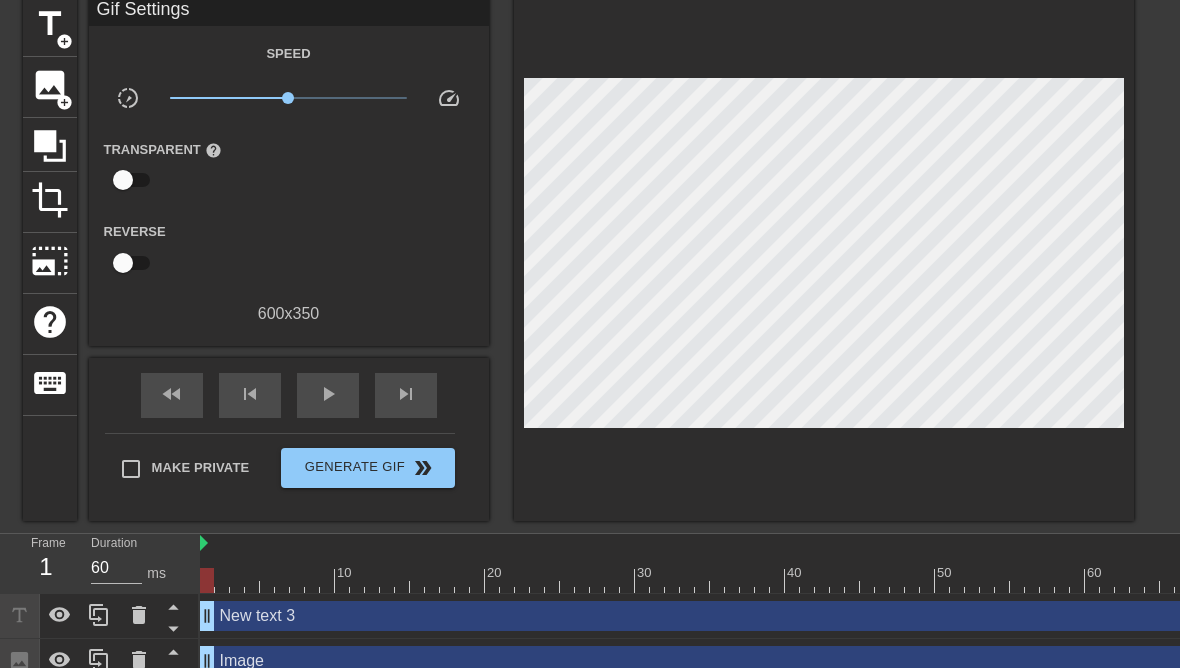 click at bounding box center (139, 661) 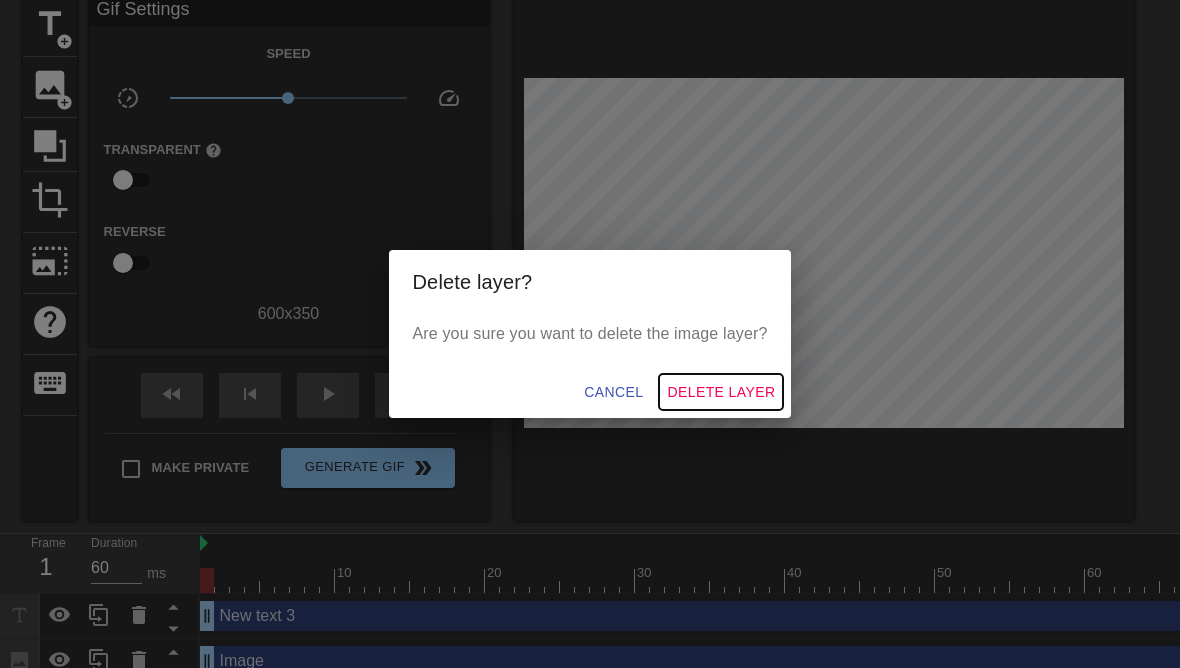 click on "Delete Layer" at bounding box center [721, 392] 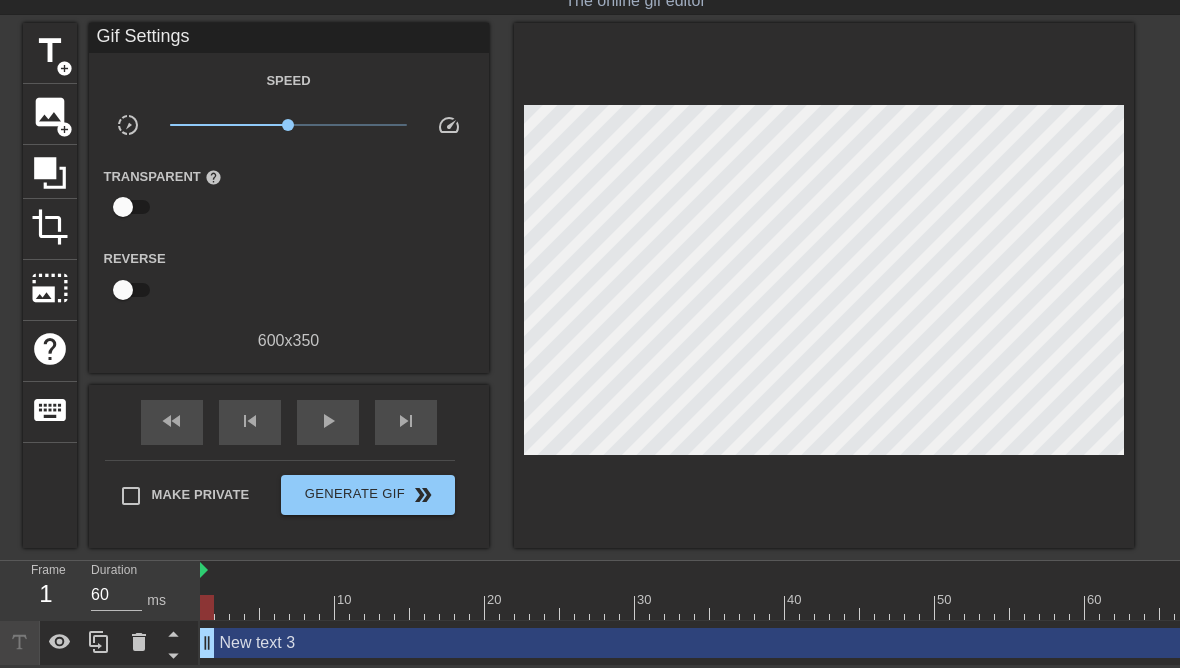 scroll, scrollTop: 35, scrollLeft: 0, axis: vertical 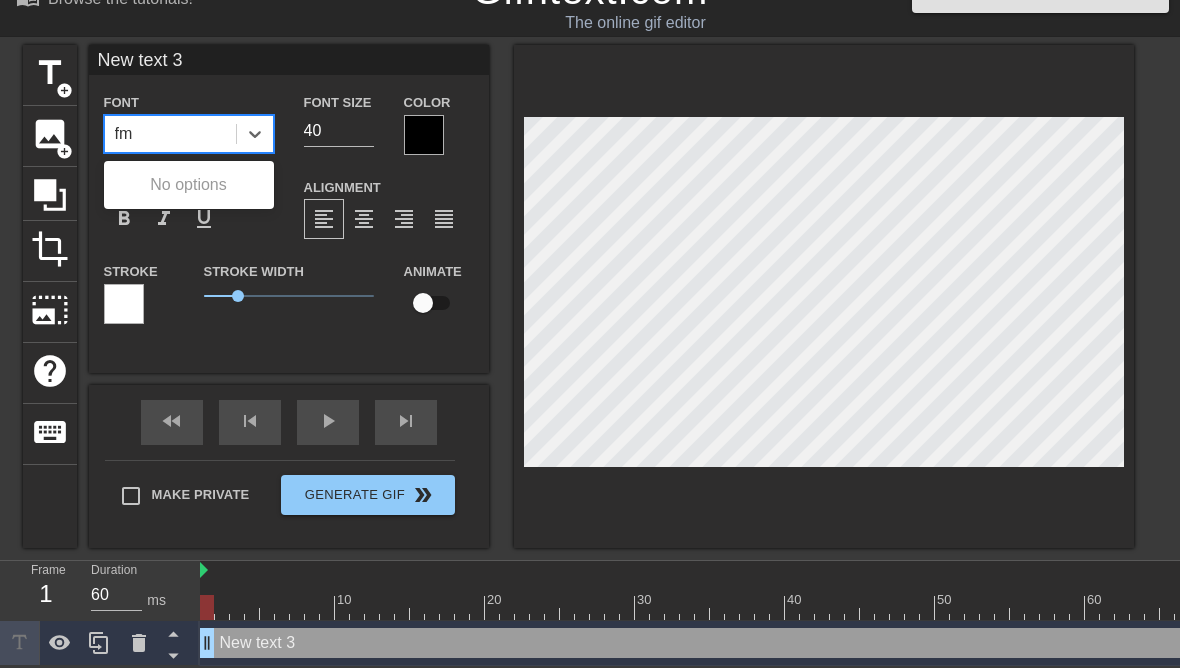 type on "f" 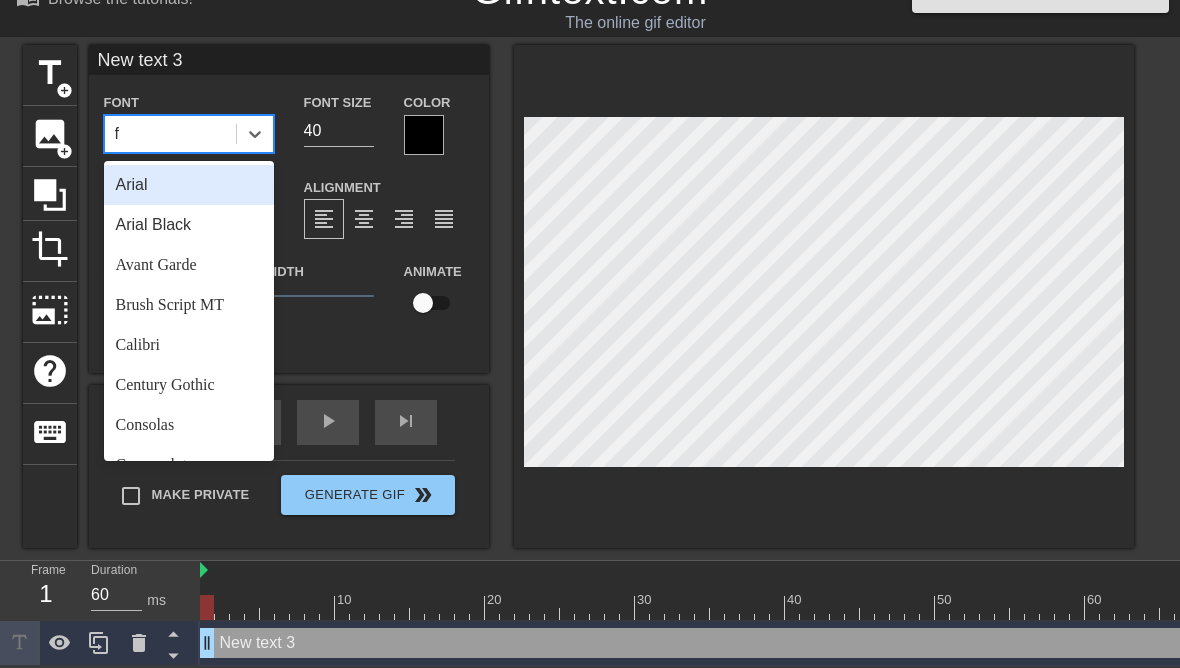 type 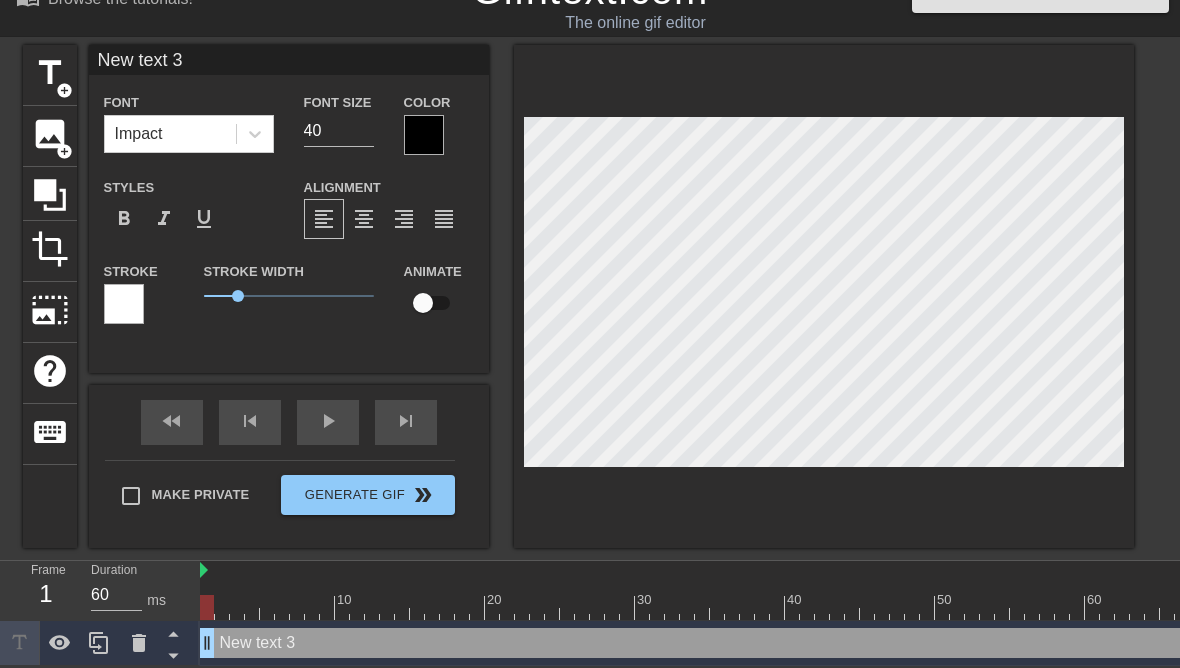 scroll, scrollTop: 0, scrollLeft: 4, axis: horizontal 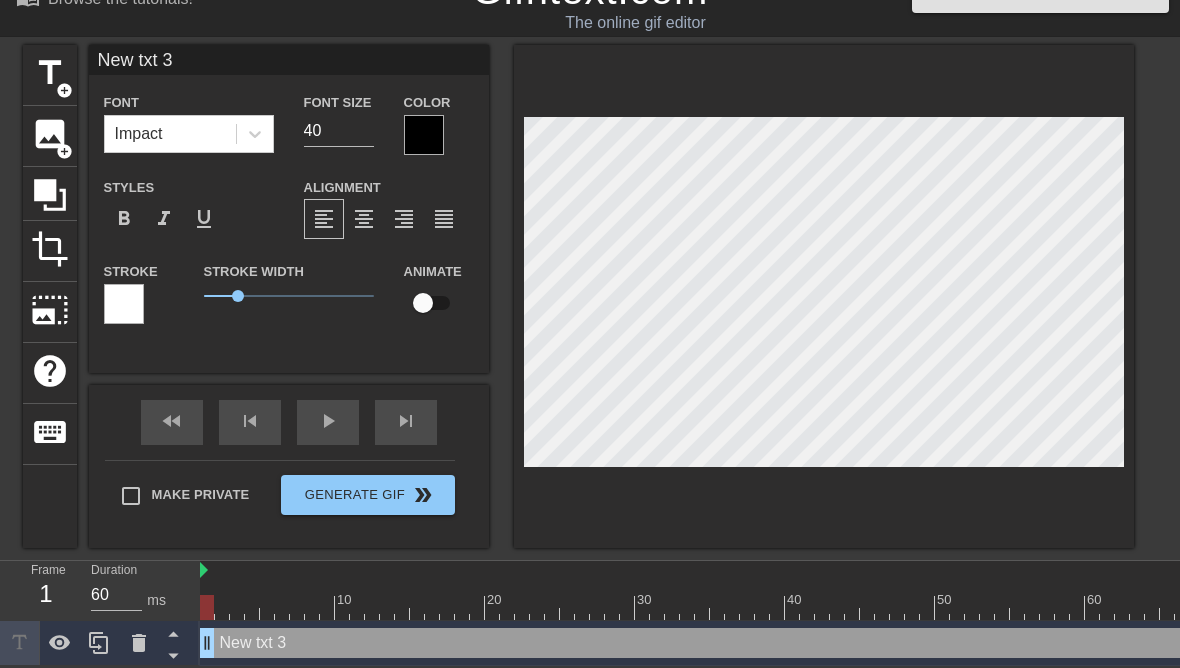 type on "New xt 3" 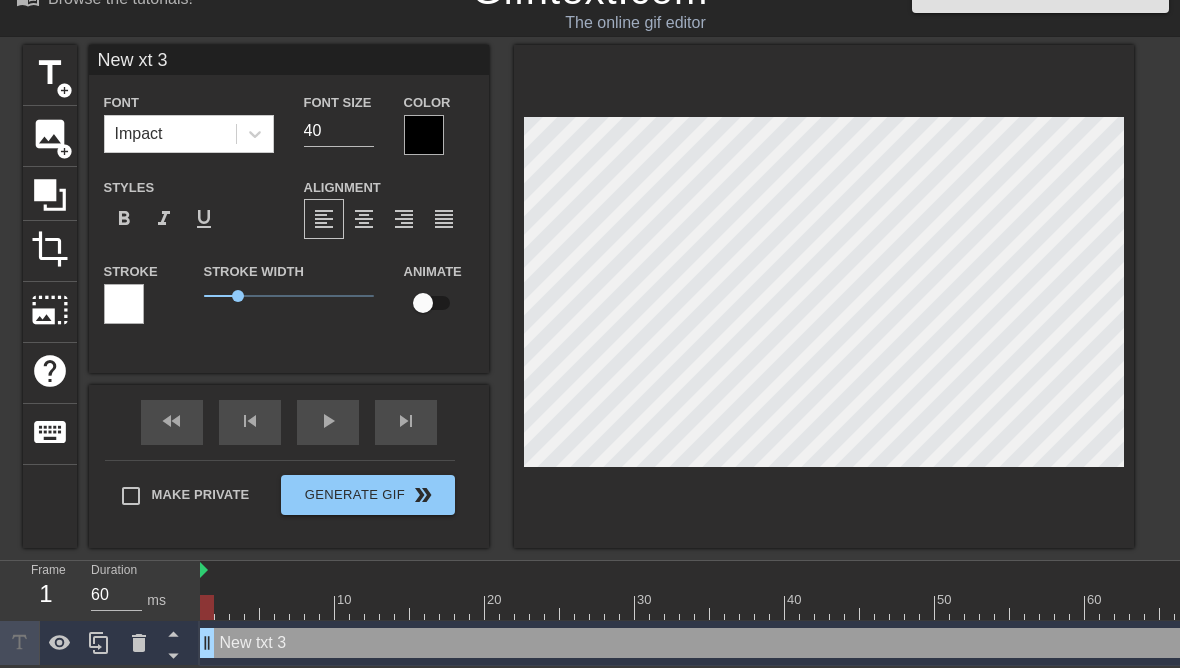 type on "Newxt 3" 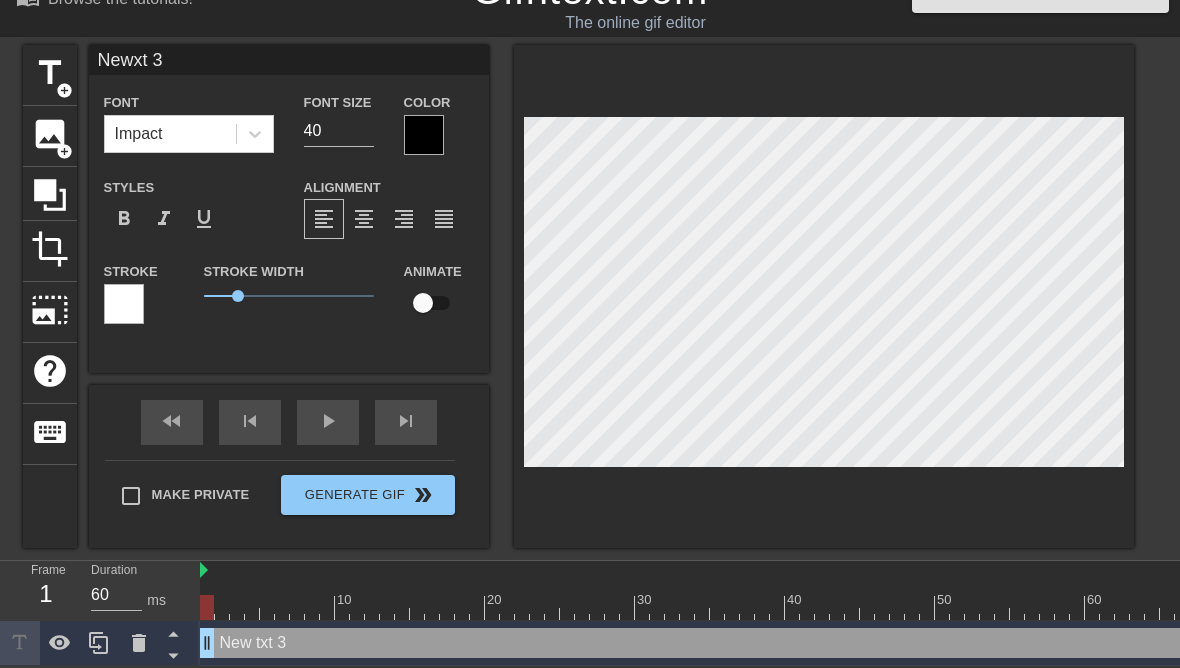 scroll, scrollTop: 0, scrollLeft: 2, axis: horizontal 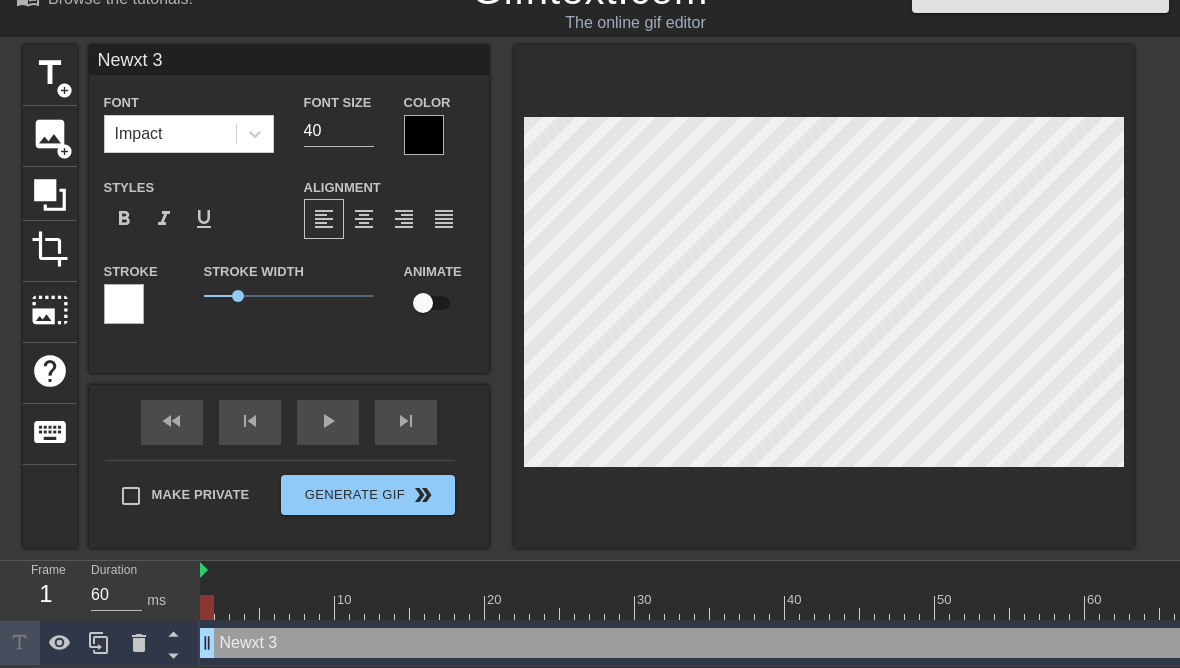 type on "Next 3" 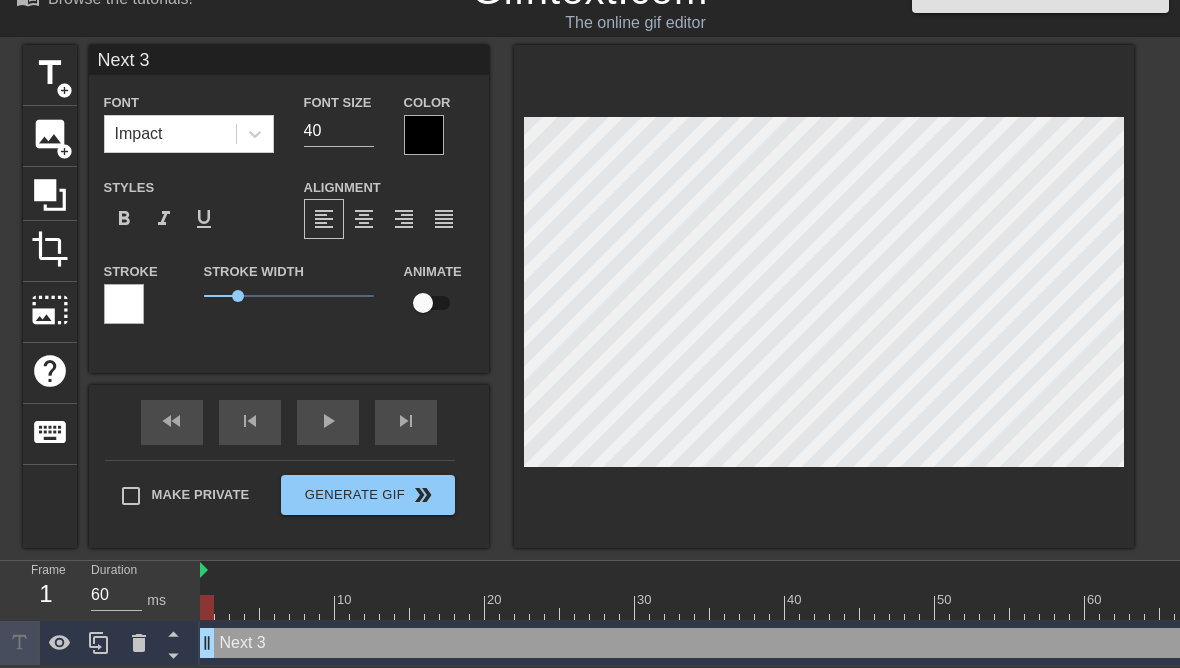 type on "Next 3" 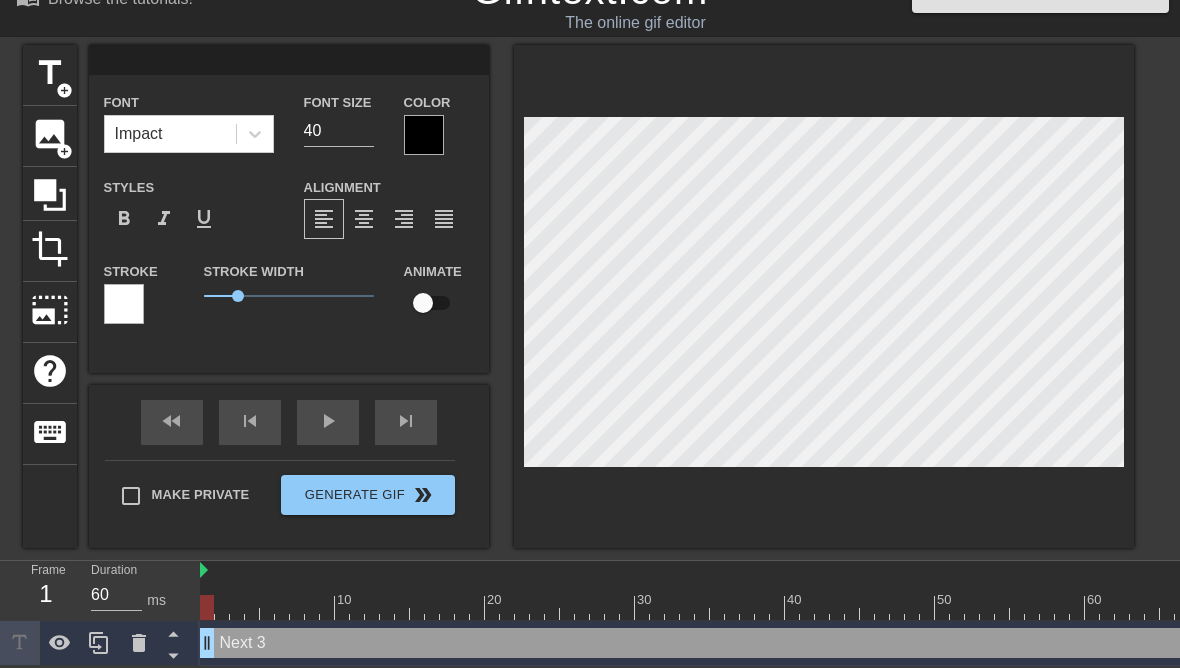 scroll, scrollTop: 0, scrollLeft: 0, axis: both 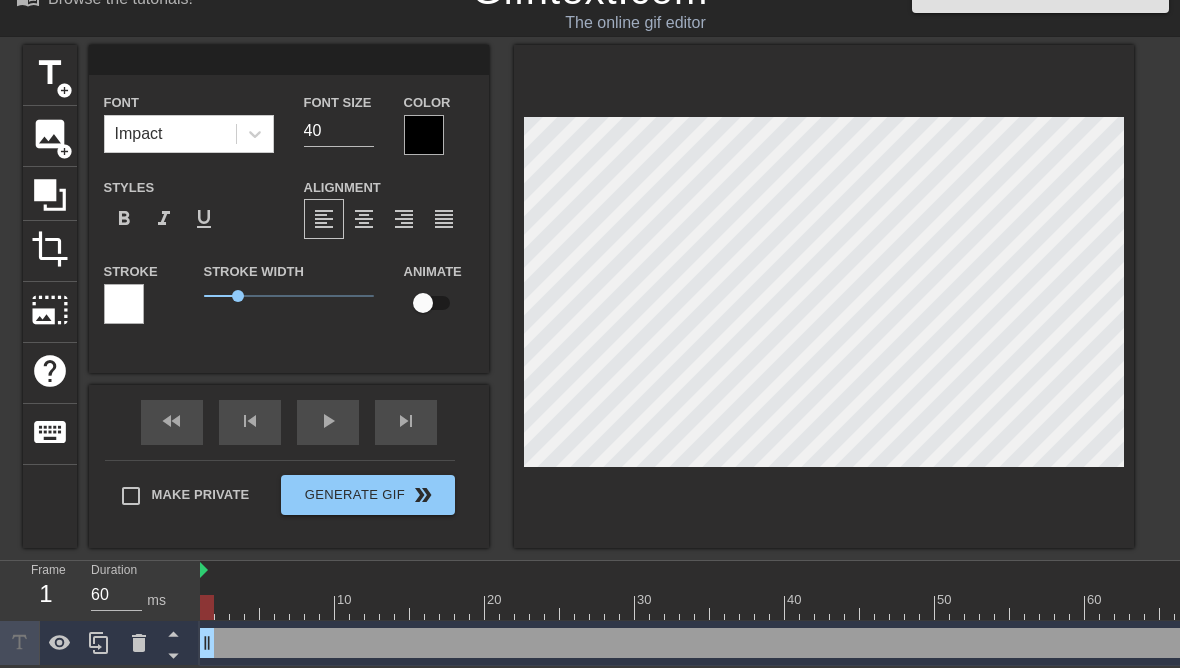 type on "f" 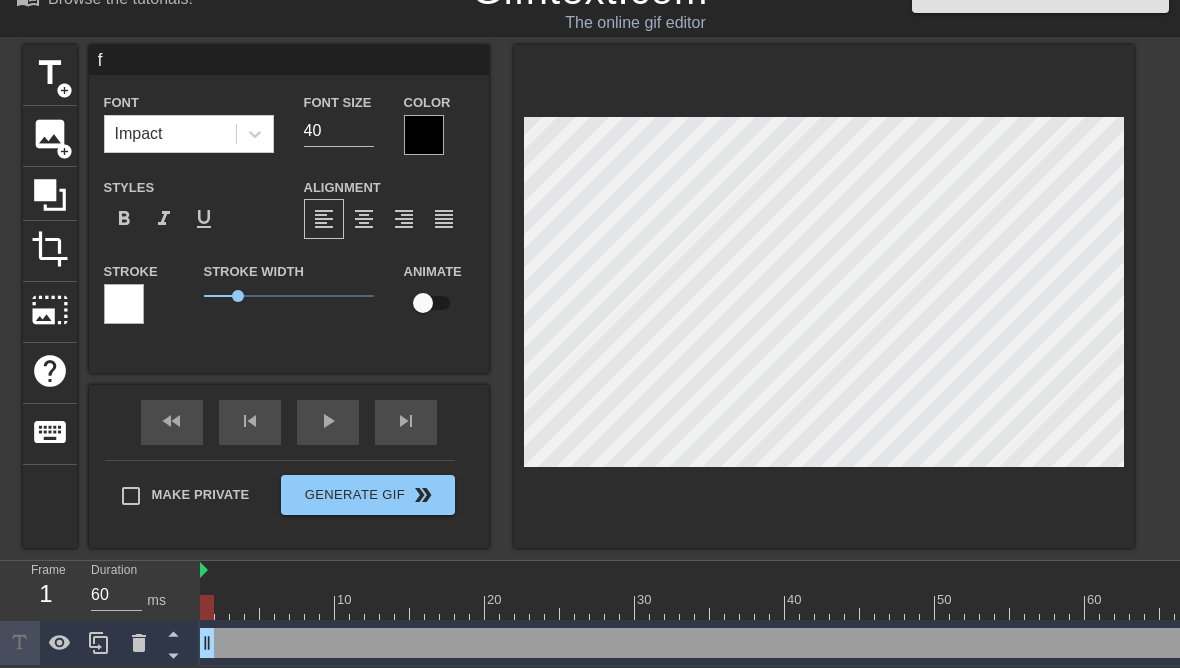 type on "fb" 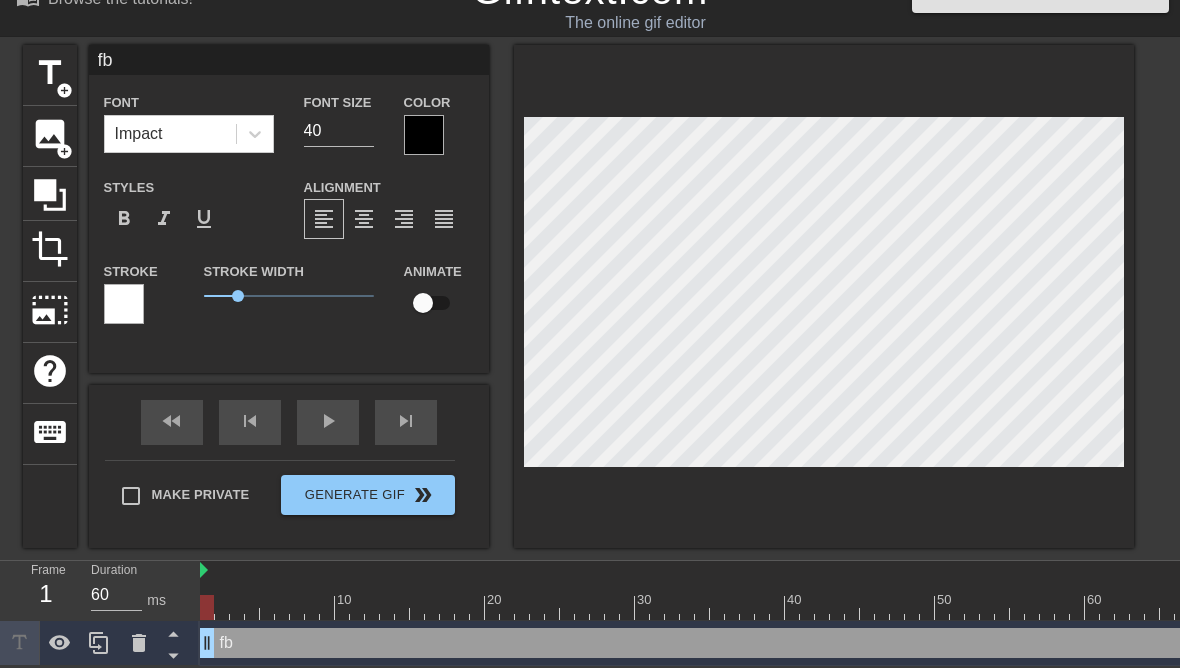 type on "fbi" 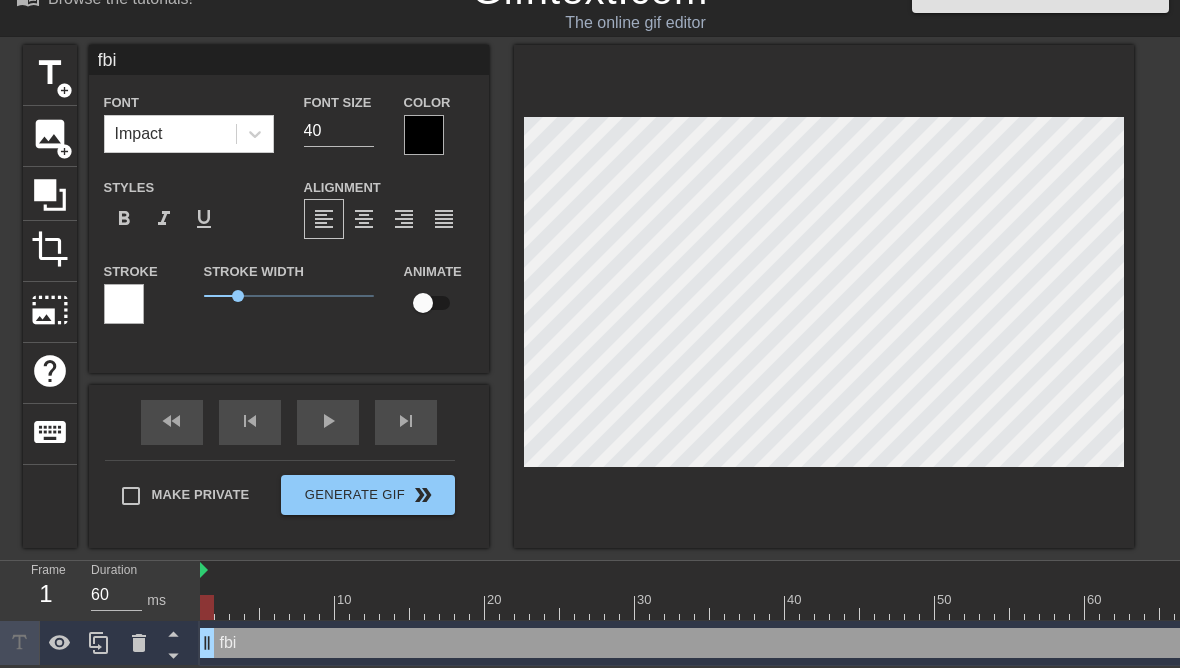 type on "fbi" 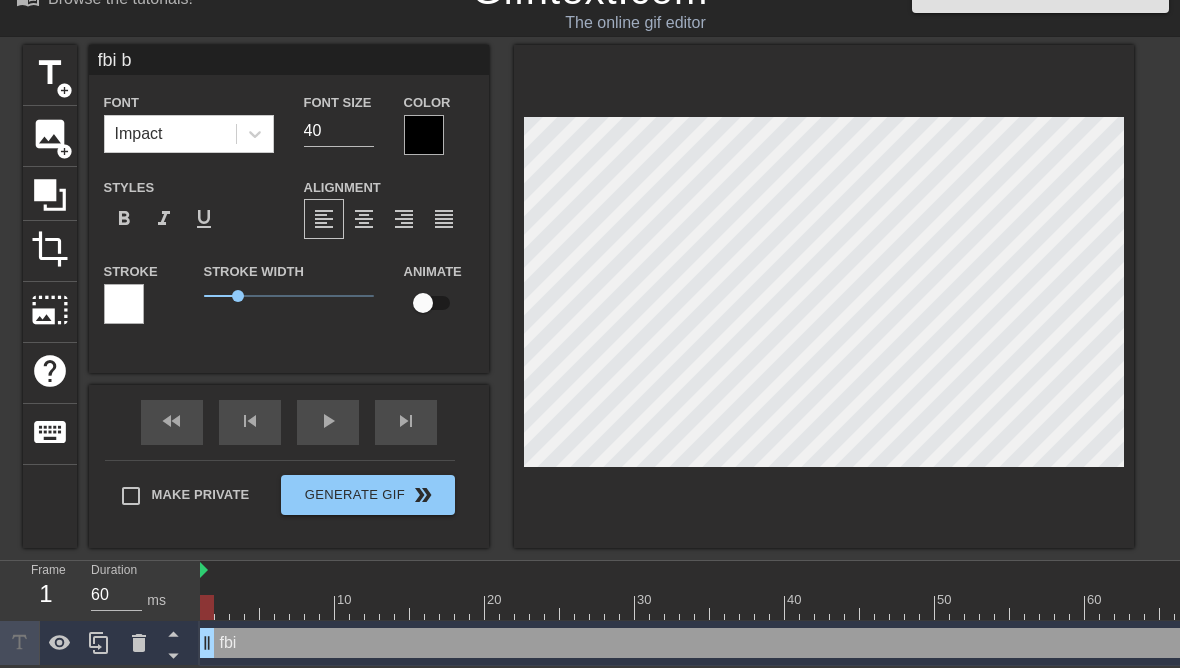 type on "fbi br" 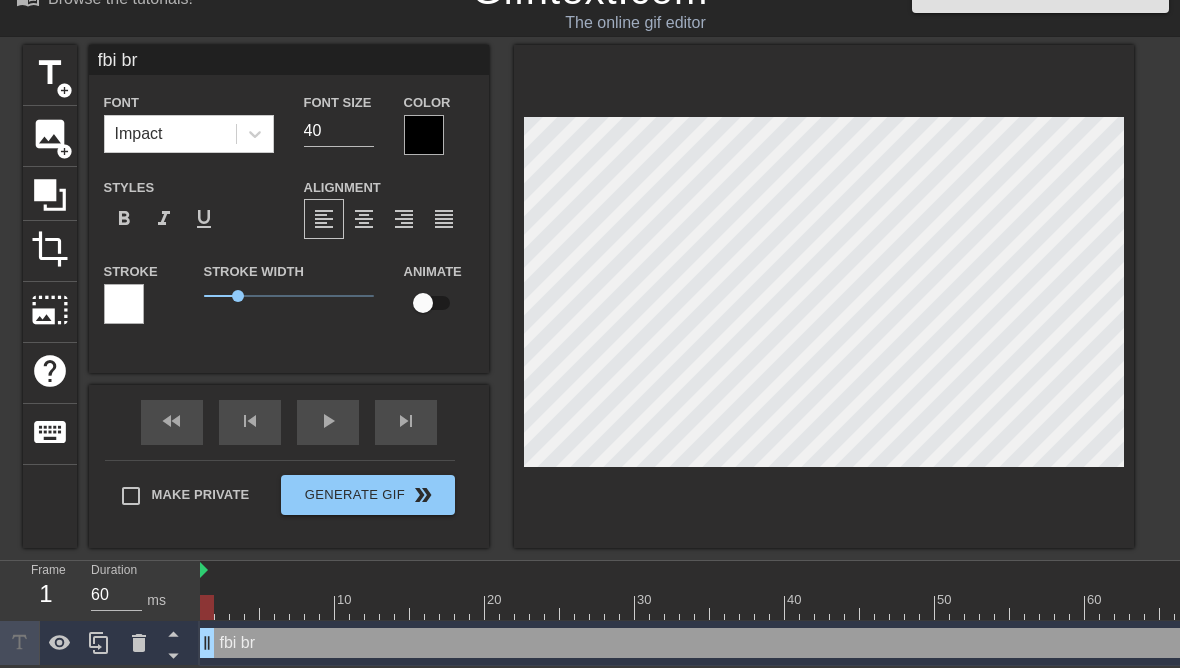 type on "fbi bre" 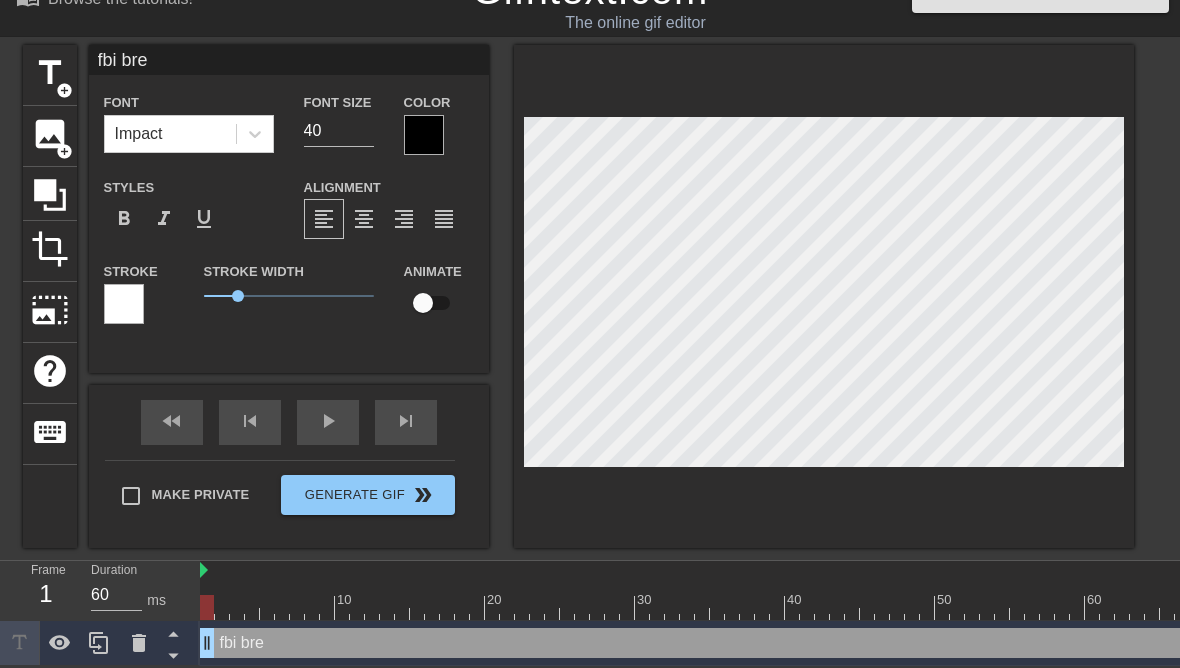 type on "fbi brea" 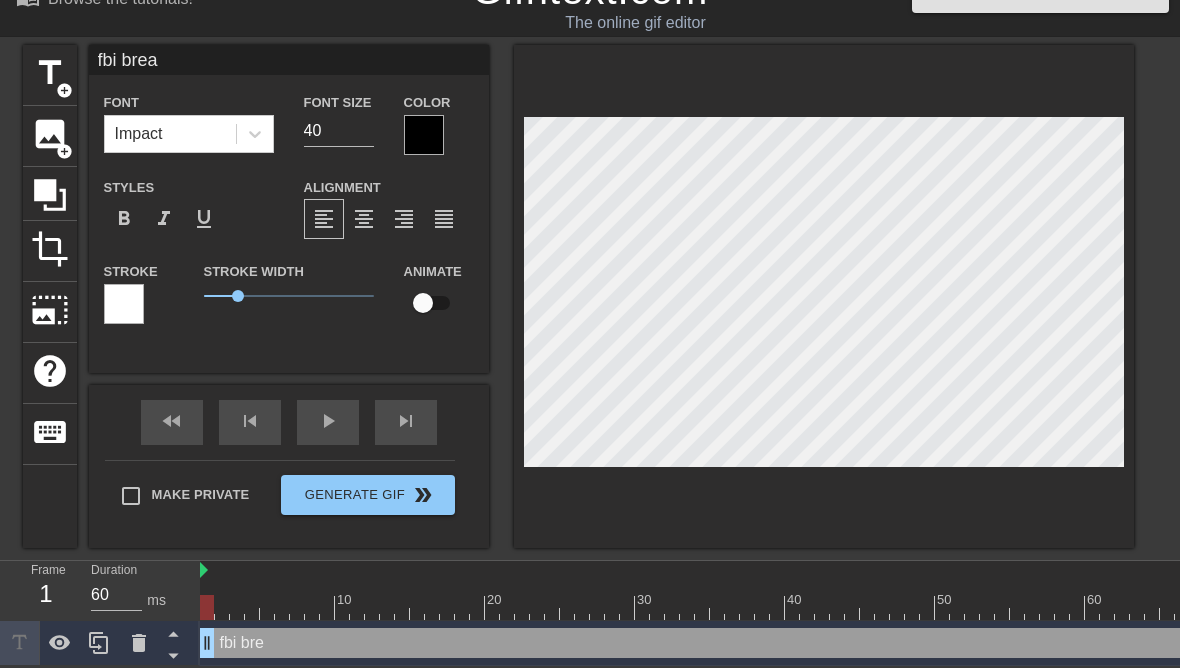 type on "fbi break" 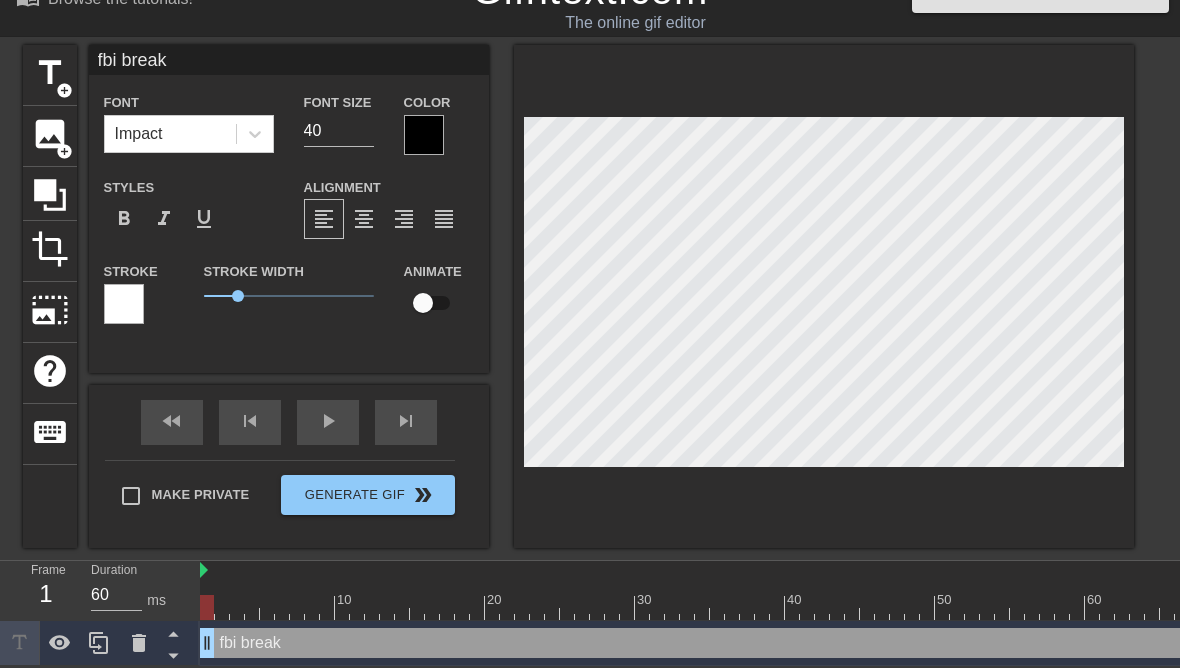 type on "fbi breaki" 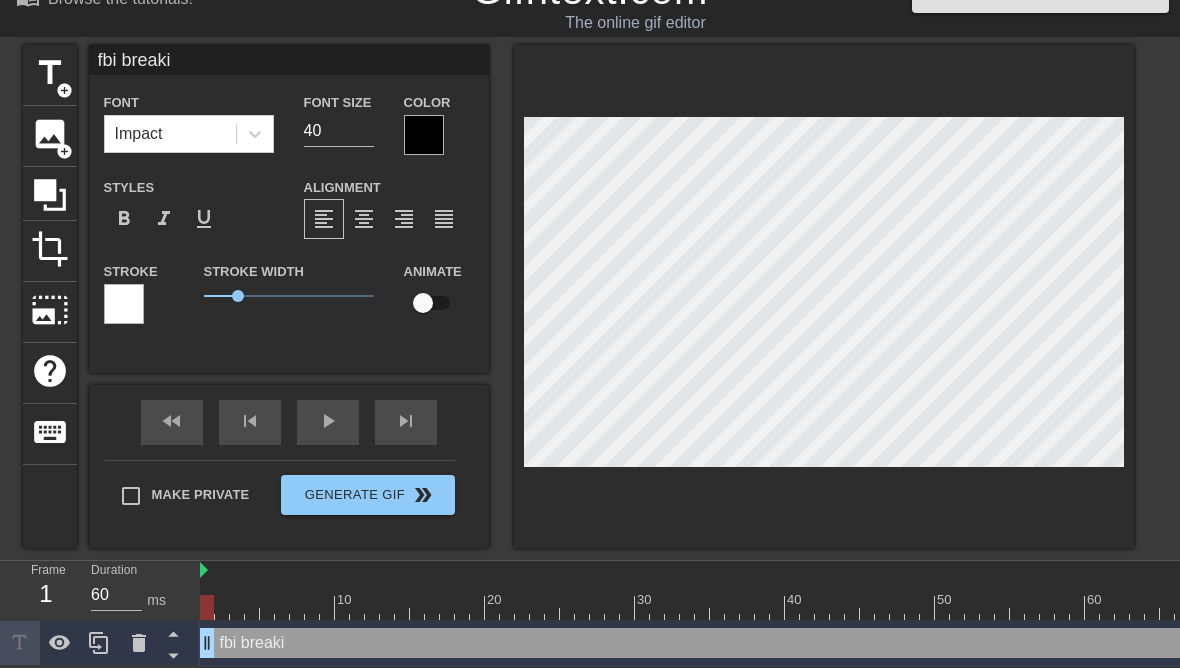 type on "fbi breakin" 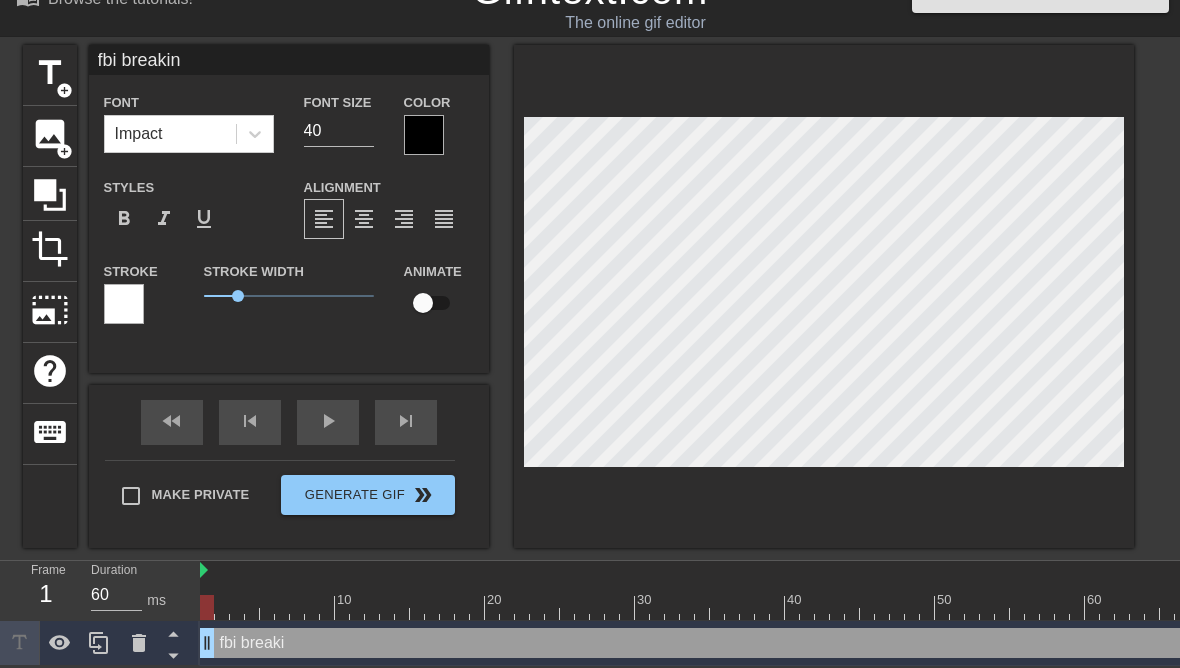 type on "fbi breaking" 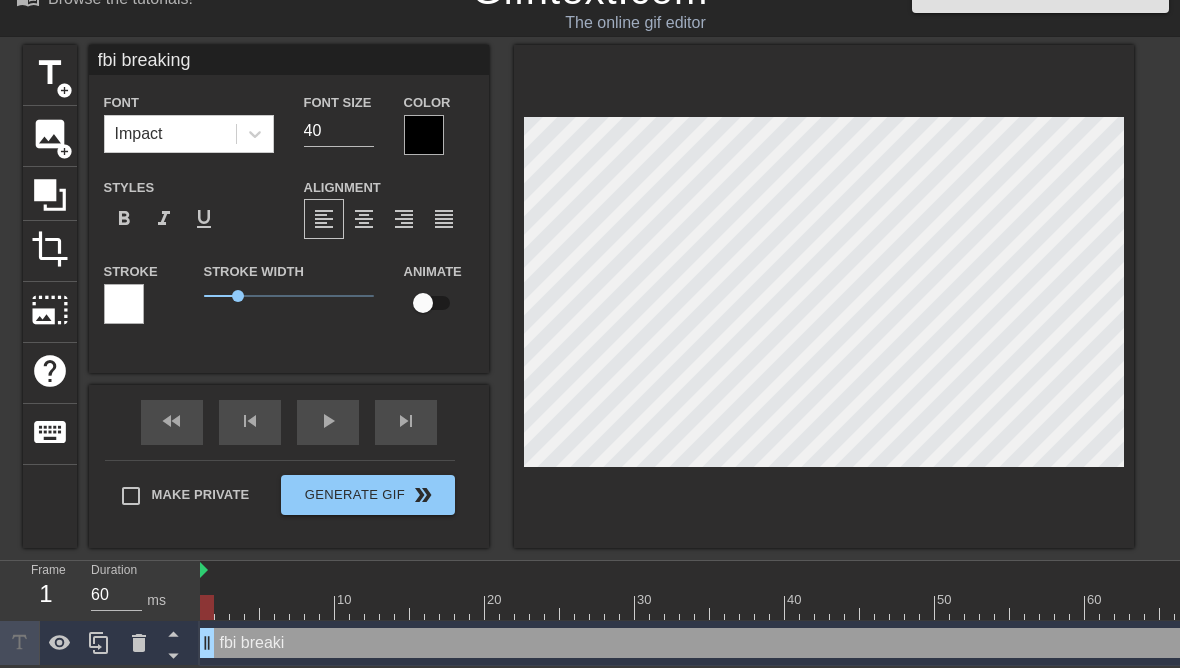 type on "fbi breaking" 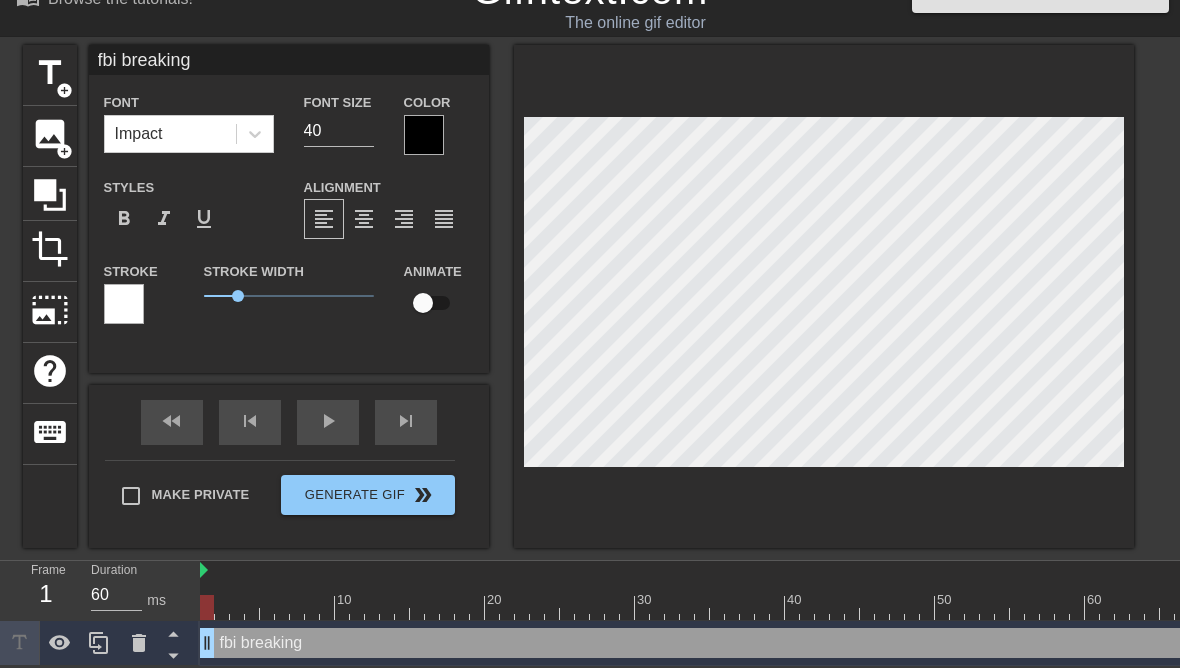 type on "fbi breaking i" 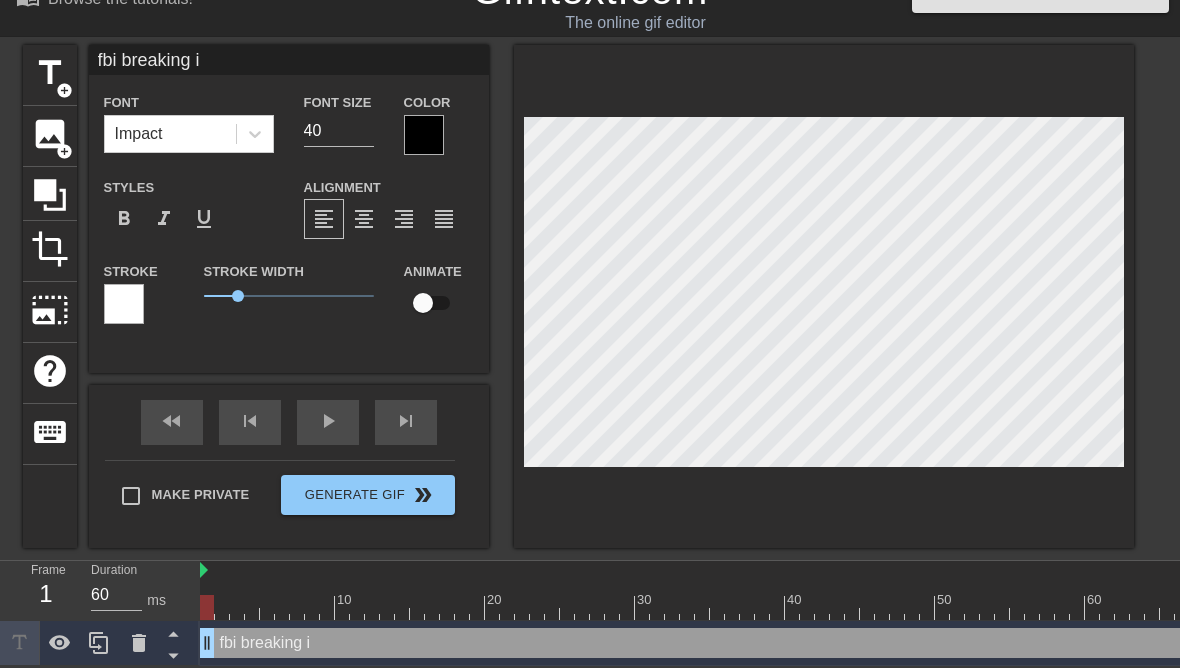 type on "fbi breaking in" 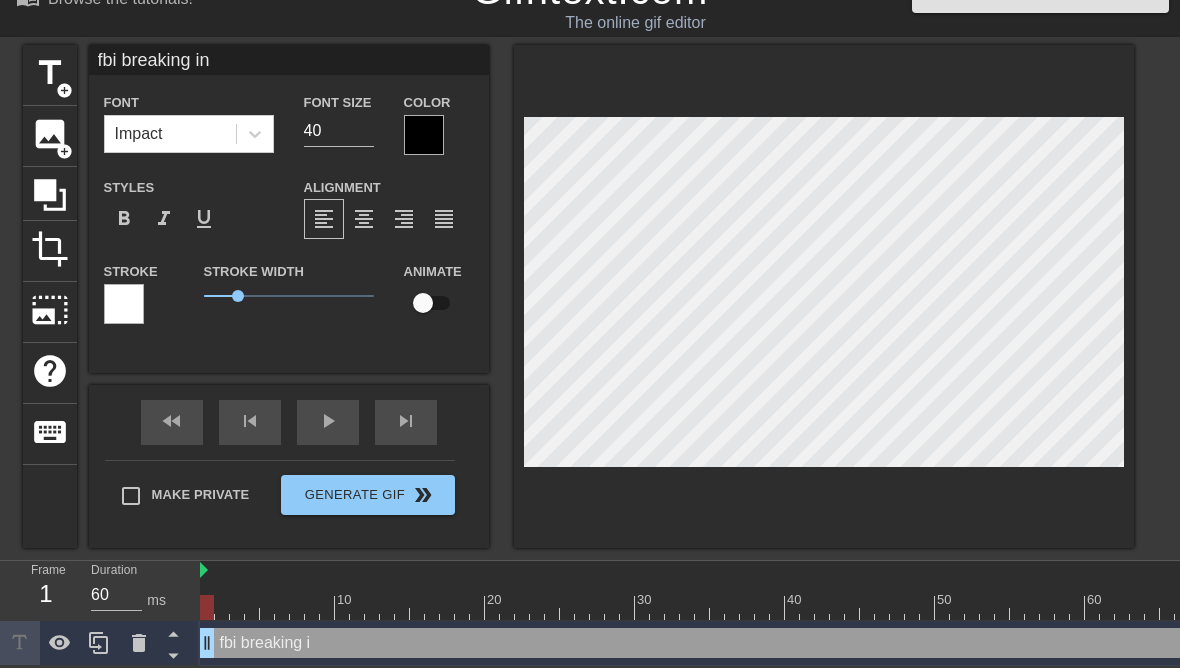 type on "fbi breaking int" 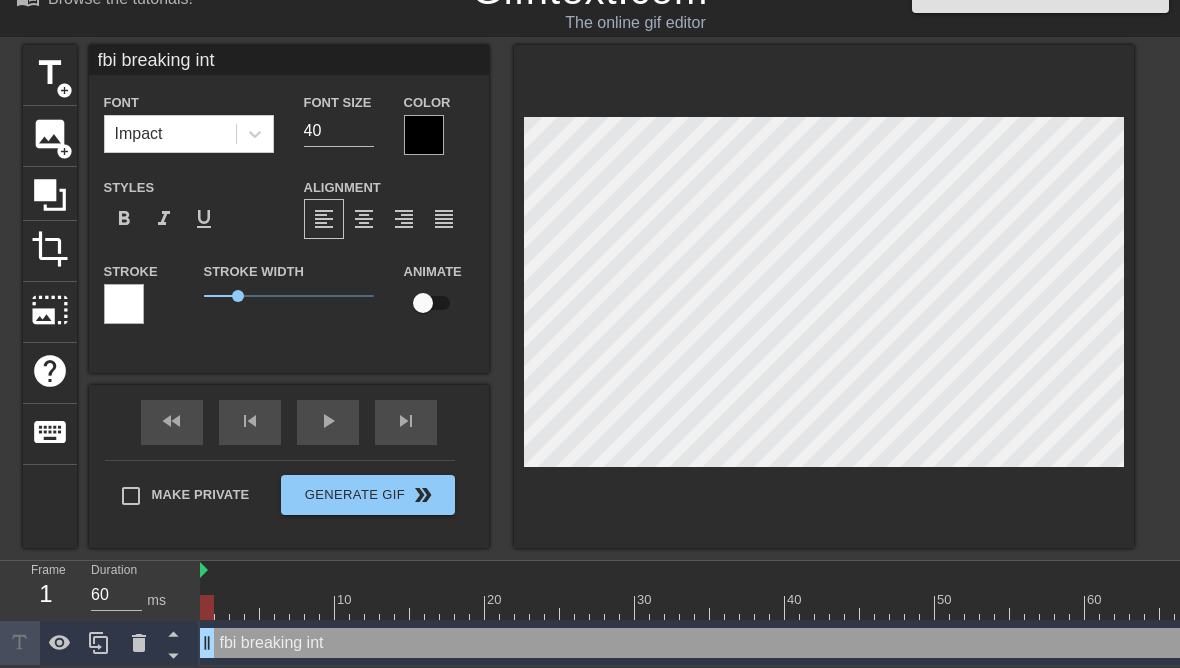 type on "fbi breaking into" 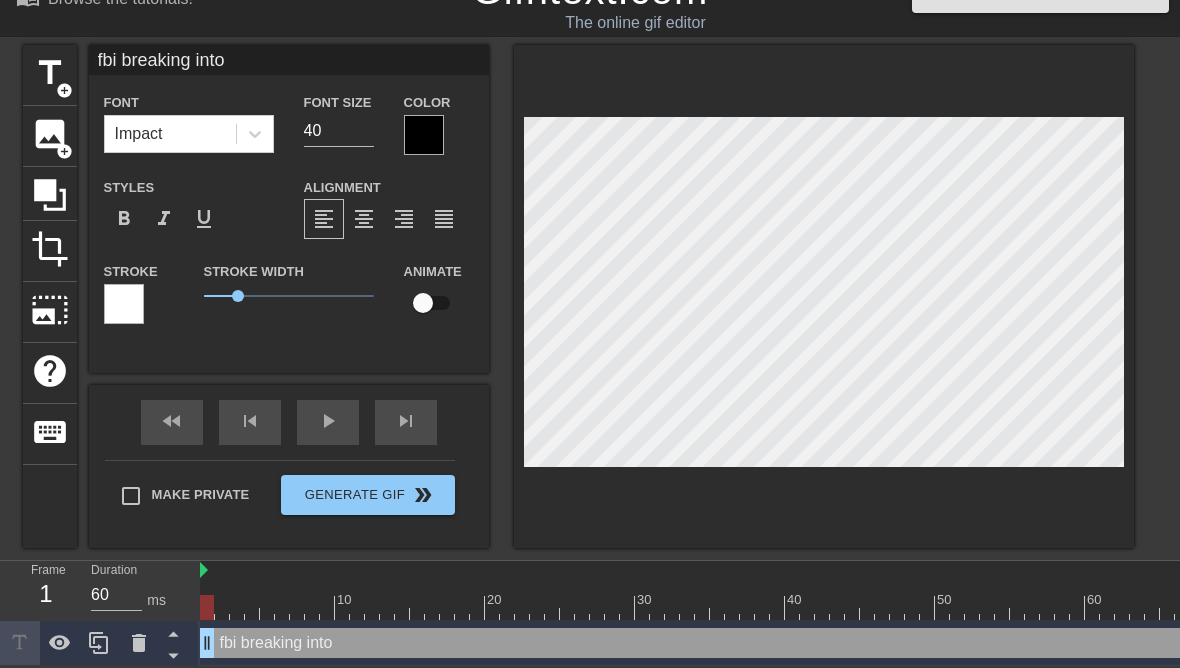 type on "fbi breaking into" 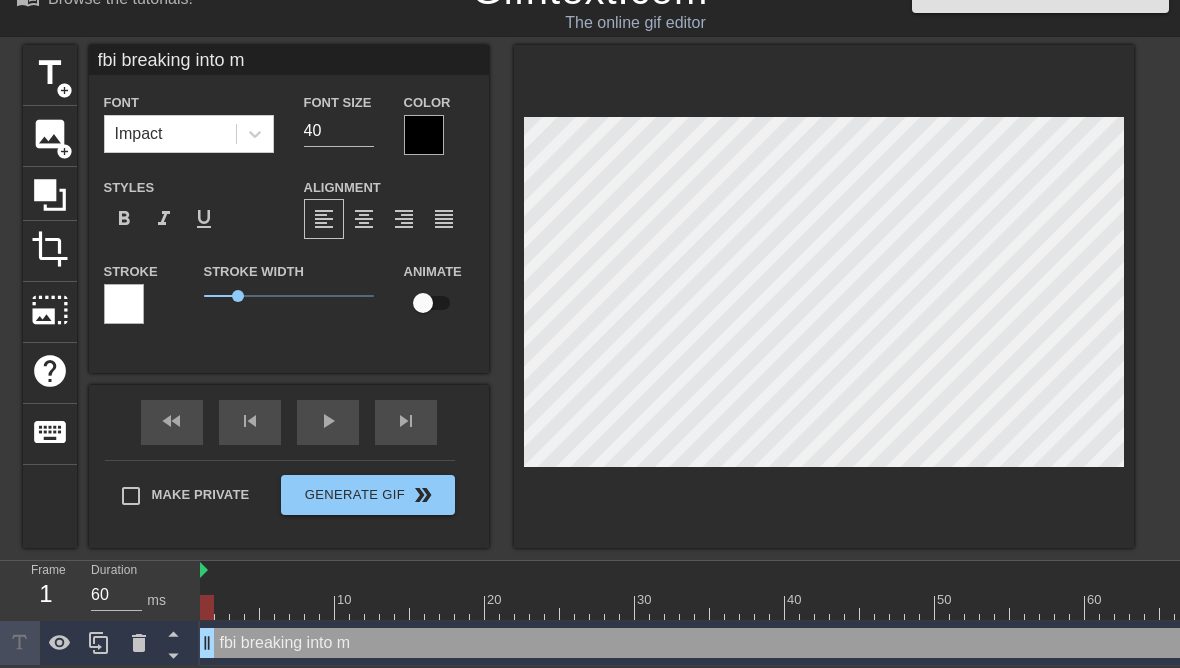 type on "fbi breaking into mi" 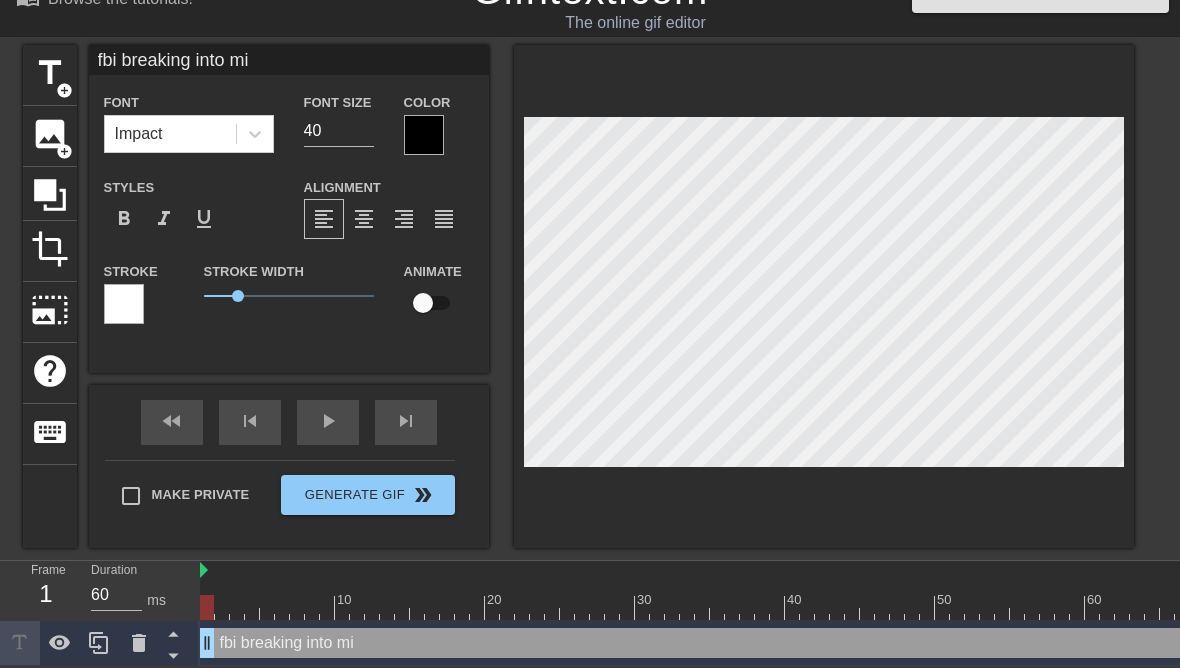 type on "fbi breaking into [NAME]" 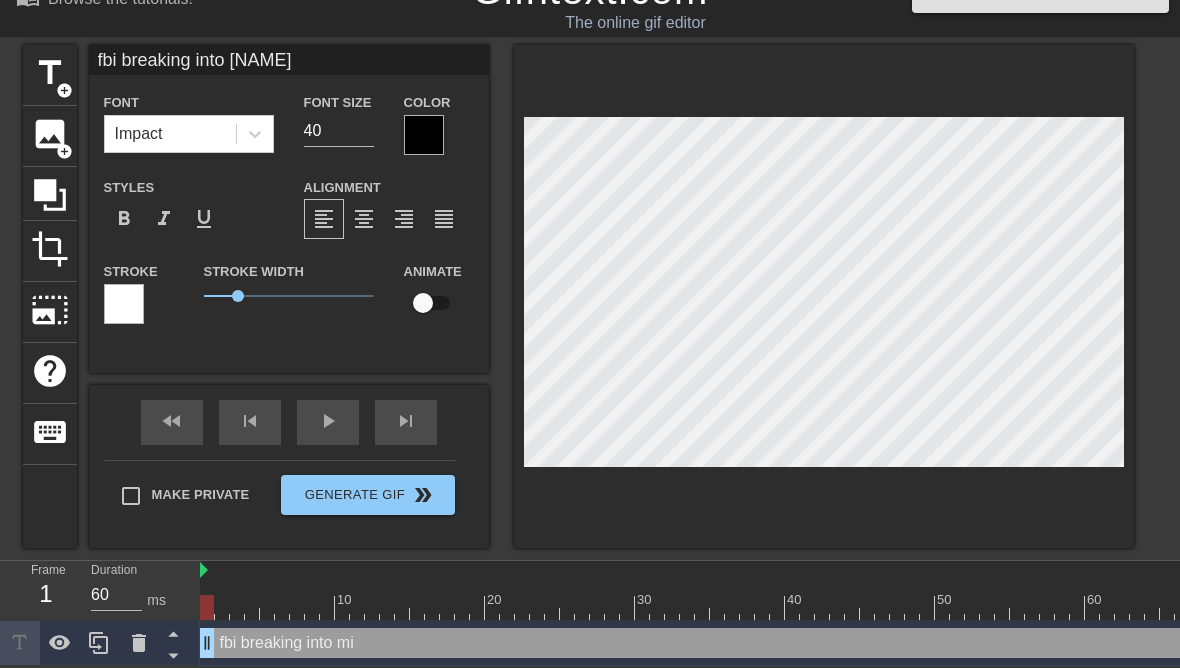 type on "fbi breaking into [NAME]" 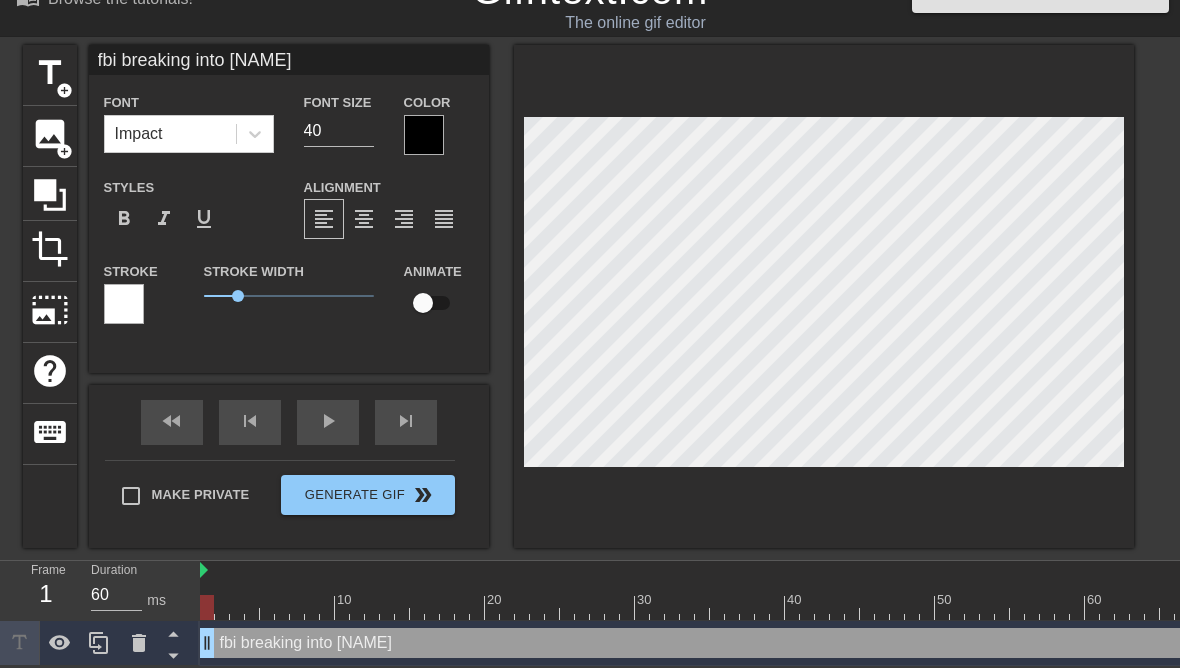 type on "fbi breaking into [NAME]s" 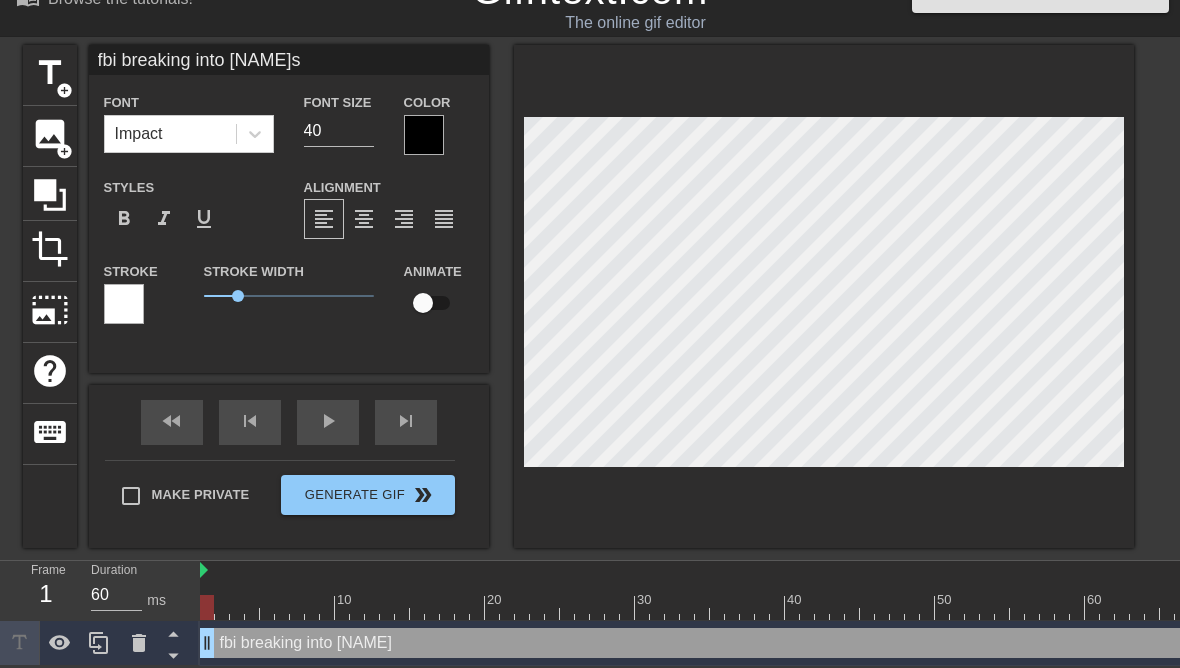 type on "fbi breaking into [NAME]s" 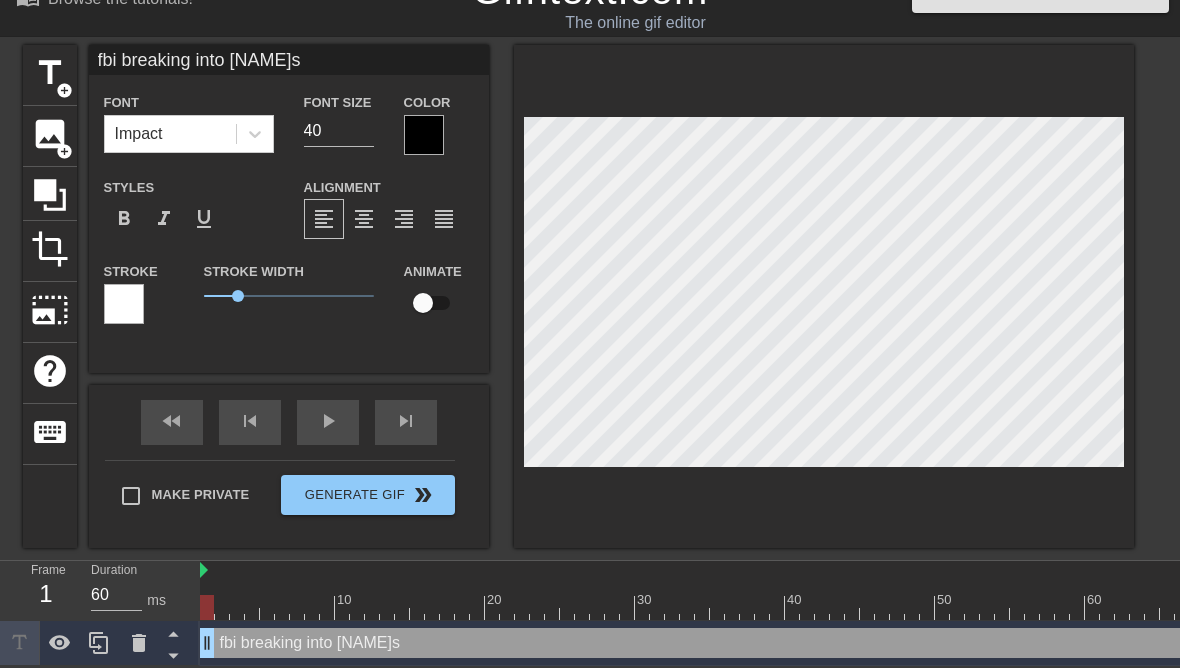 type on "fbi breaking into [NAME] h" 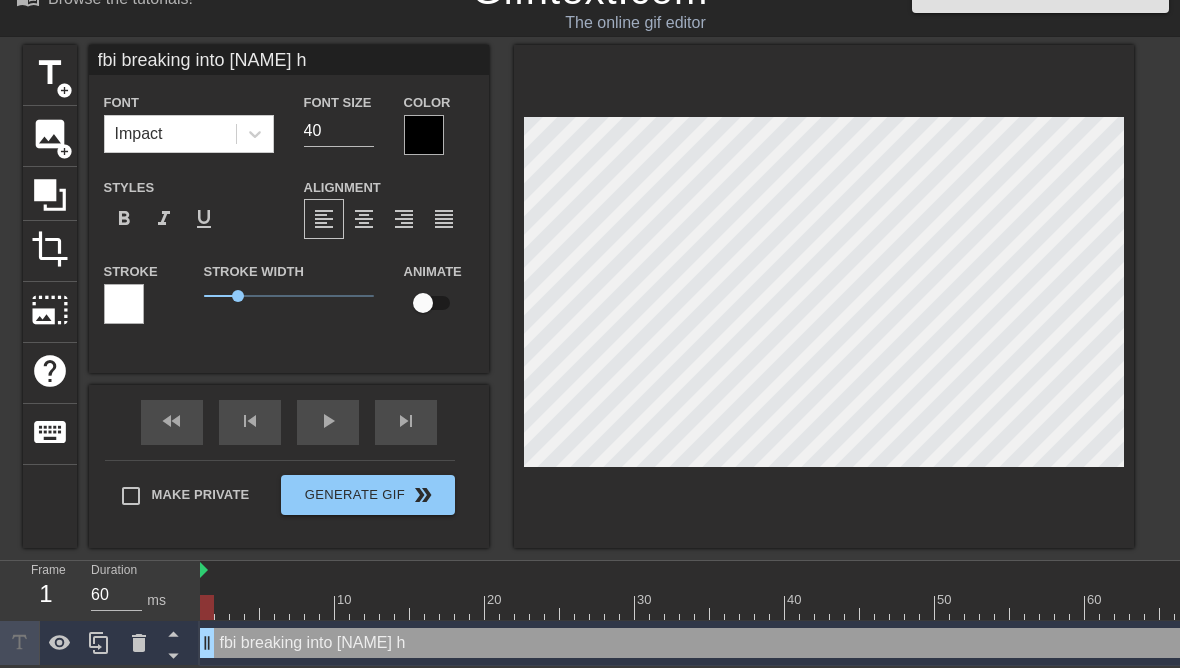 type on "fbi breaking into [NAME]s ho" 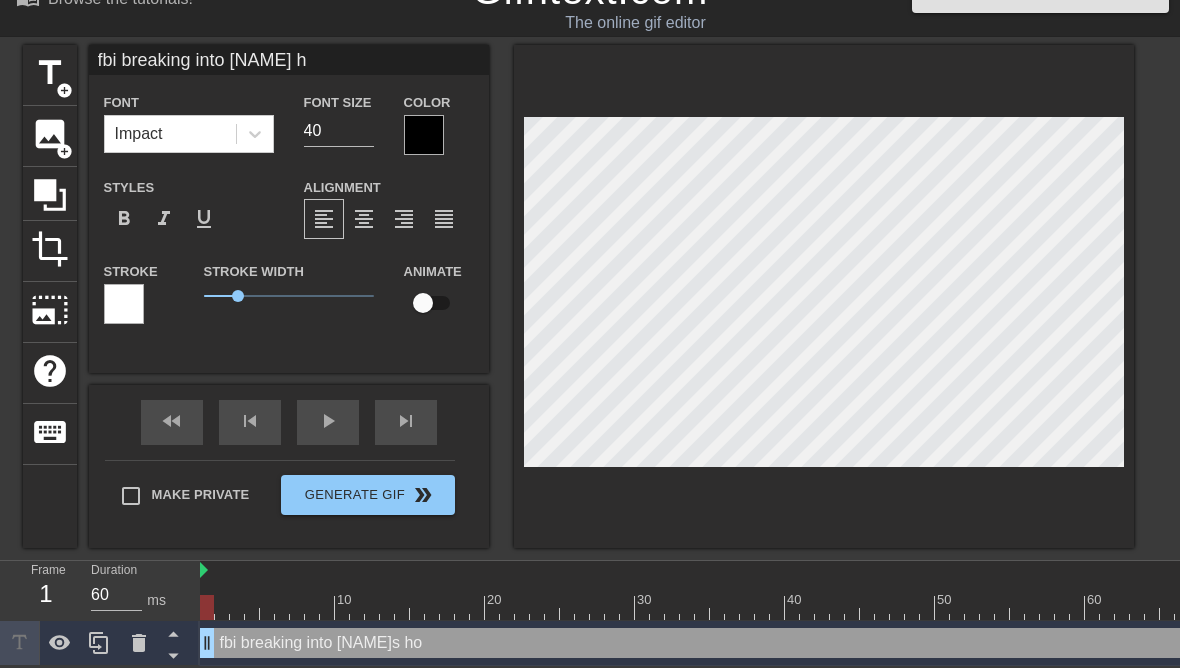 type on "fbi breaking into [NAME]s ho" 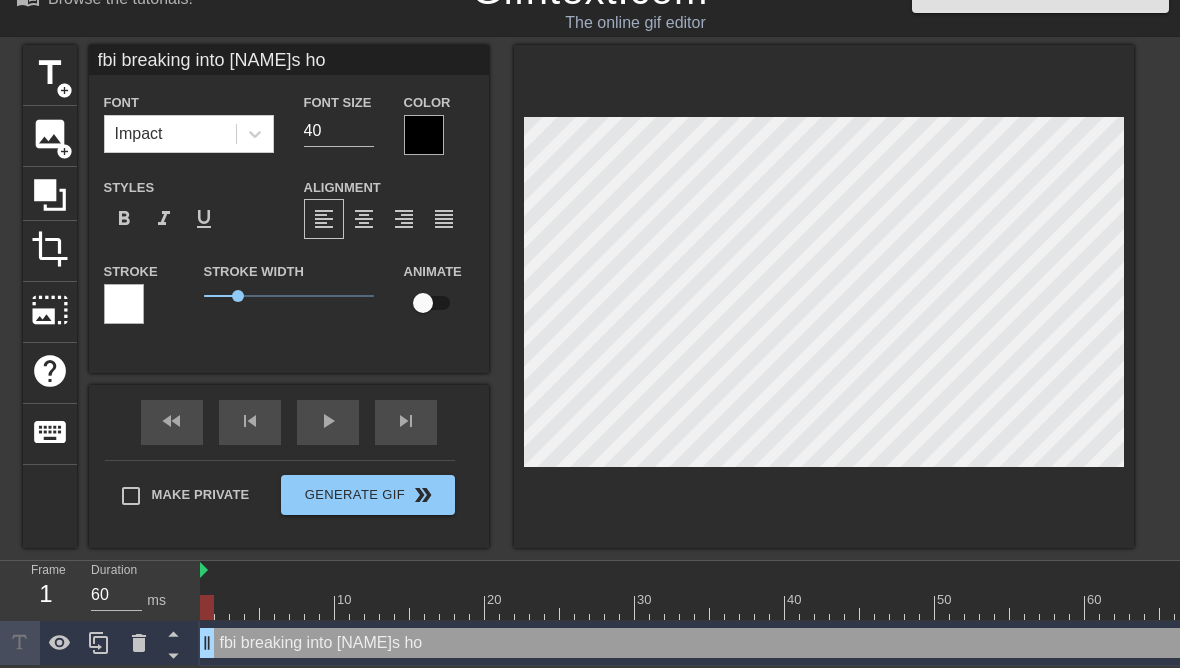 type on "fbi breaking into [NAME] hom" 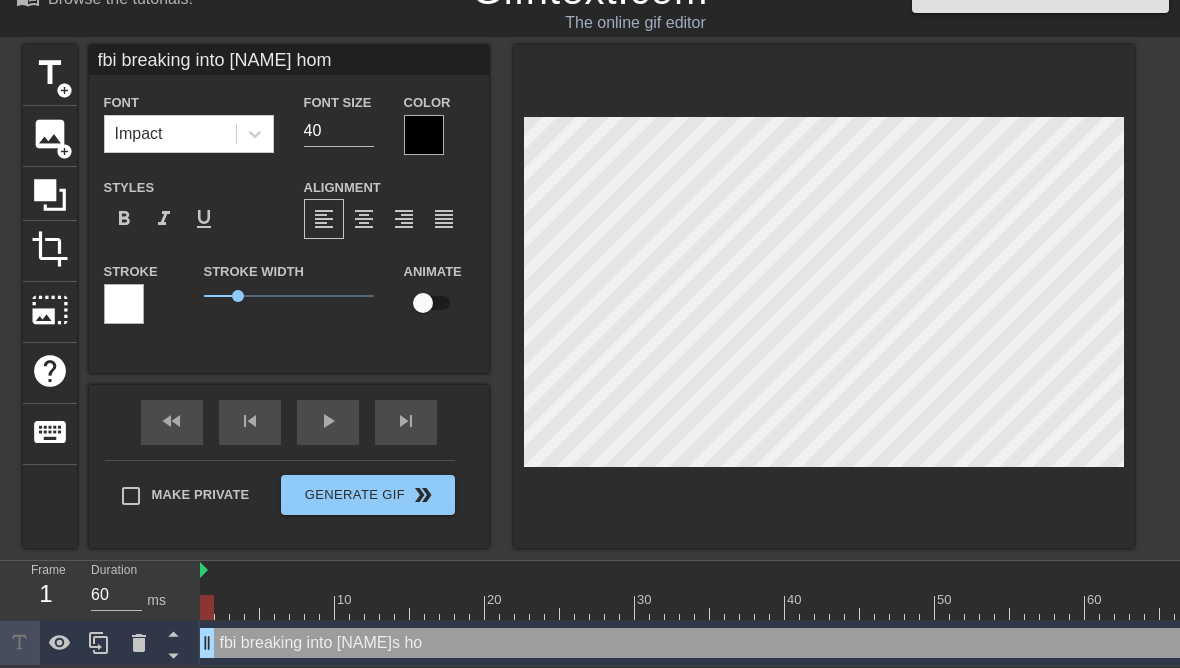 scroll, scrollTop: 0, scrollLeft: 13, axis: horizontal 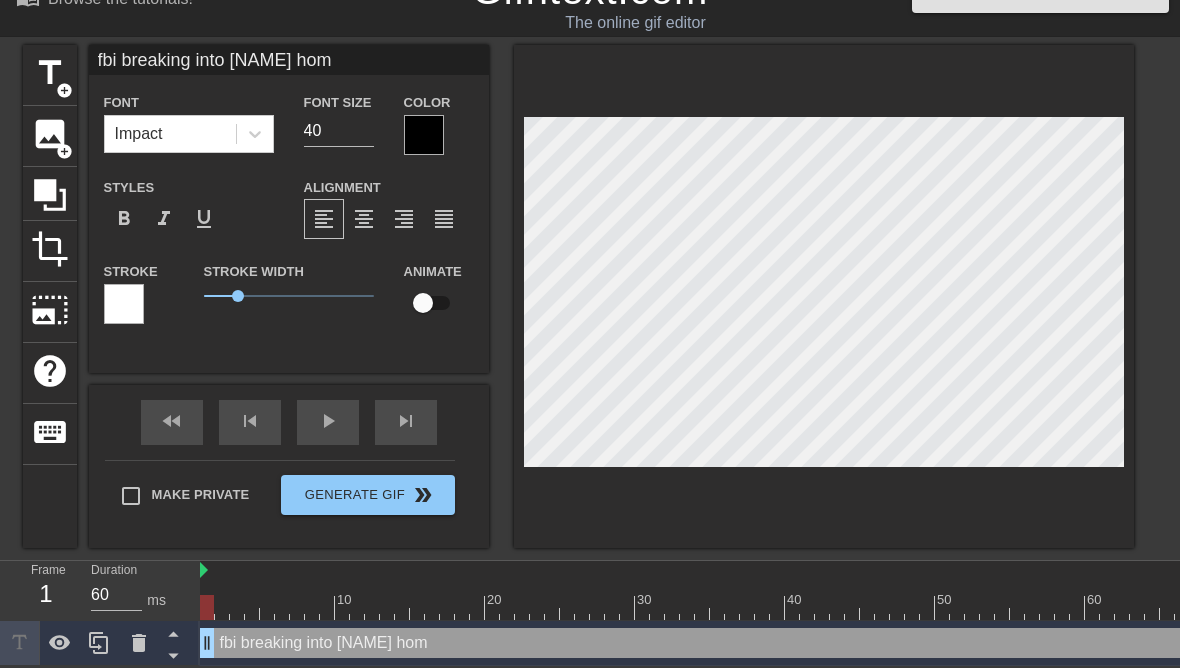 type on "fbi breaking into [NAME]s home" 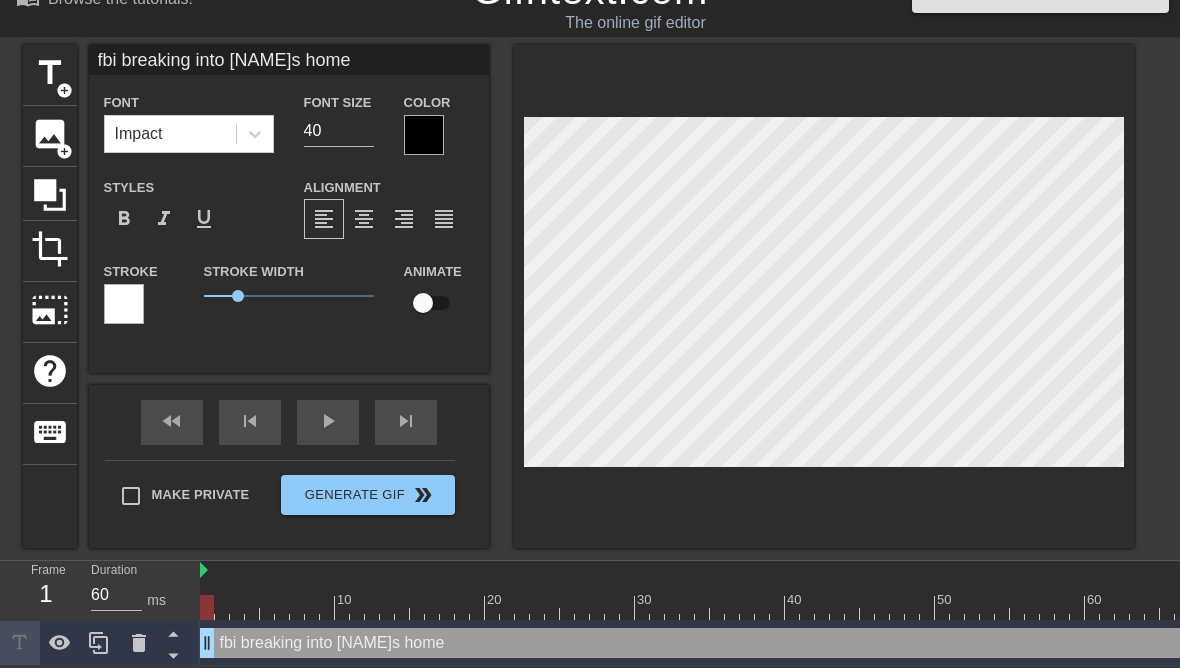 click on "Make Private Generate Gif double_arrow" at bounding box center [280, 499] 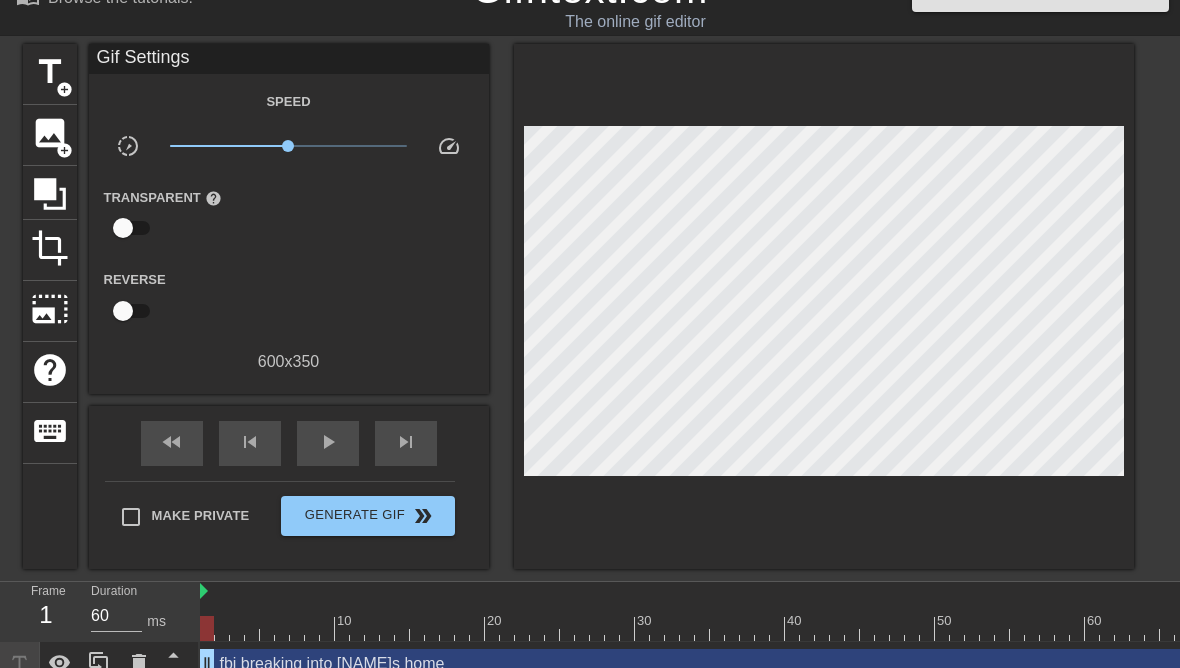 click on "Make Private" at bounding box center (131, 517) 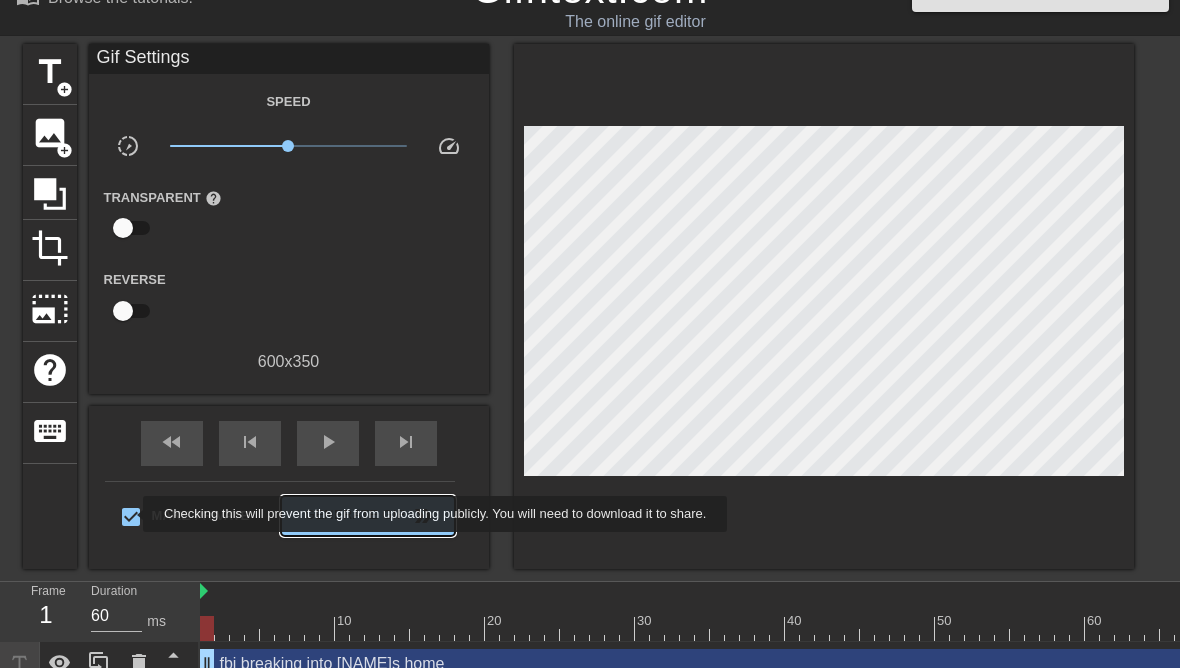 click on "Generate Gif double_arrow" at bounding box center [367, 516] 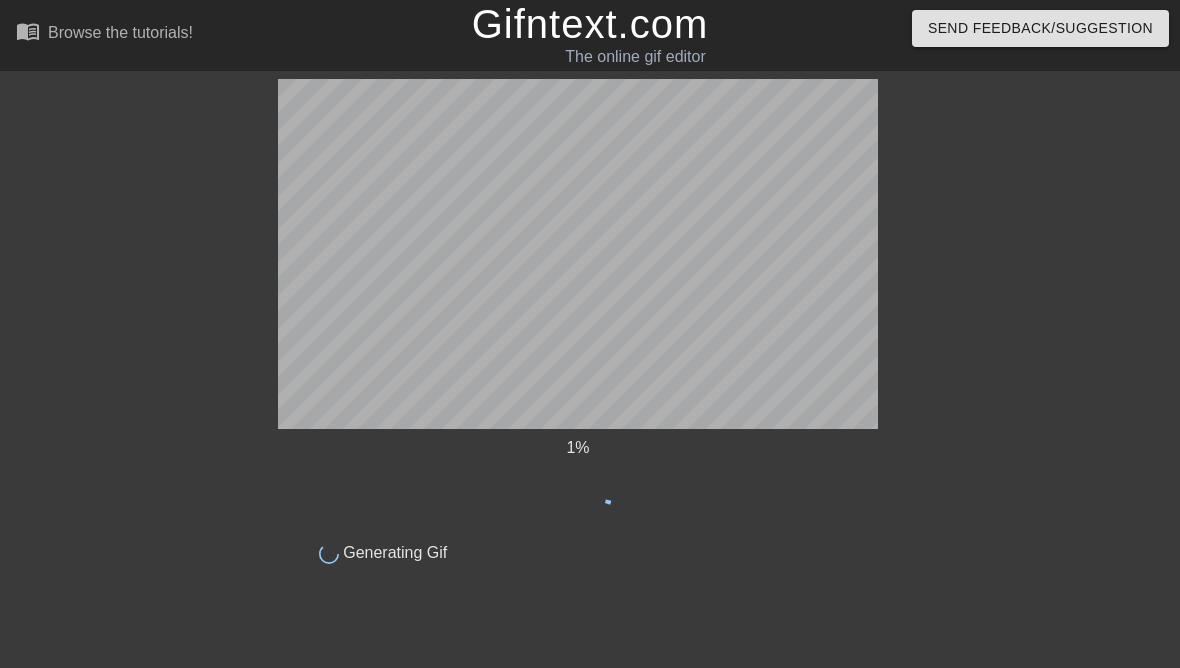 scroll, scrollTop: 0, scrollLeft: 0, axis: both 